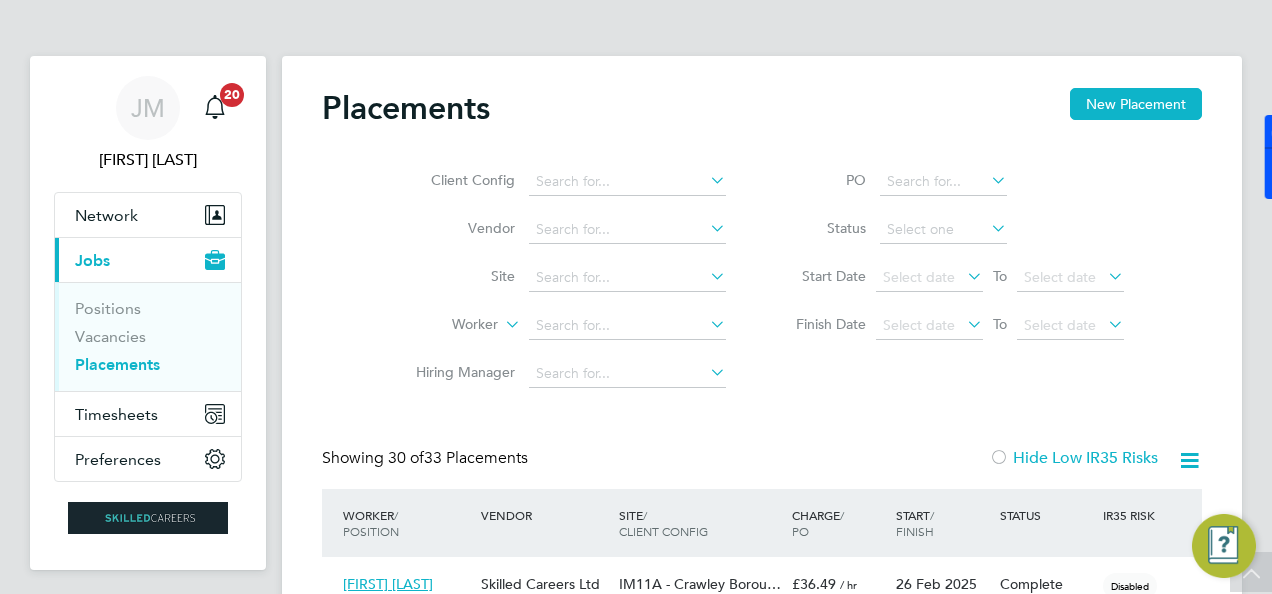 scroll, scrollTop: 1819, scrollLeft: 0, axis: vertical 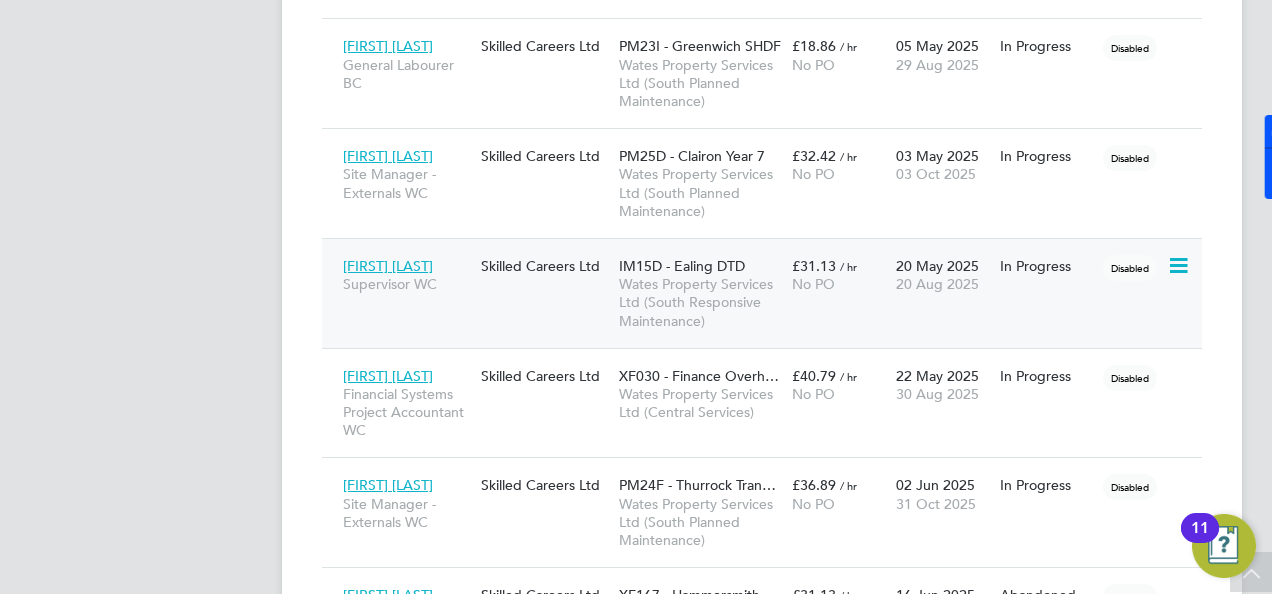 click on "[FIRST] [LAST]" 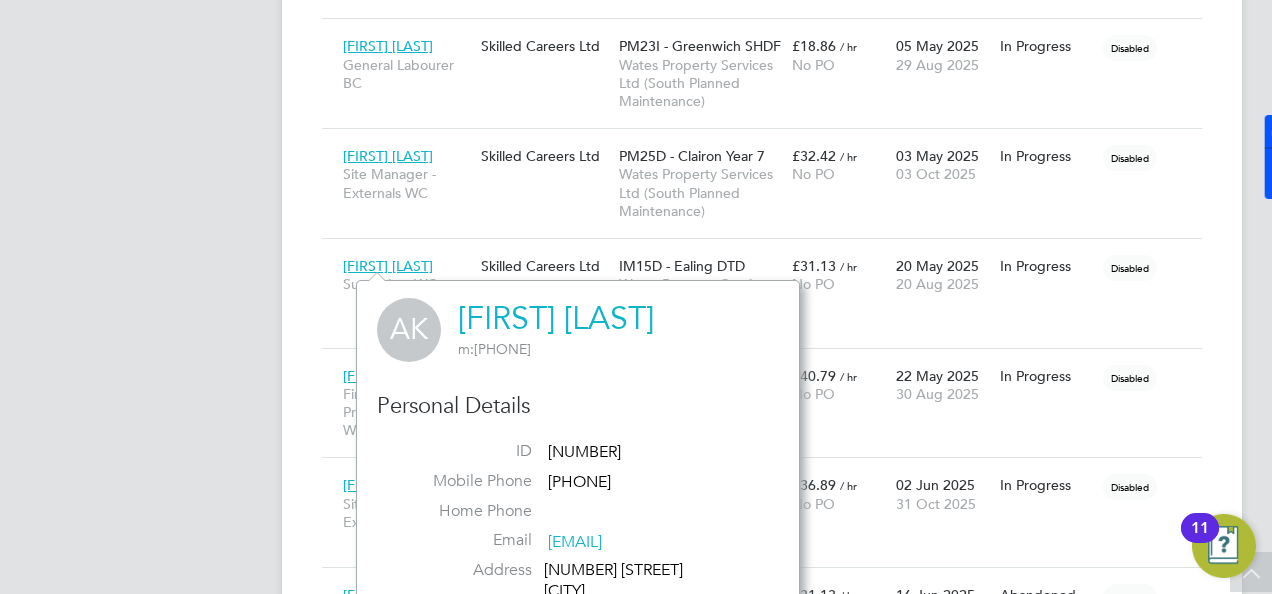click on "Placements New Placement Client Config Vendor Site Worker Hiring Manager PO Status Start Date
Select date
To
Select date
Finish Date
Select date
To
Select date
Showing   30 of  33 Placements Hide Low IR35 Risks Worker  / Position Vendor Site / Client Config Charge  / PO Start  / Finish Status IR35 Risk [FIRST] [LAST] Contract Manager WC Skilled Careers Ltd IM11A - [CITY] Wates Property Services Ltd (South Responsive Maintenance) £36.49   / hr No PO 26 Feb 2025 14 Apr 2025 Complete Disabled [FIRST] [LAST] Site Manager - Externals WC Skilled Careers Ltd PM23U - L&Q Major W… Wates Property Services Ltd (South Planned Maintenance) £35.28   / hr No PO 05 Mar 2025 06 Jun 2025 Complete Disabled [FIRST] [LAST] Resident Liaison Officer WC Skilled Careers Ltd PM23O - Hyde Wates Property Services Ltd (South Planned Maintenance) £26.03   / hr No PO 11 Mar 2025 07 Apr 2025 Complete Disabled [FIRST] [LAST] Supervisor WC Skilled Careers Ltd" 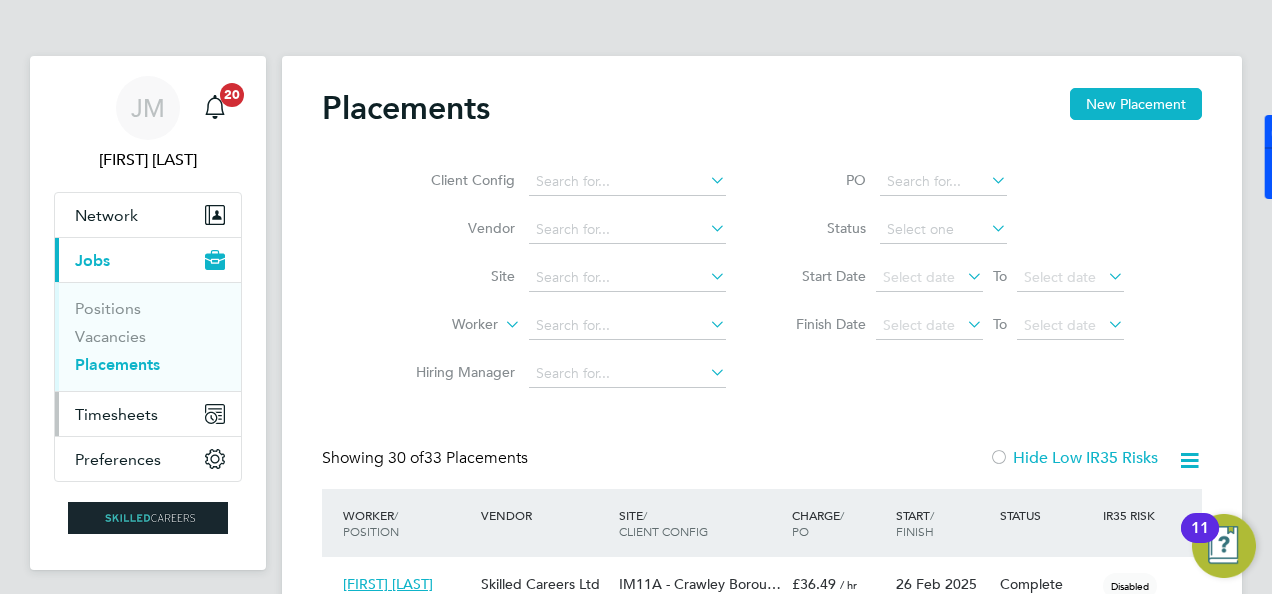 click on "Timesheets" at bounding box center (116, 414) 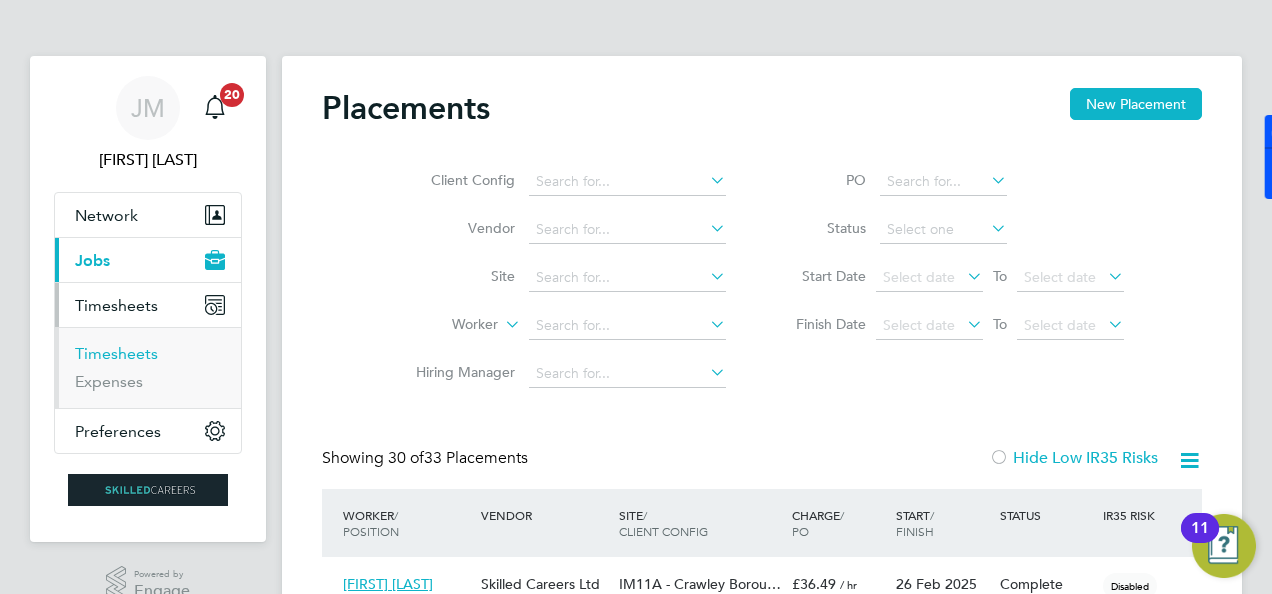 click on "Timesheets" at bounding box center [116, 353] 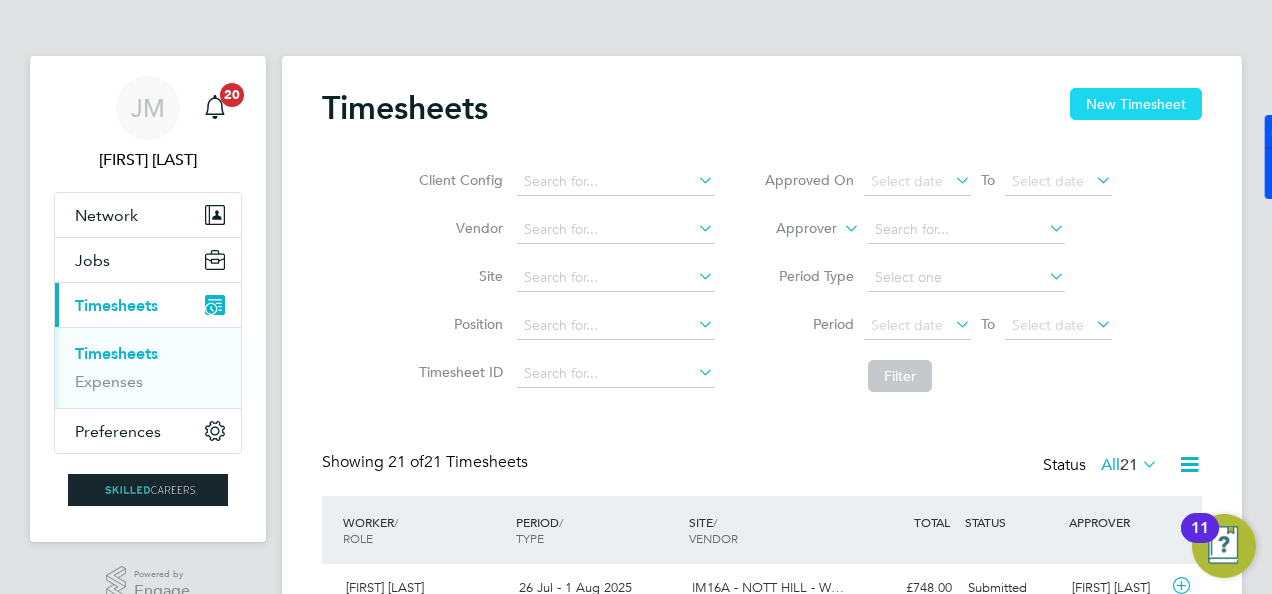 click on "New Timesheet" 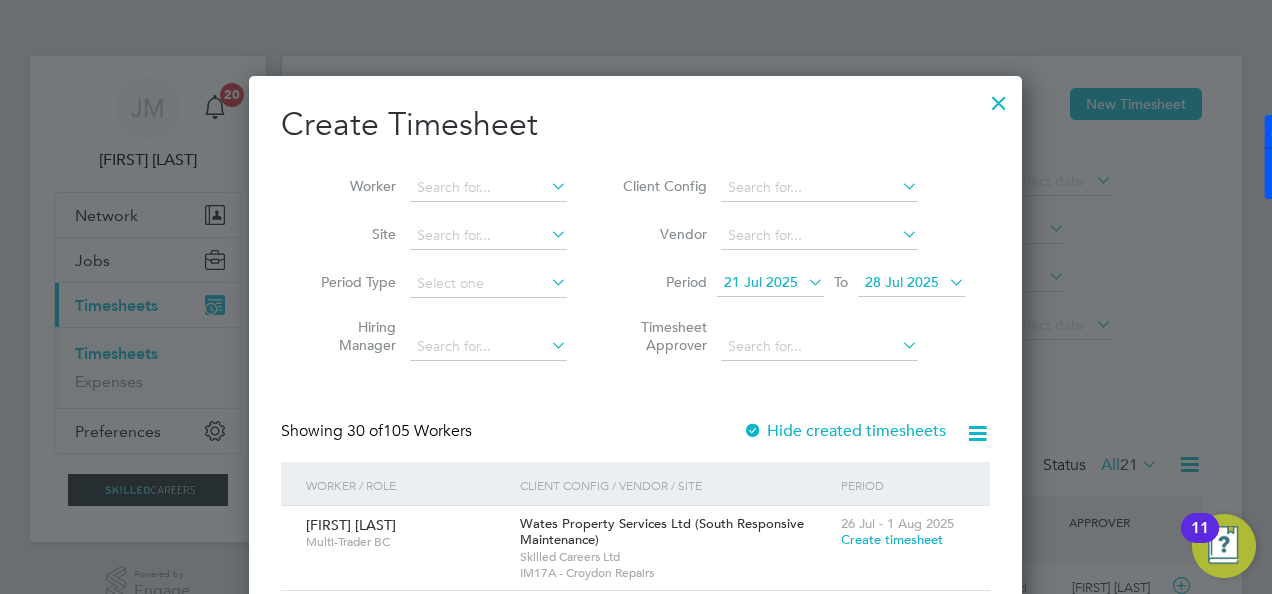 click at bounding box center (999, 98) 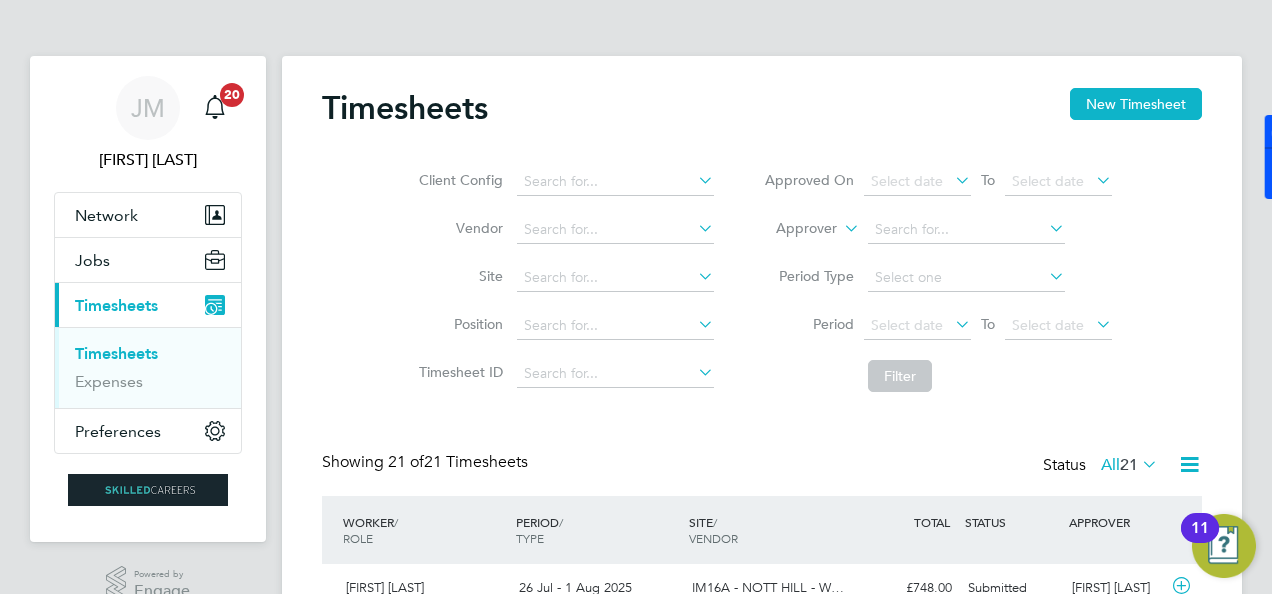 scroll, scrollTop: 10, scrollLeft: 10, axis: both 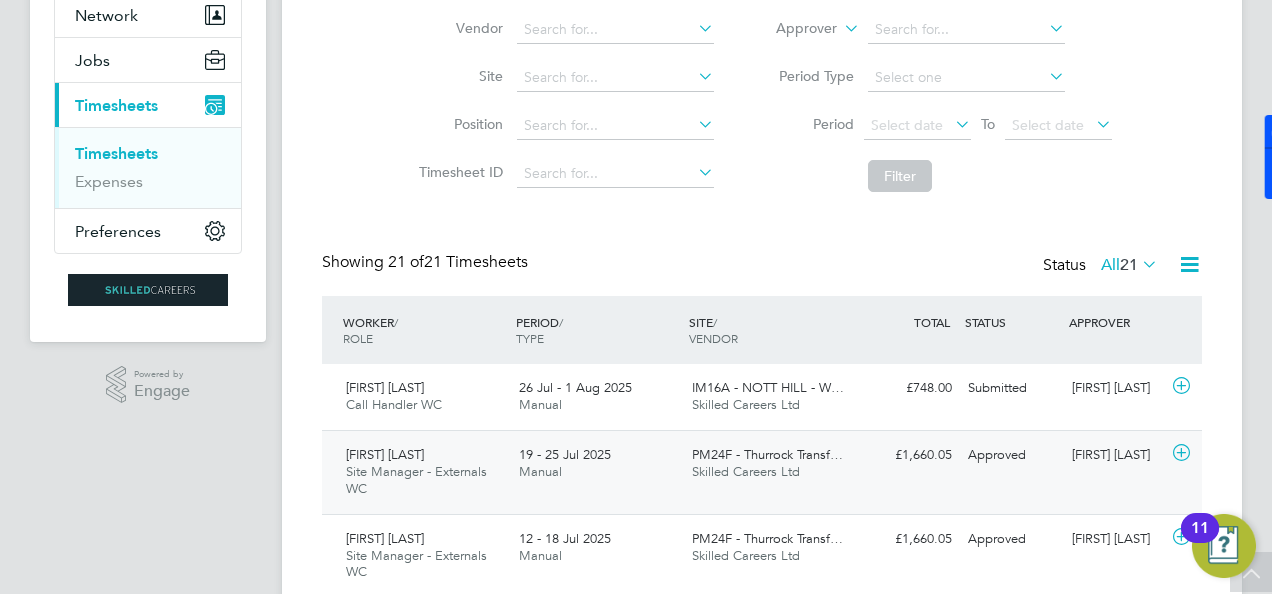 click on "Regimantas Zaborskas" 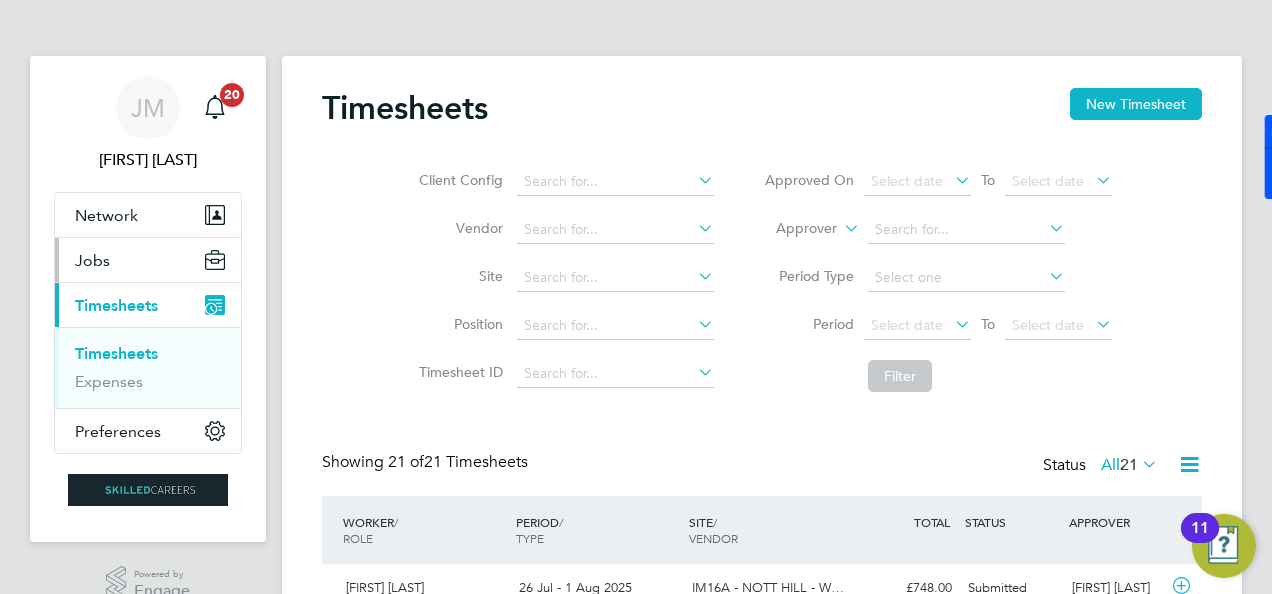 click on "Jobs" at bounding box center [148, 260] 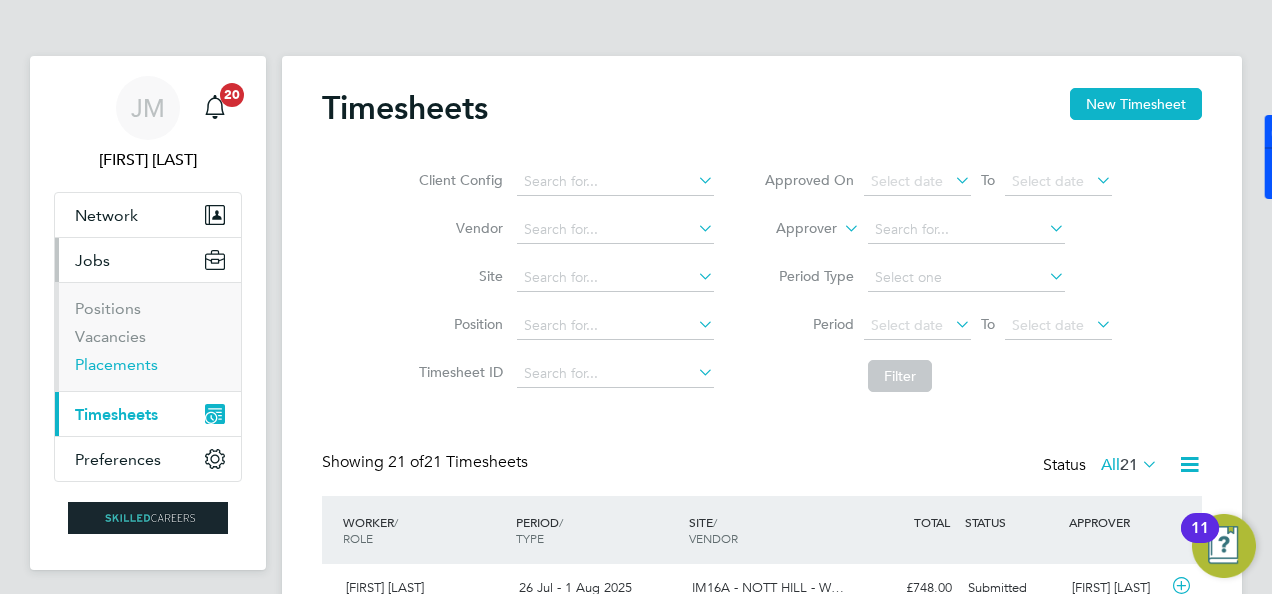 click on "Placements" at bounding box center [116, 364] 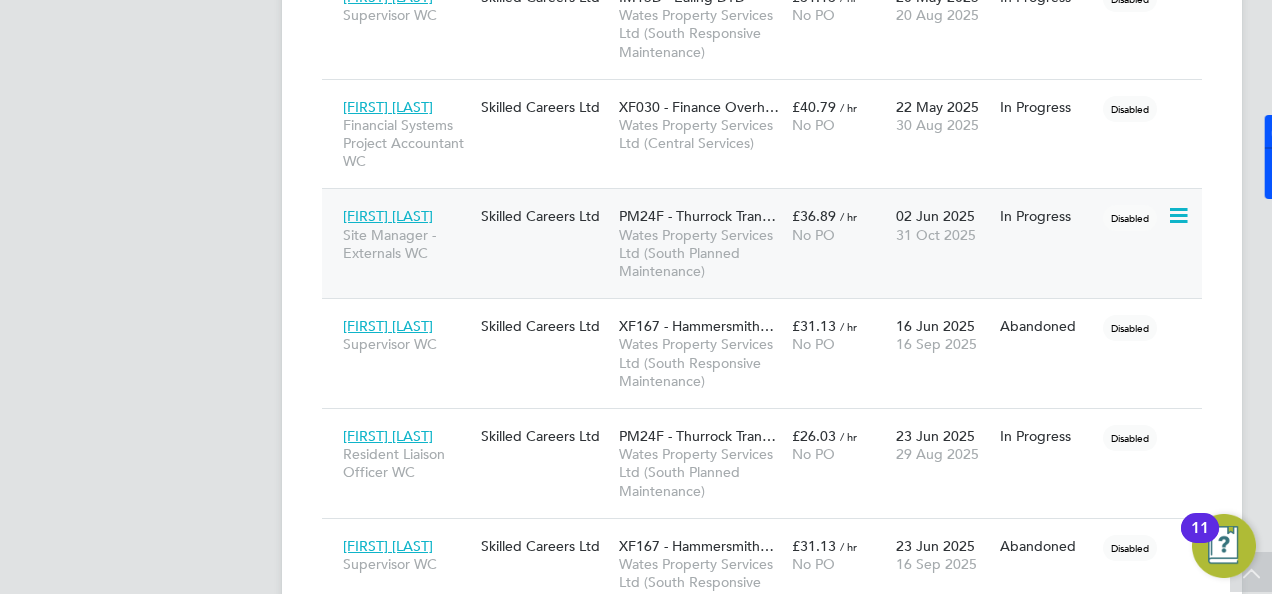 click 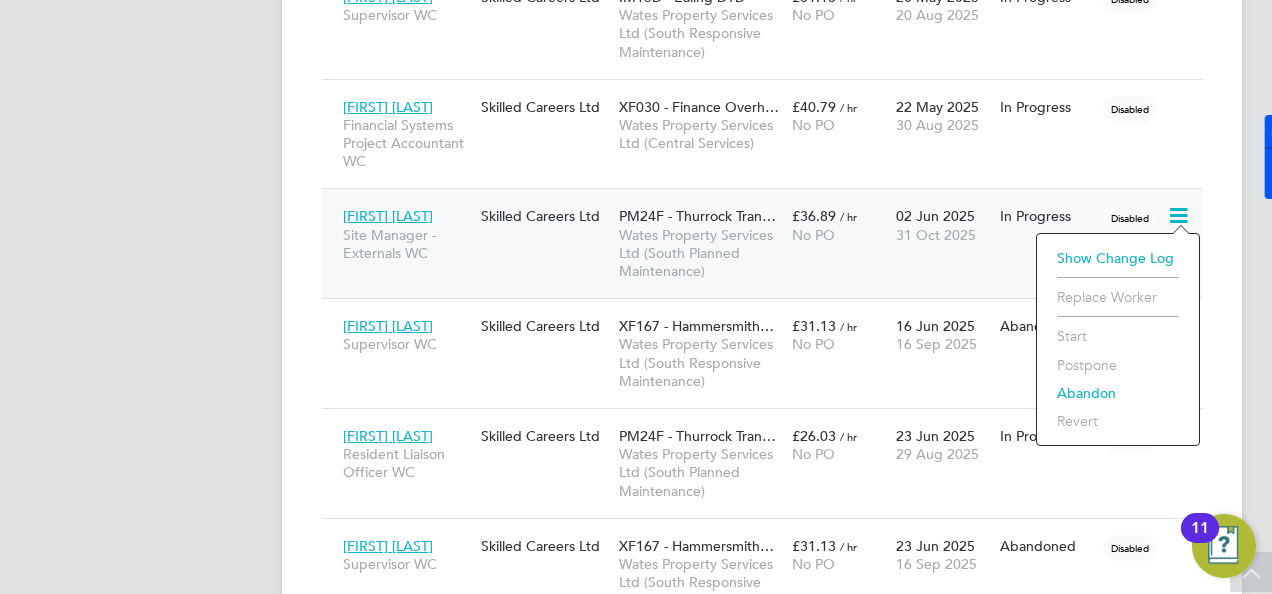 click on "Regimantas Zabo…" 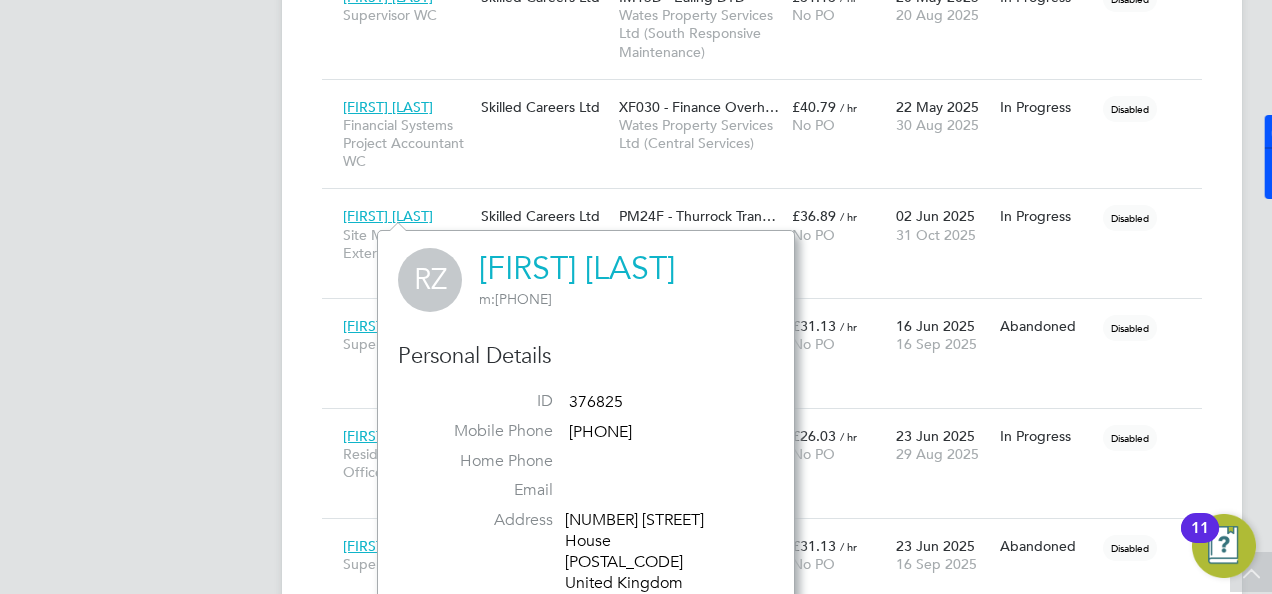 click on "Regimantas Zaborskas" 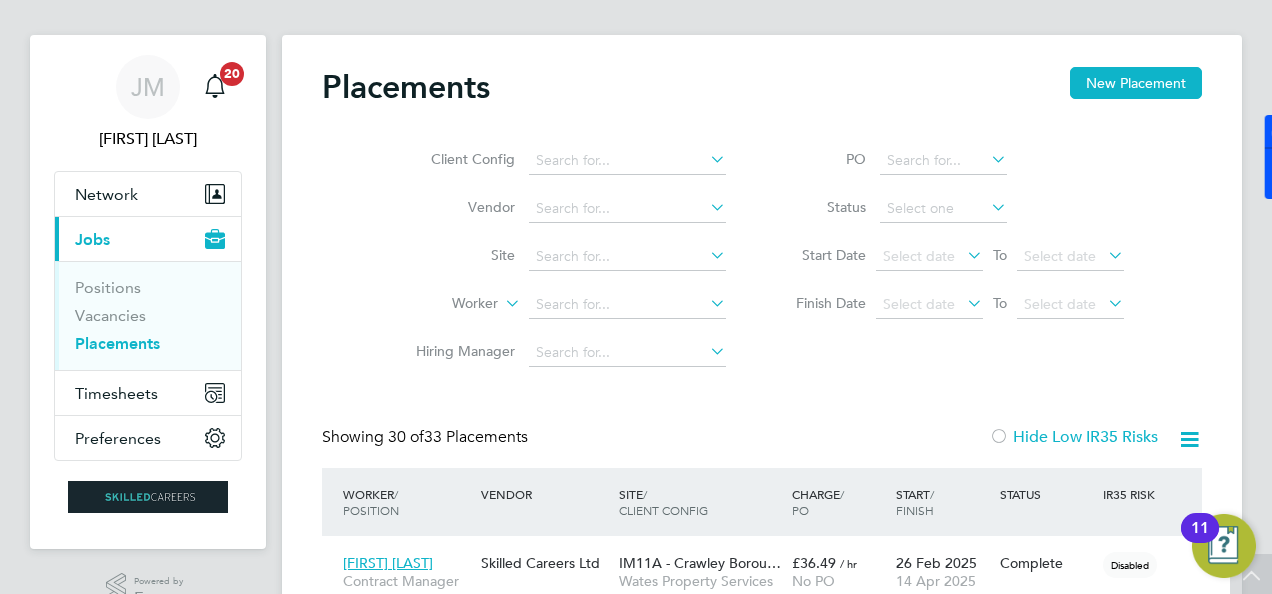 scroll, scrollTop: 0, scrollLeft: 0, axis: both 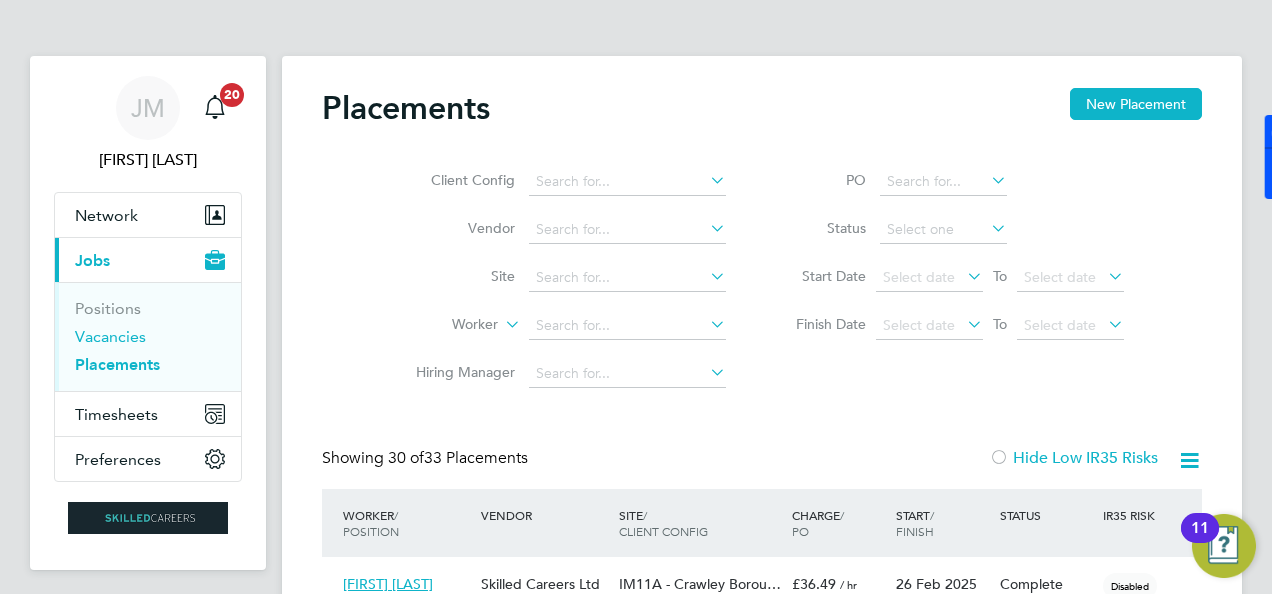 click on "Vacancies" at bounding box center [110, 336] 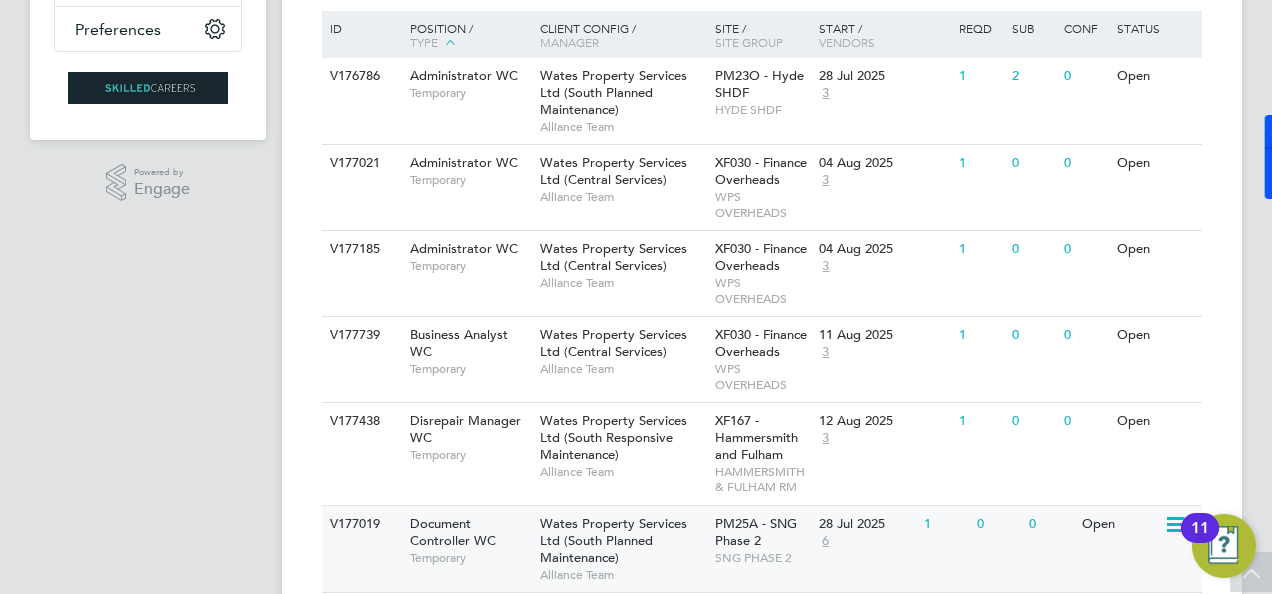 scroll, scrollTop: 600, scrollLeft: 0, axis: vertical 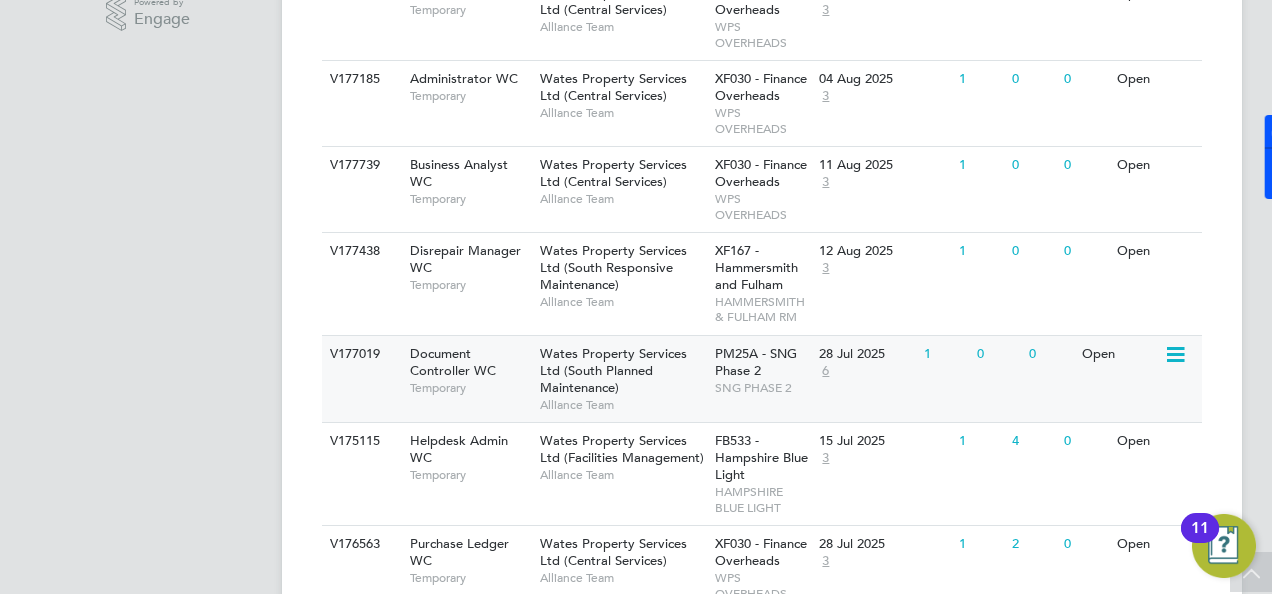 click on "Wates Property Services Ltd (South Planned Maintenance)" 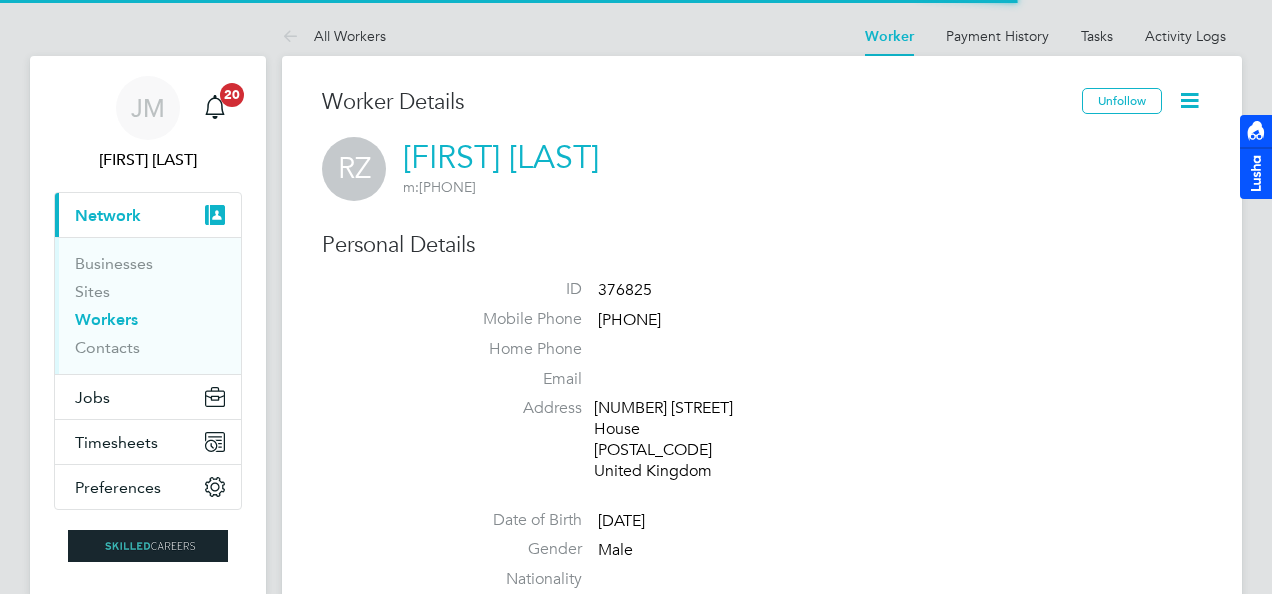 scroll, scrollTop: 0, scrollLeft: 0, axis: both 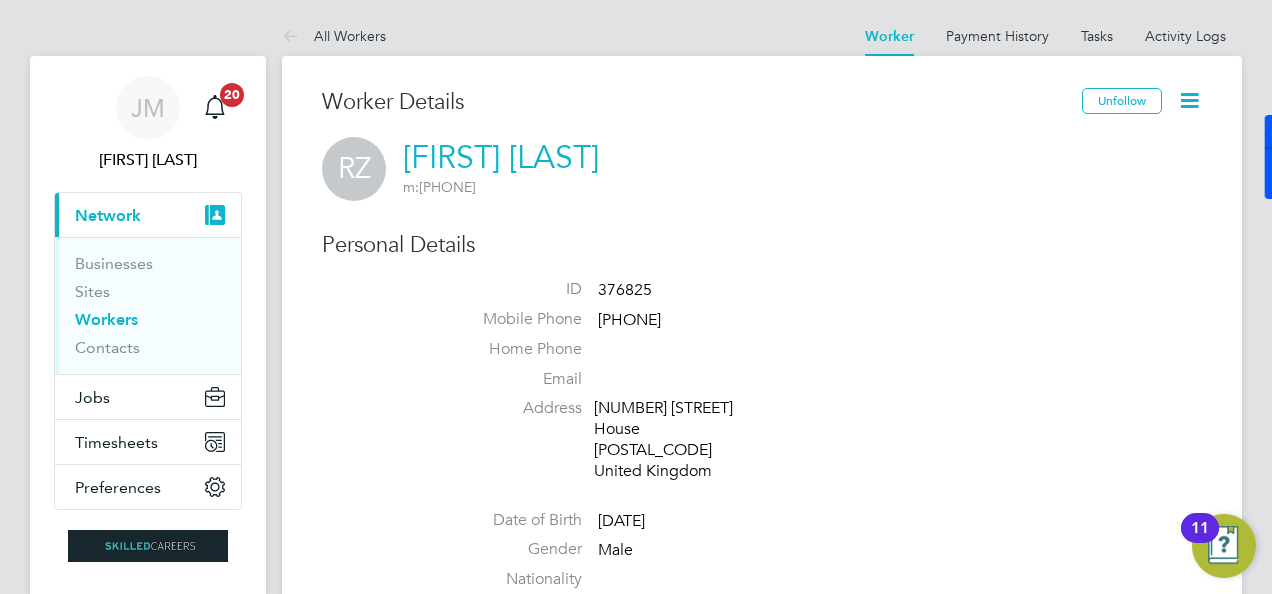 click 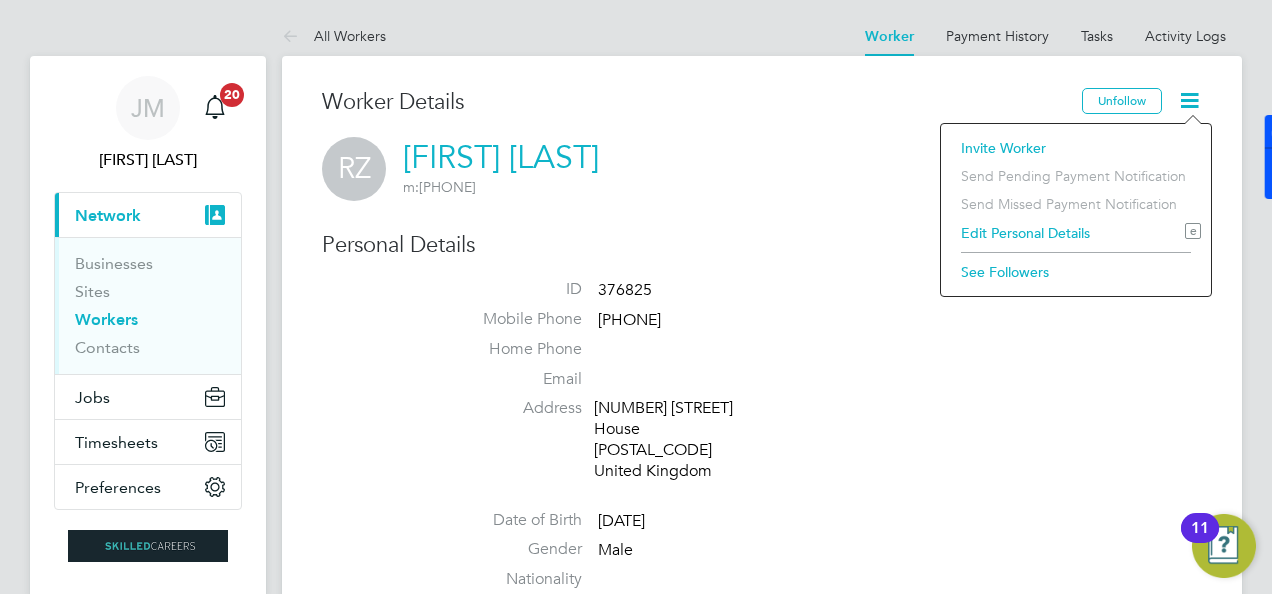 click on "Edit Personal Details e" 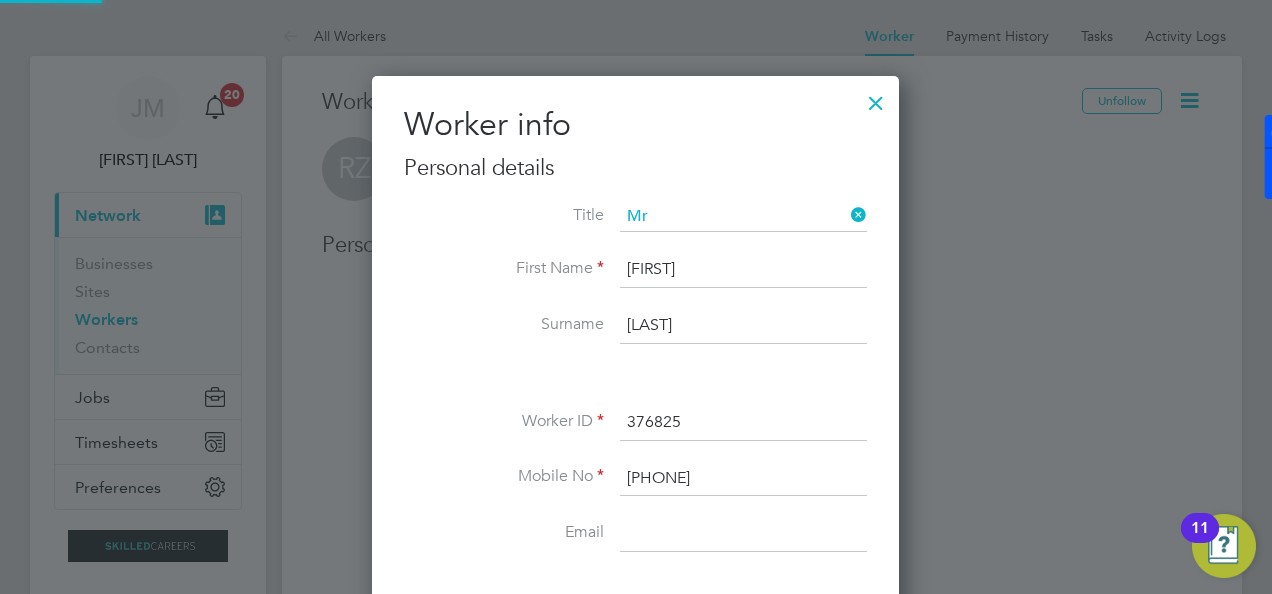 type 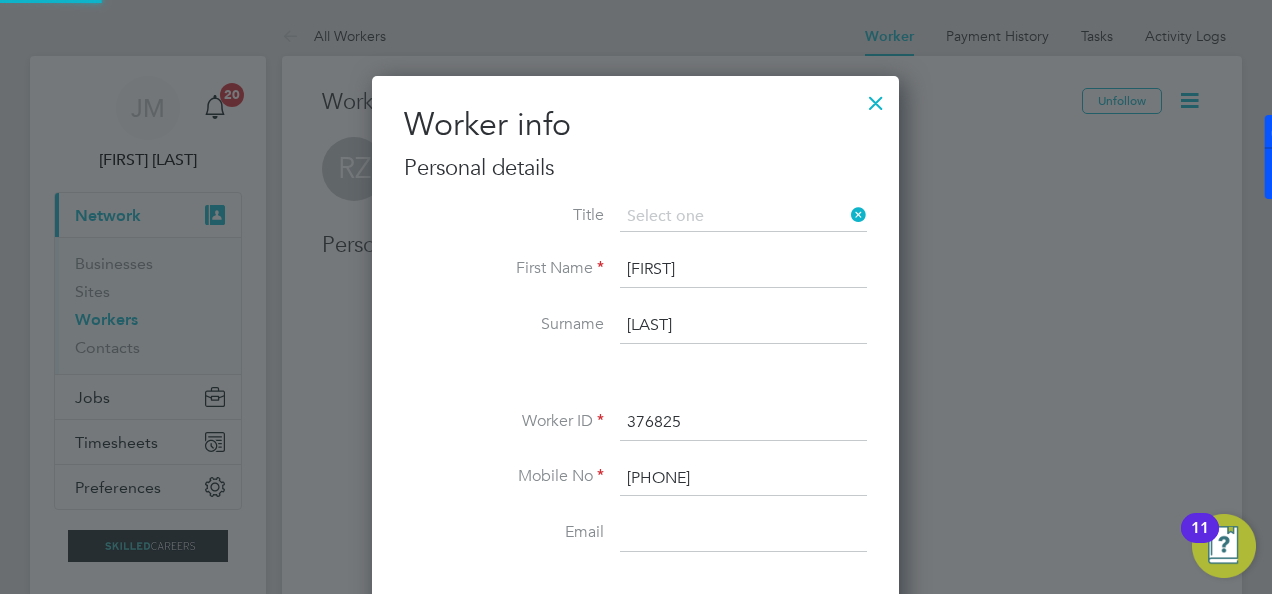 scroll, scrollTop: 10, scrollLeft: 9, axis: both 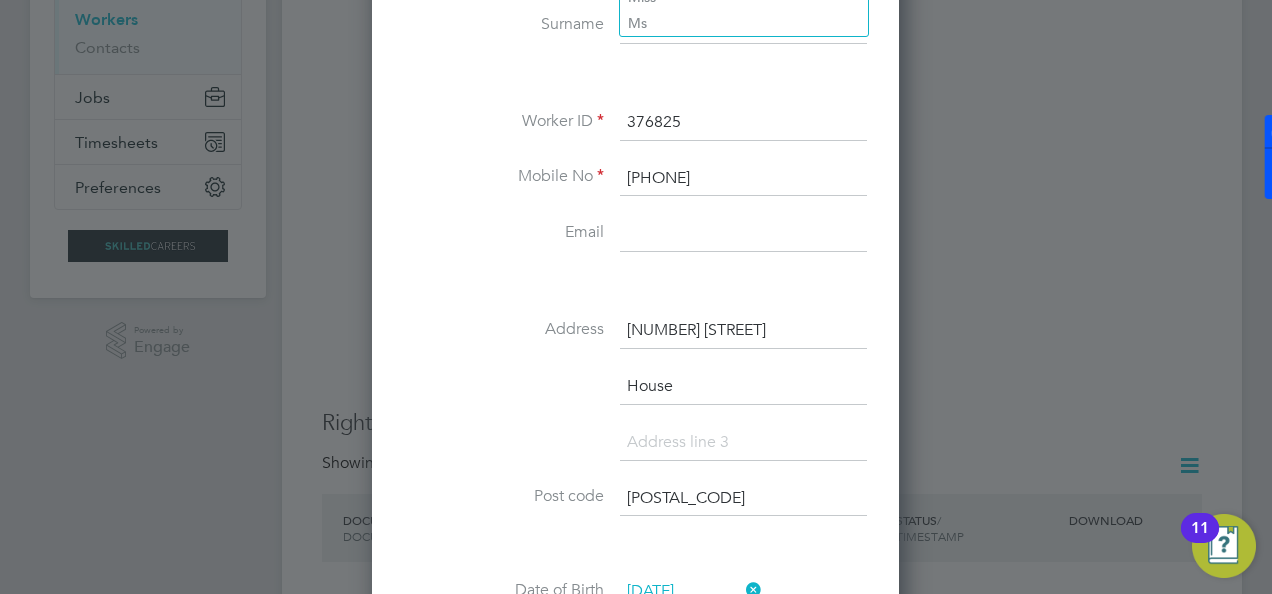 click 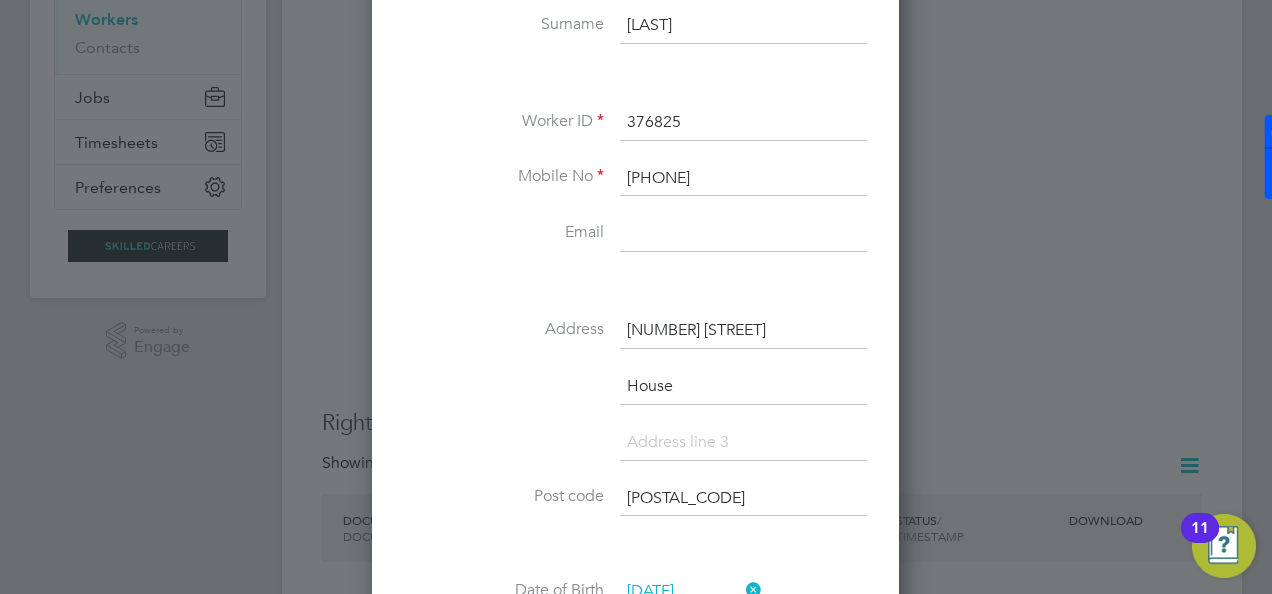 click at bounding box center (743, 234) 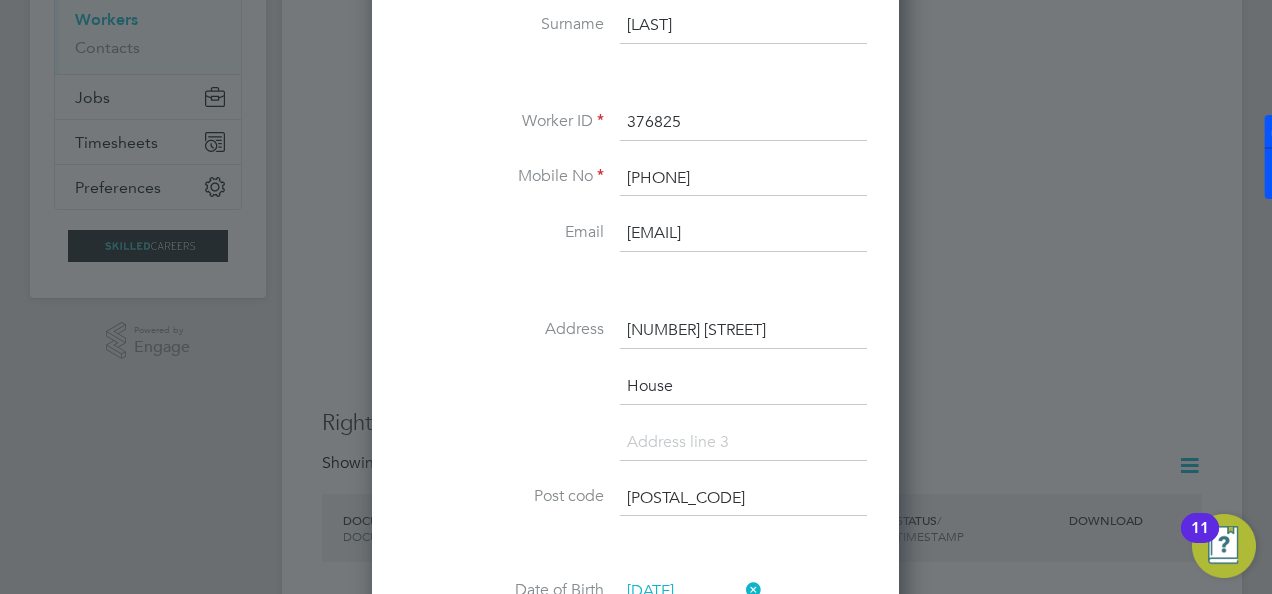 scroll, scrollTop: 0, scrollLeft: 88, axis: horizontal 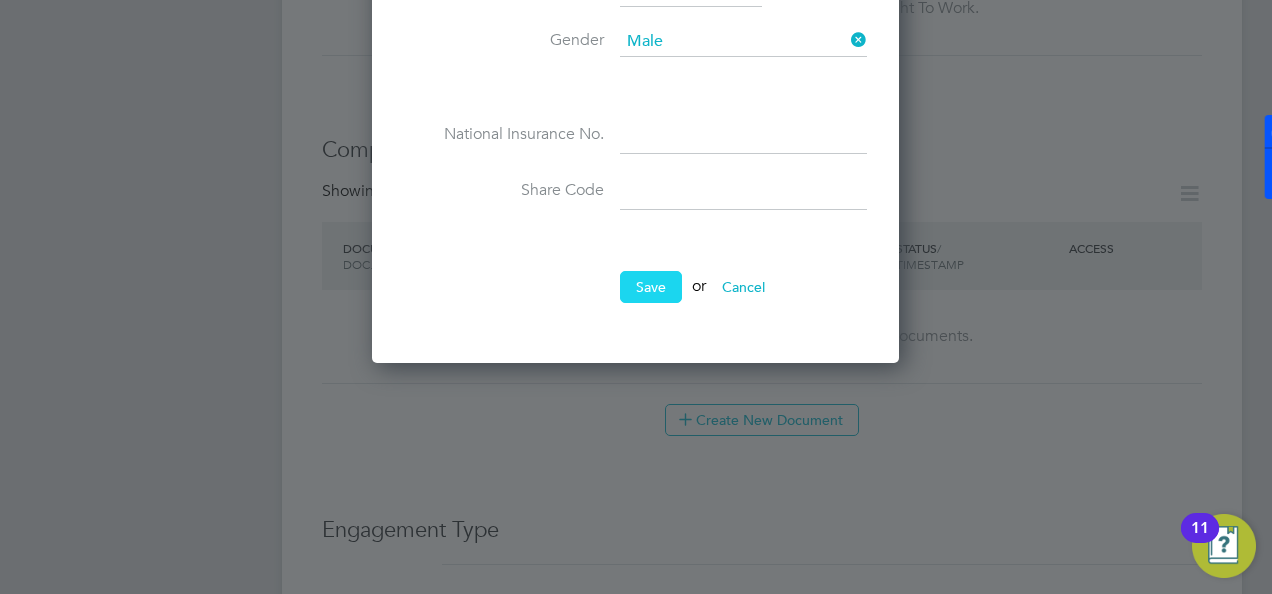 click on "Save" at bounding box center (651, 287) 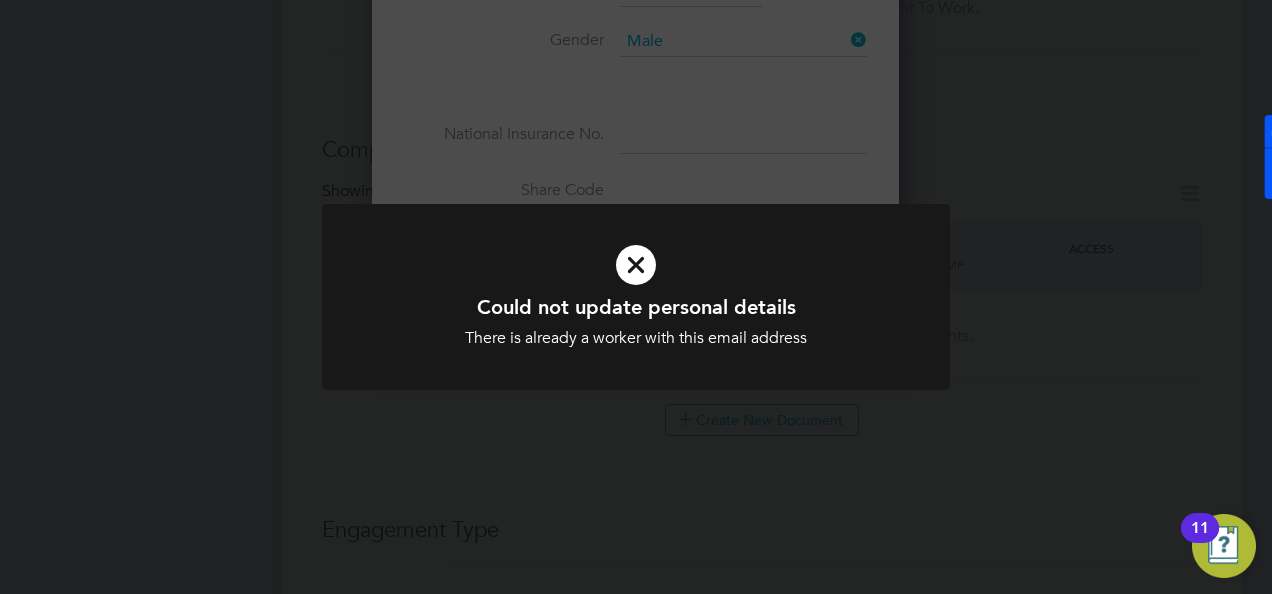 click on "Could not update personal details There is already a worker with this email address Cancel Okay" 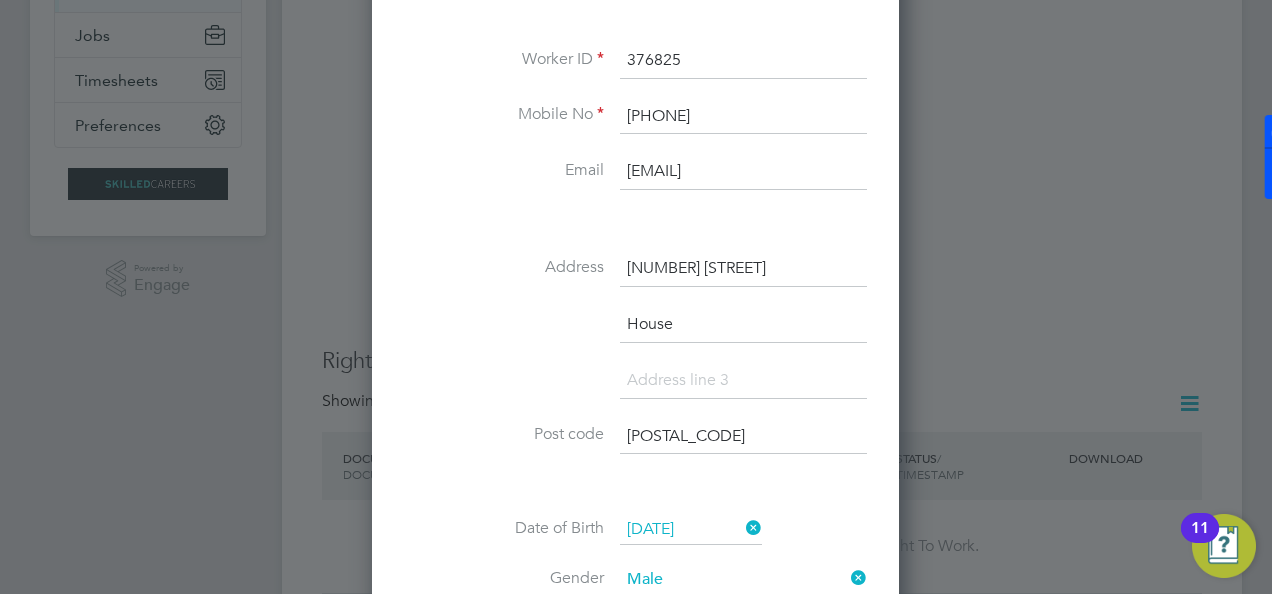 scroll, scrollTop: 200, scrollLeft: 0, axis: vertical 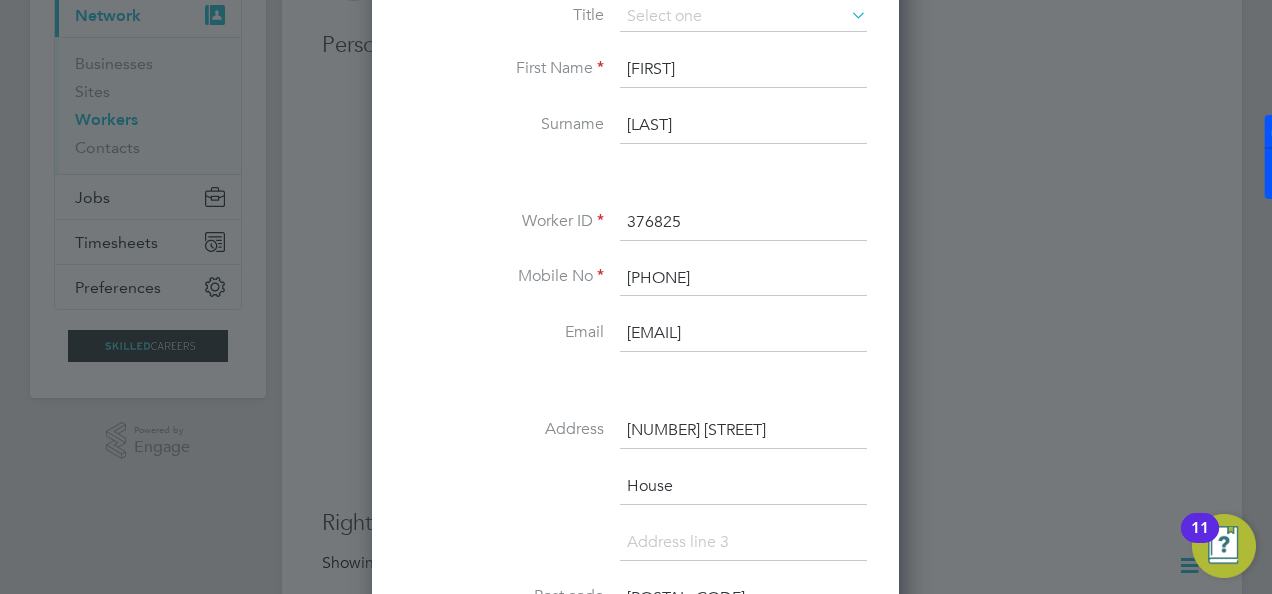 drag, startPoint x: 627, startPoint y: 328, endPoint x: 959, endPoint y: 315, distance: 332.25443 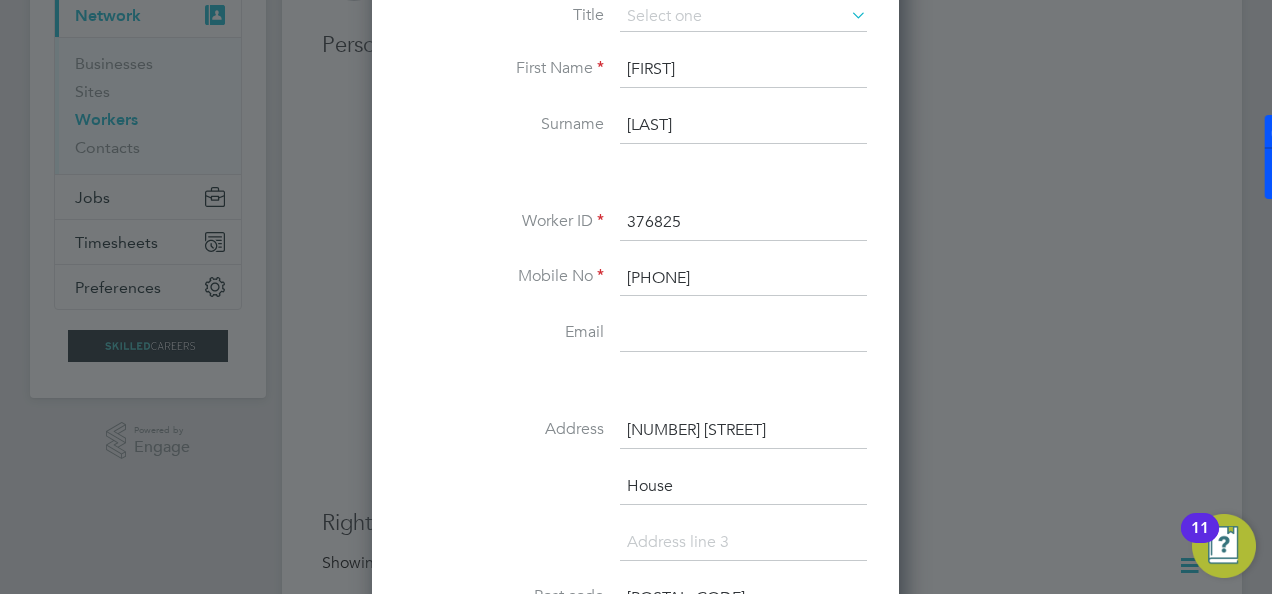 scroll, scrollTop: 0, scrollLeft: 0, axis: both 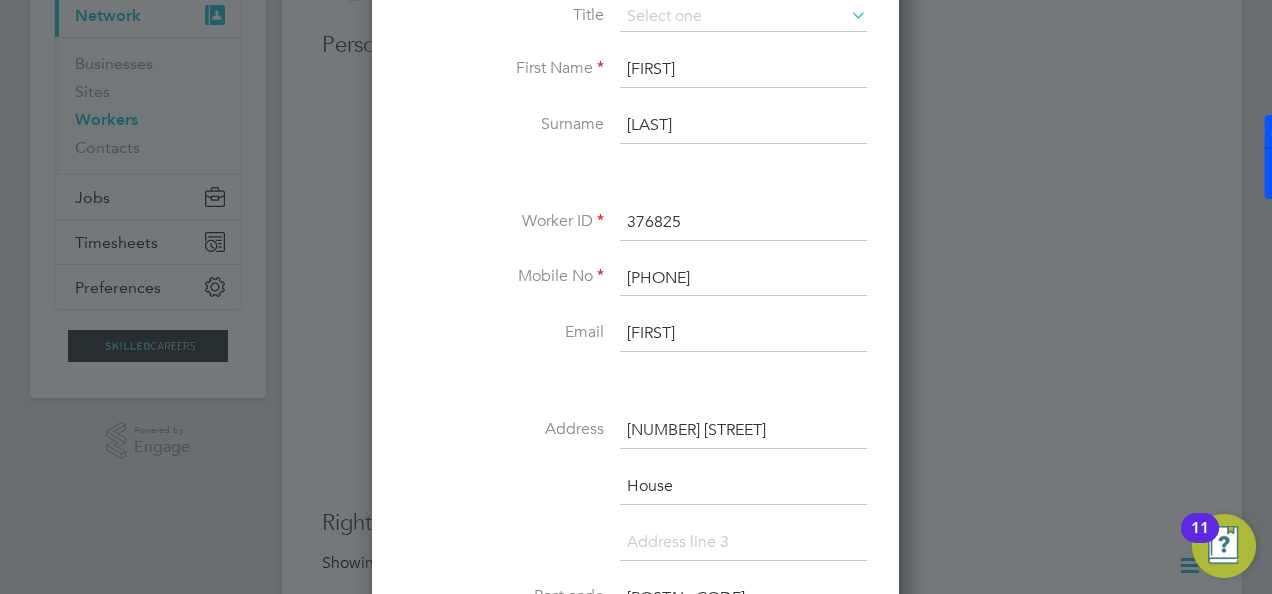 drag, startPoint x: 713, startPoint y: 124, endPoint x: 601, endPoint y: 118, distance: 112.1606 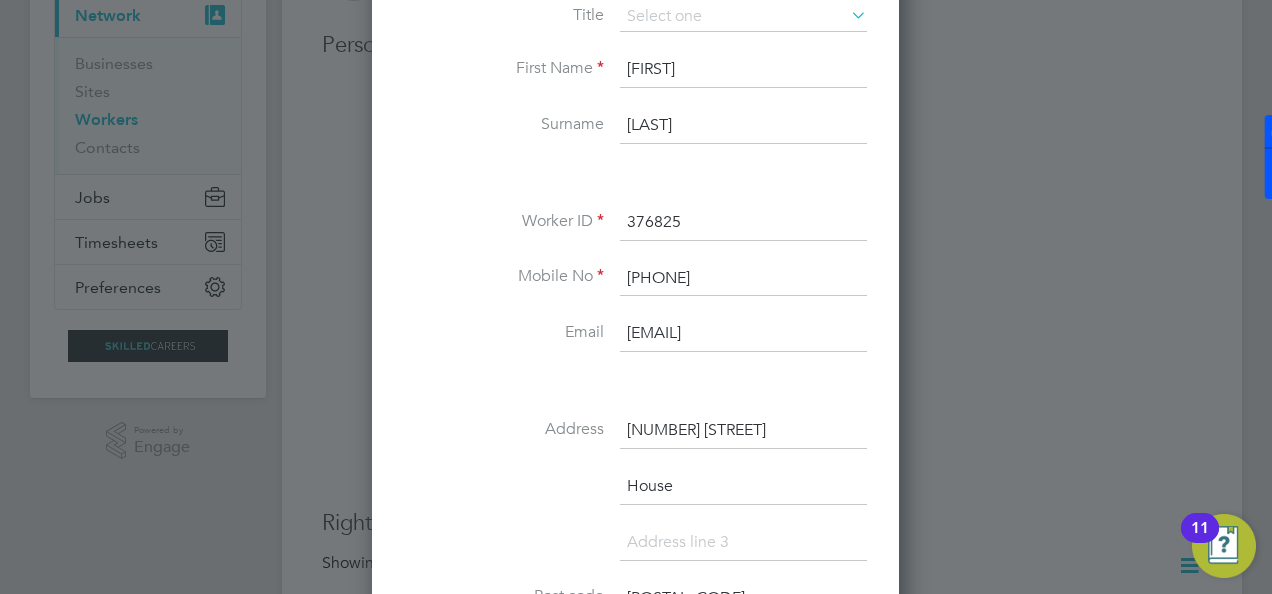 scroll, scrollTop: 0, scrollLeft: 22, axis: horizontal 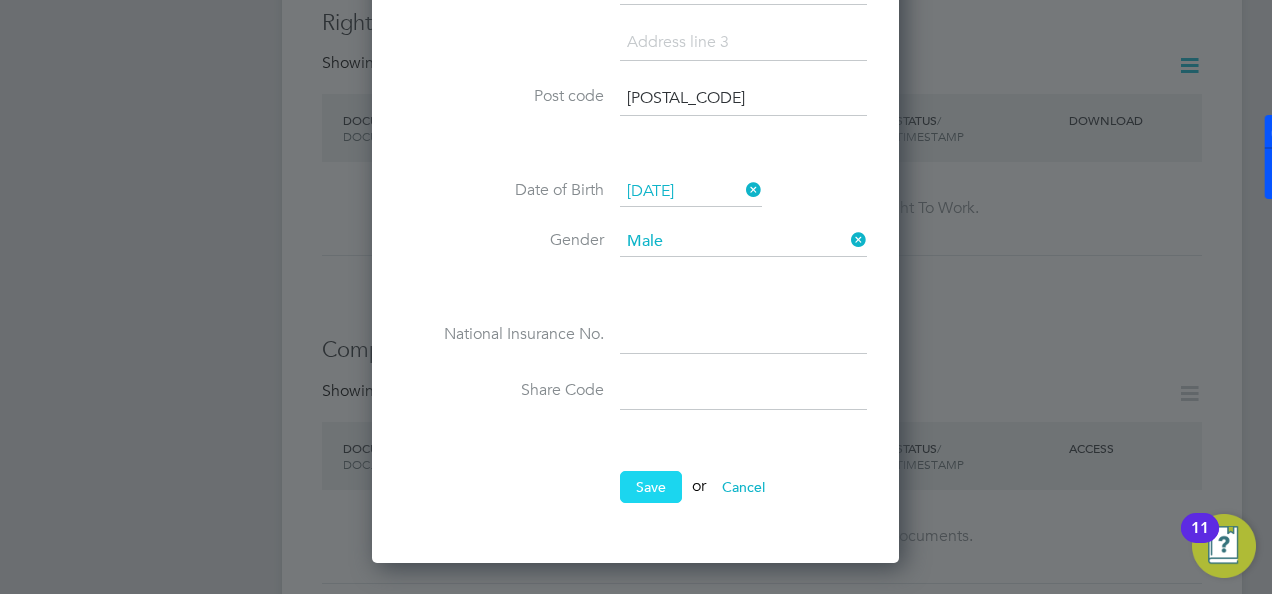 type on "Regimantas.Zaborskas@wates.co.uk" 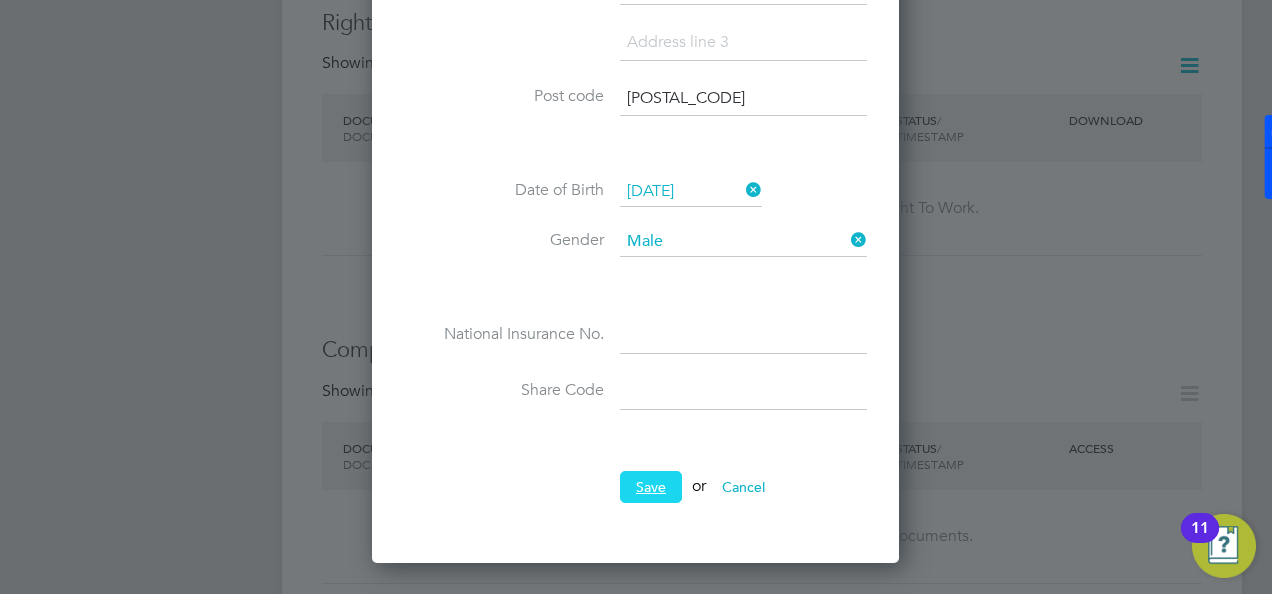 click on "Save" at bounding box center (651, 487) 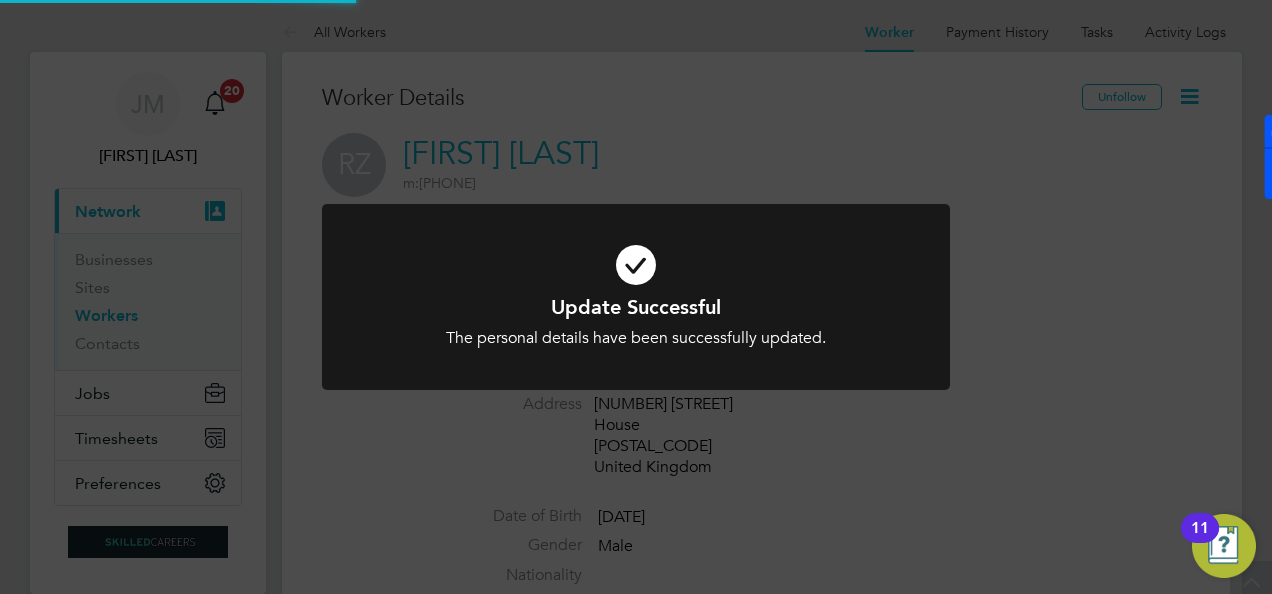 scroll, scrollTop: 0, scrollLeft: 0, axis: both 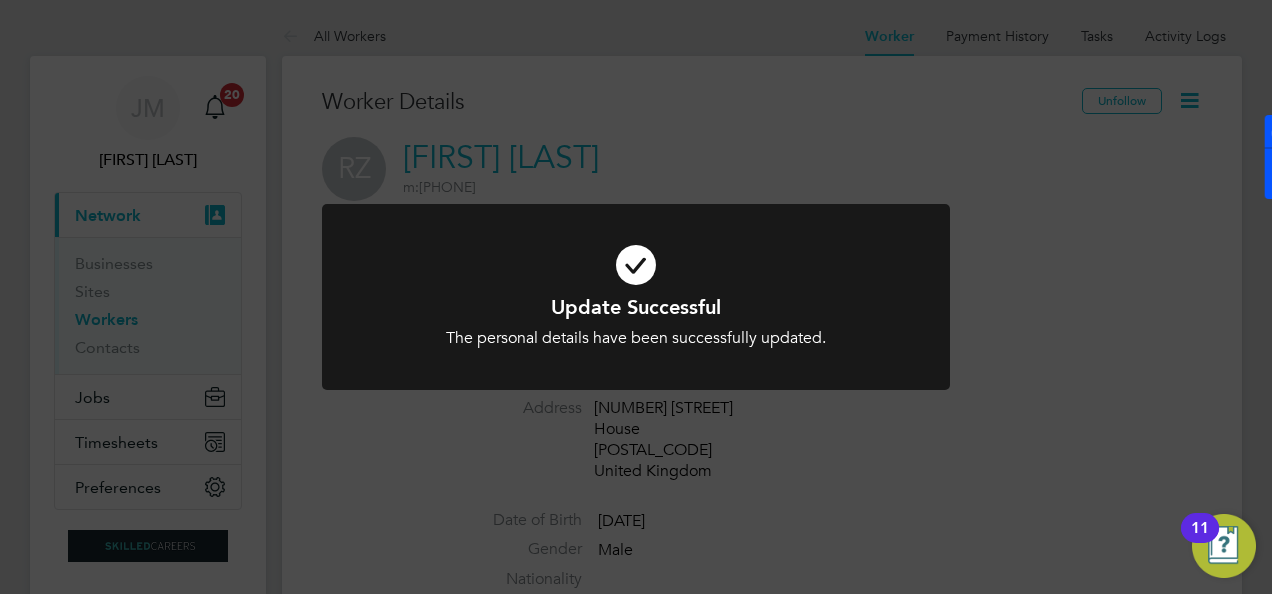 drag, startPoint x: 796, startPoint y: 124, endPoint x: 982, endPoint y: 96, distance: 188.09572 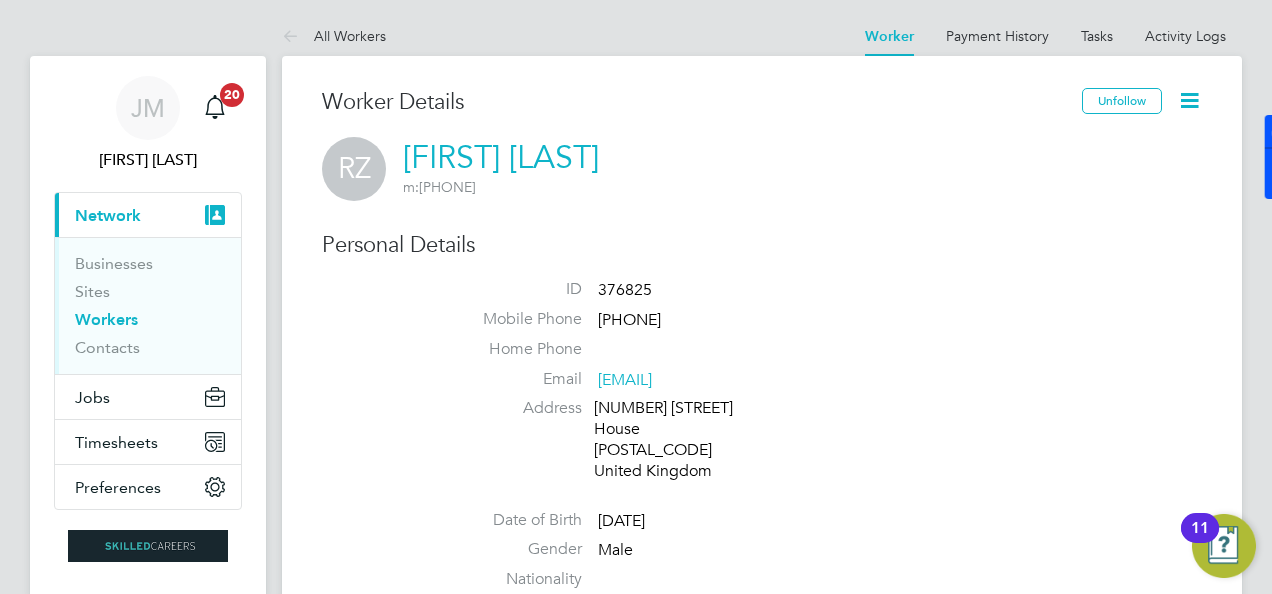 click 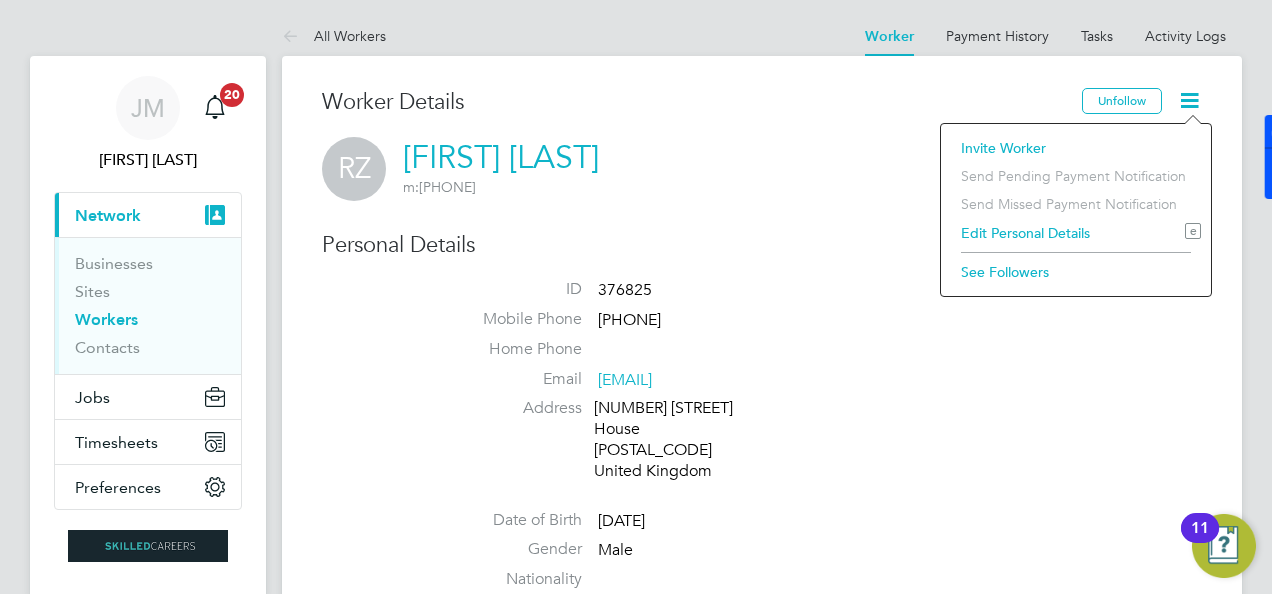 click on "Invite Worker" 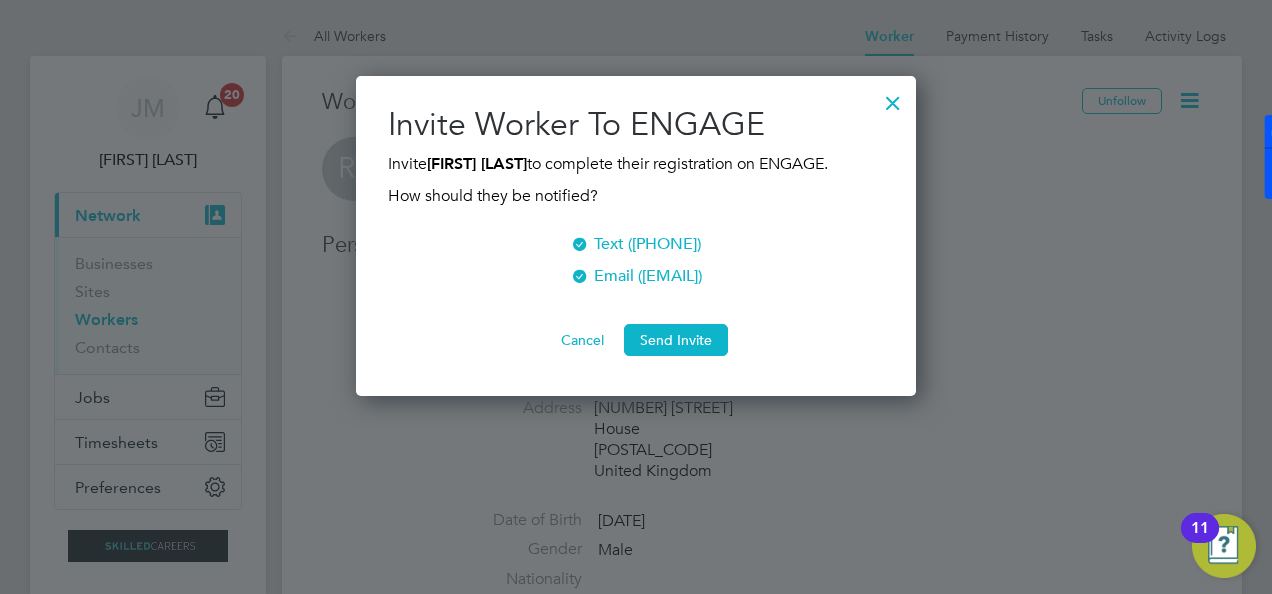 scroll, scrollTop: 10, scrollLeft: 10, axis: both 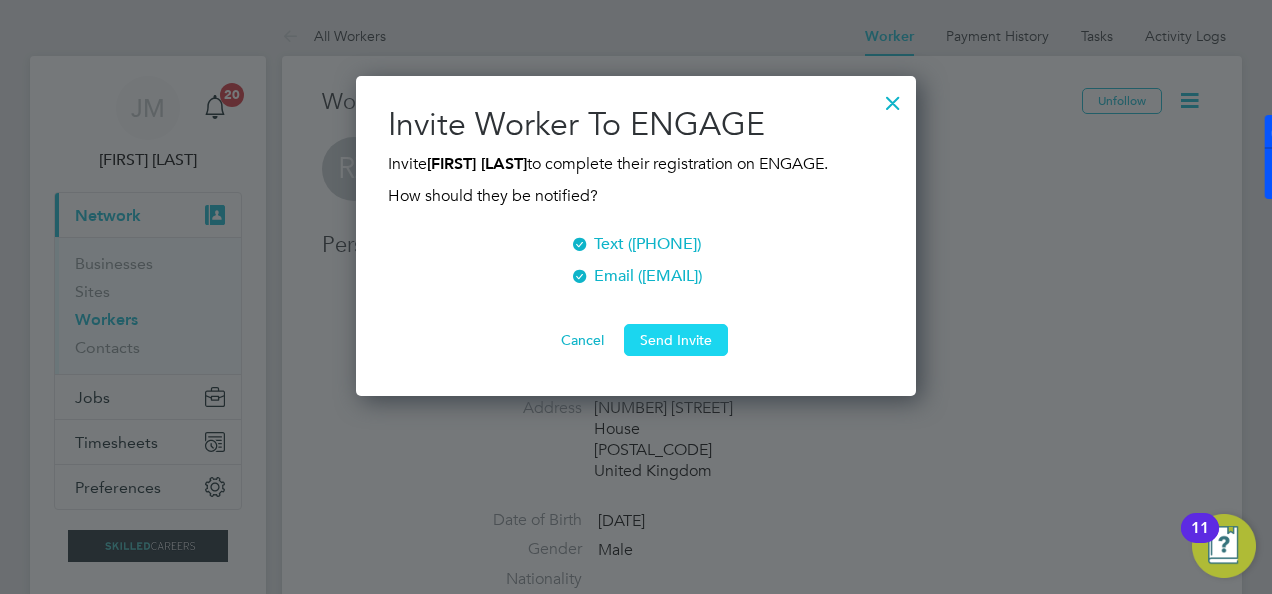 click on "Send Invite" at bounding box center [676, 340] 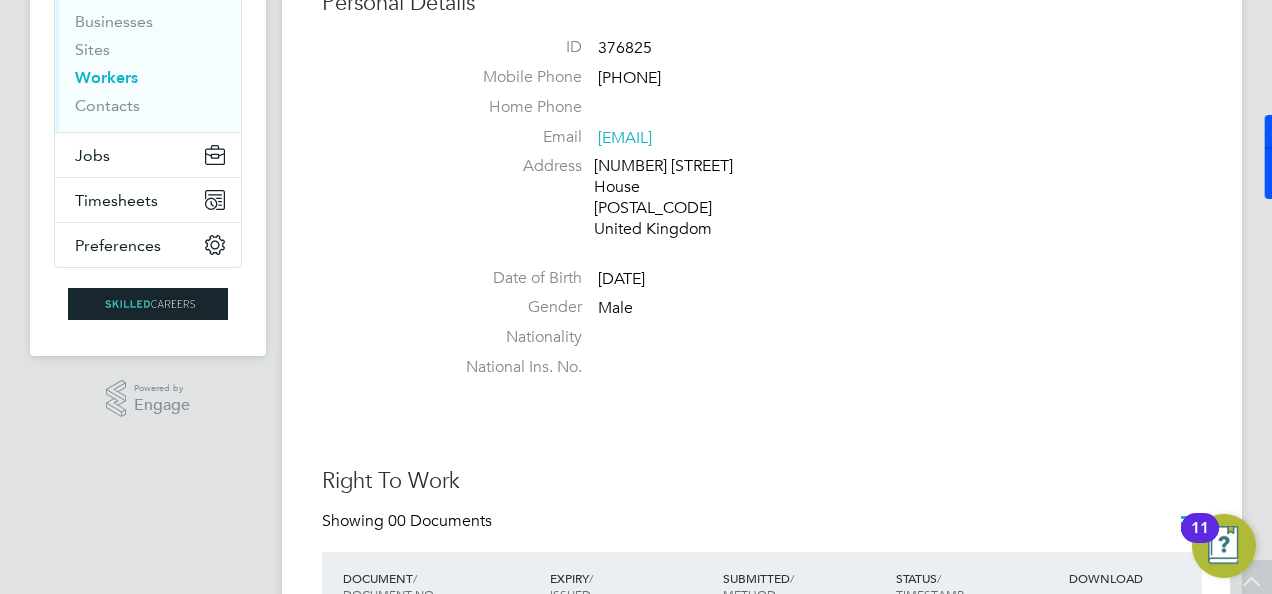 scroll, scrollTop: 0, scrollLeft: 0, axis: both 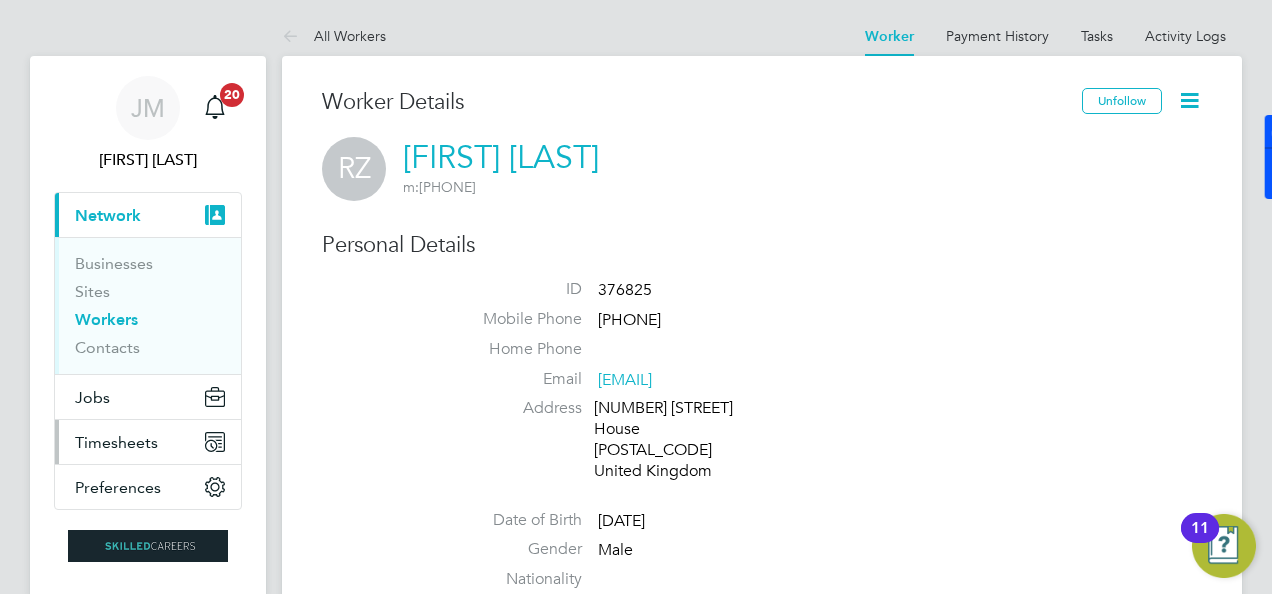click on "Timesheets" at bounding box center [116, 442] 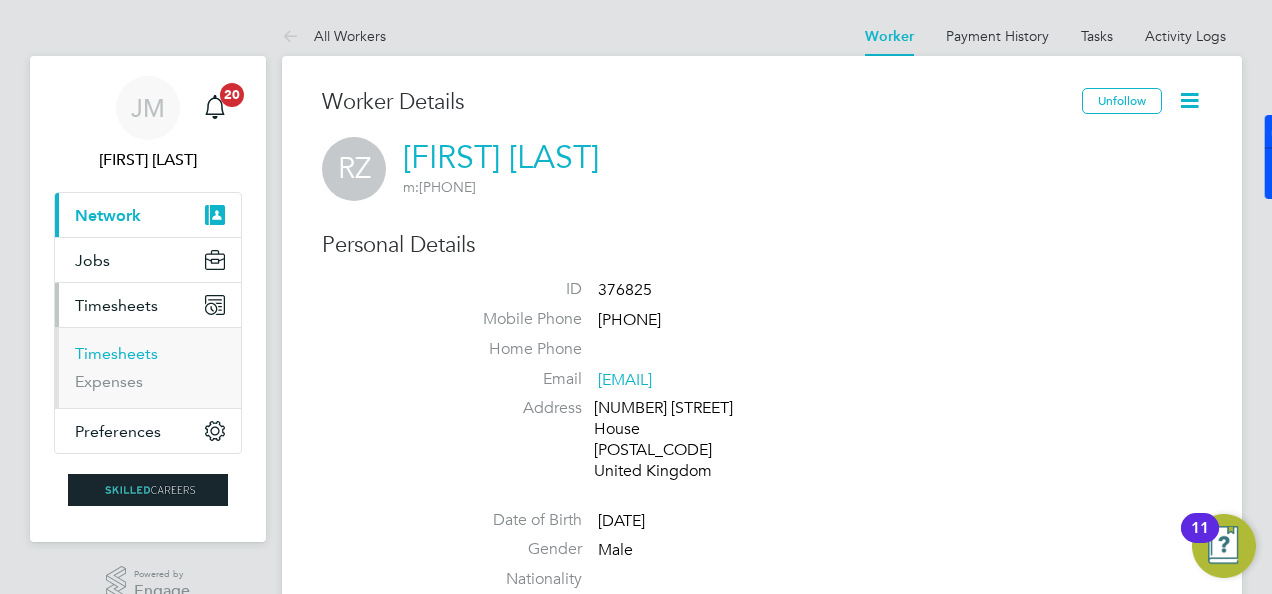 click on "Timesheets" at bounding box center (116, 353) 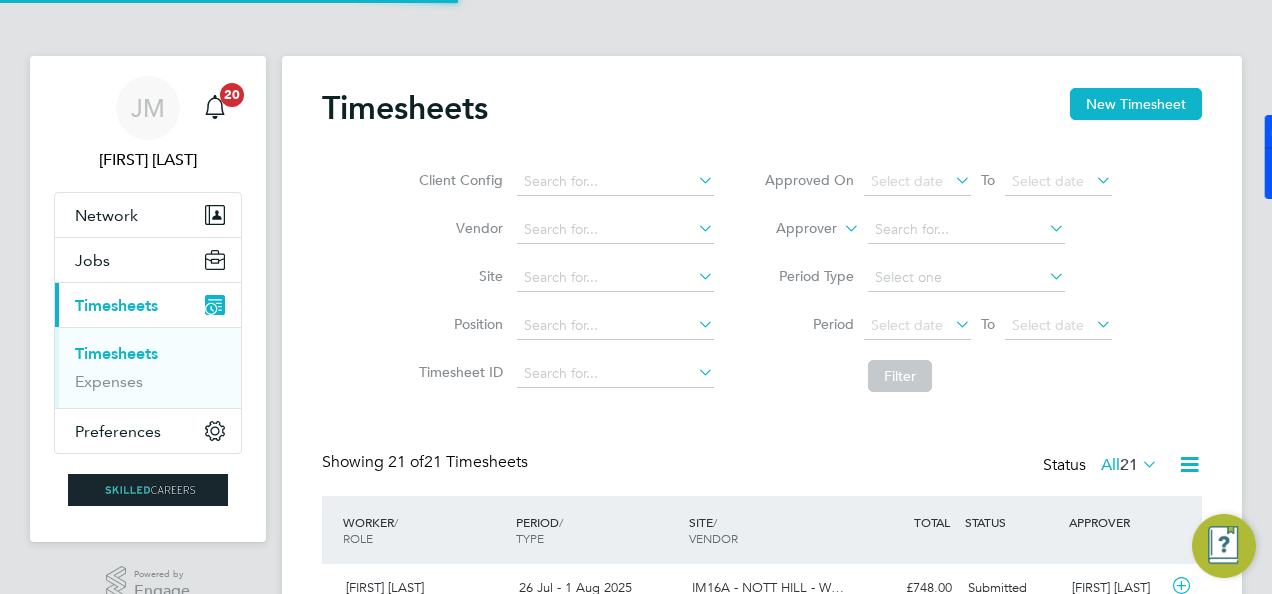 scroll, scrollTop: 10, scrollLeft: 10, axis: both 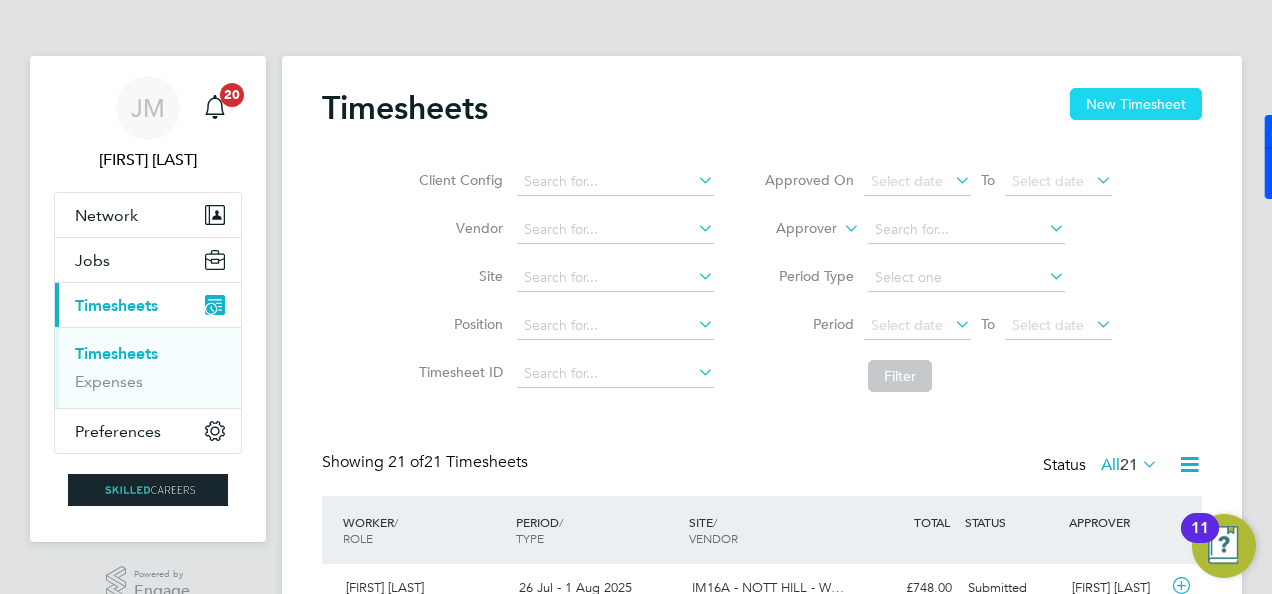 click on "New Timesheet" 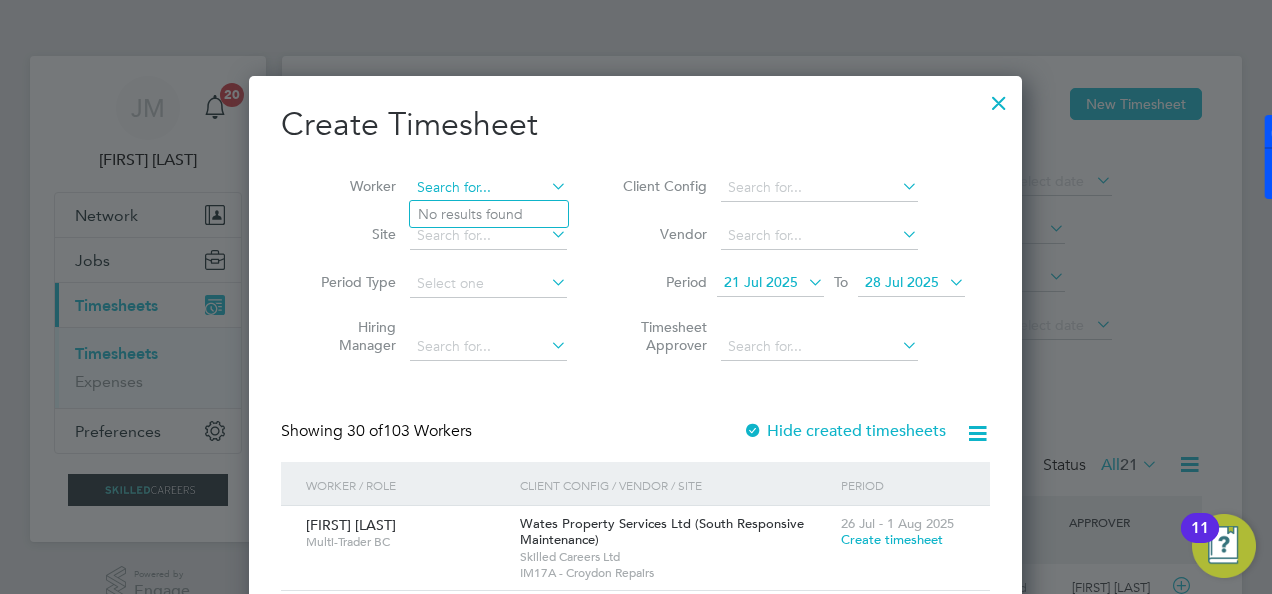 click at bounding box center (488, 188) 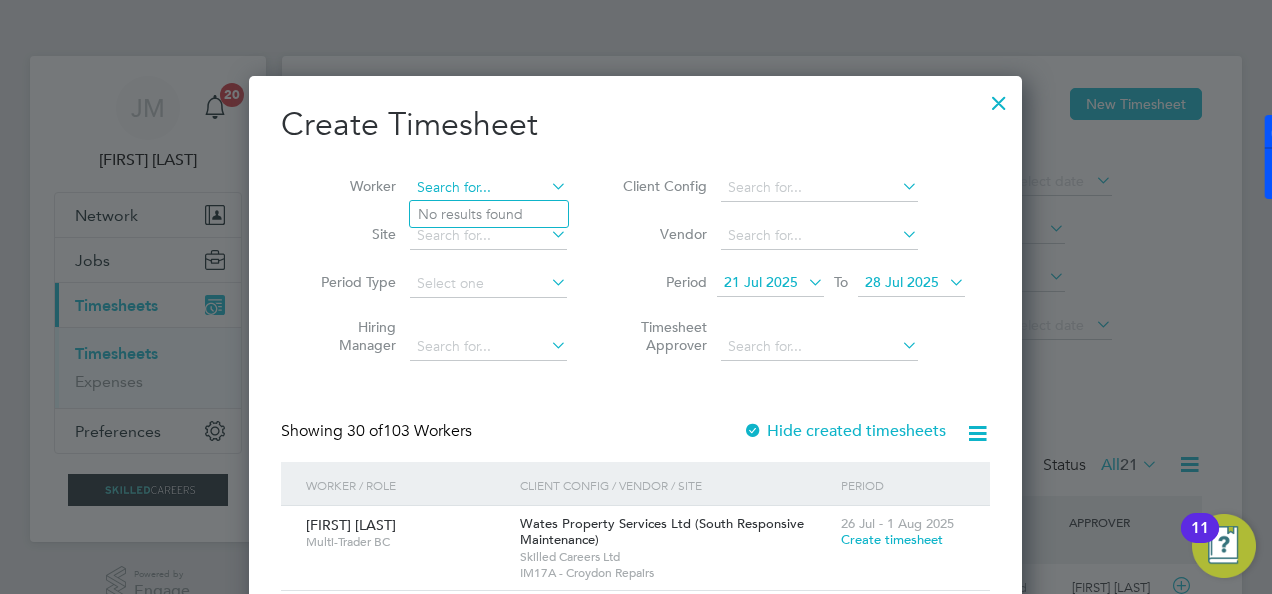 click at bounding box center [488, 188] 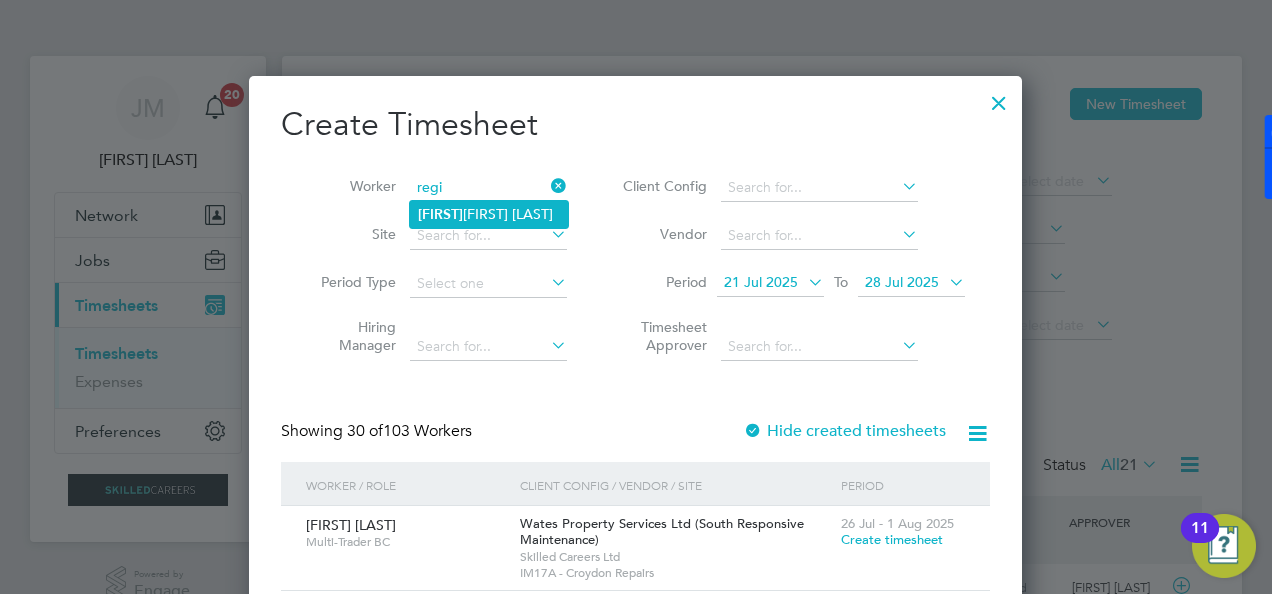 click on "Regi mantas Zaborskas" 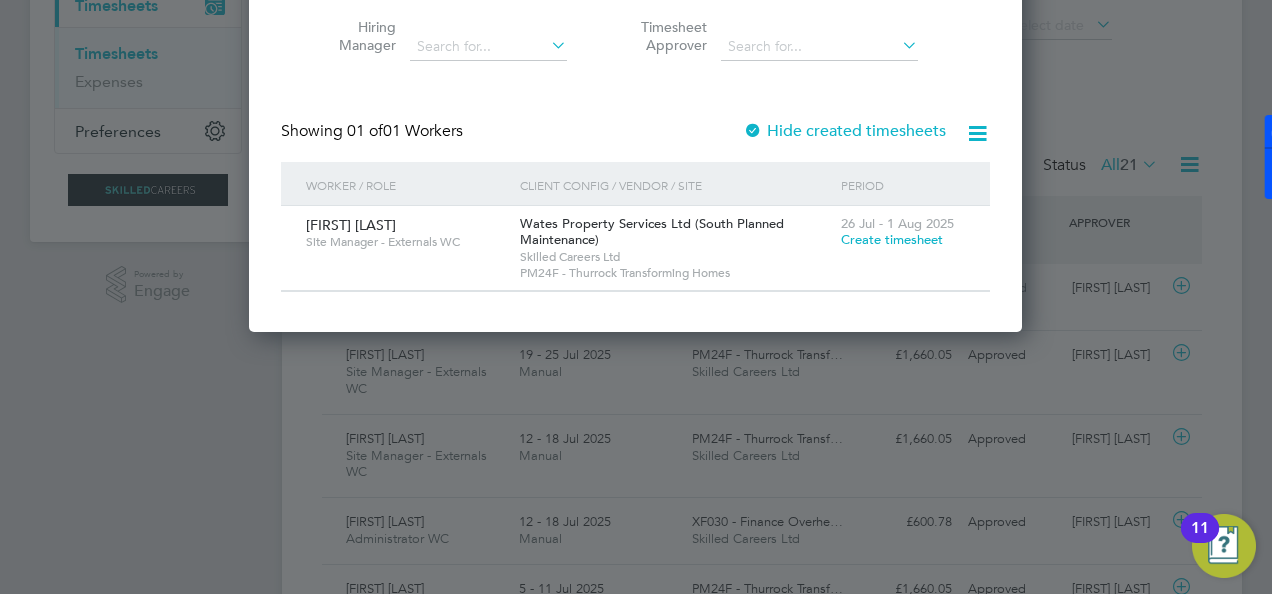 click on "Create timesheet" at bounding box center (892, 239) 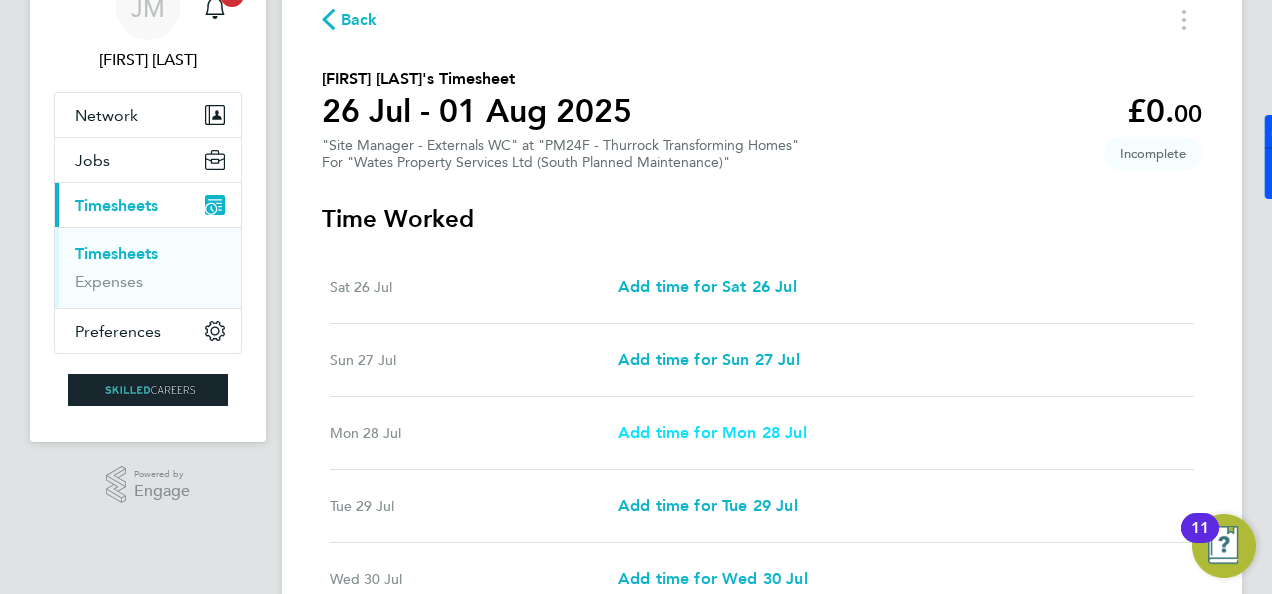 click on "Add time for Mon 28 Jul" at bounding box center (712, 432) 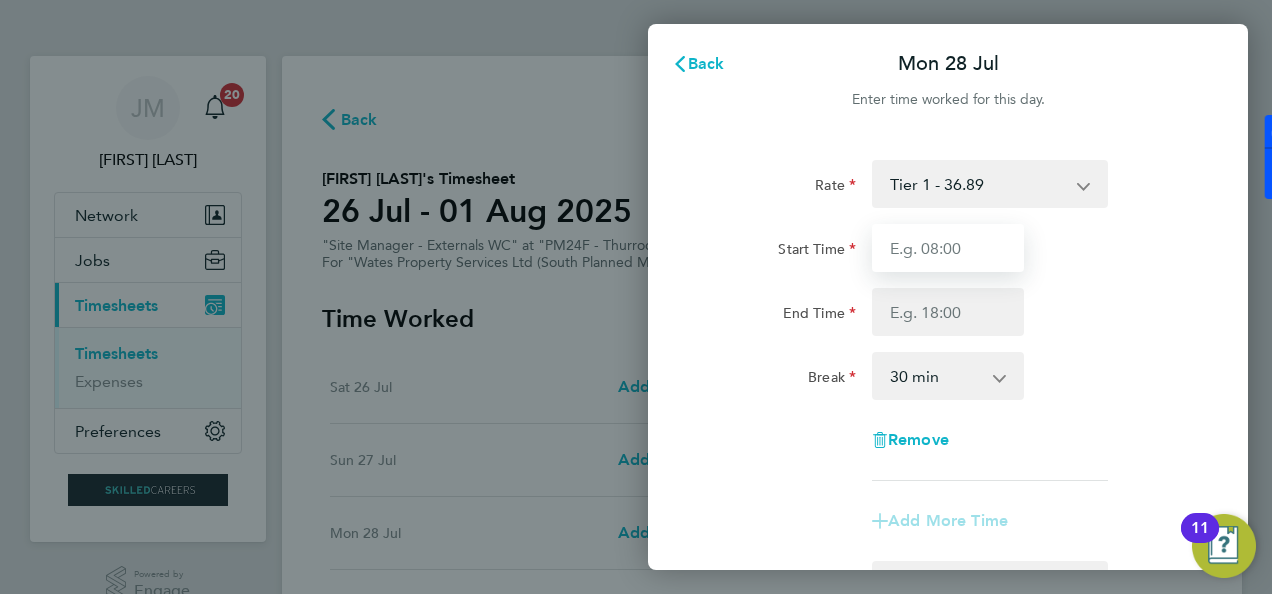 click on "Start Time" at bounding box center (948, 248) 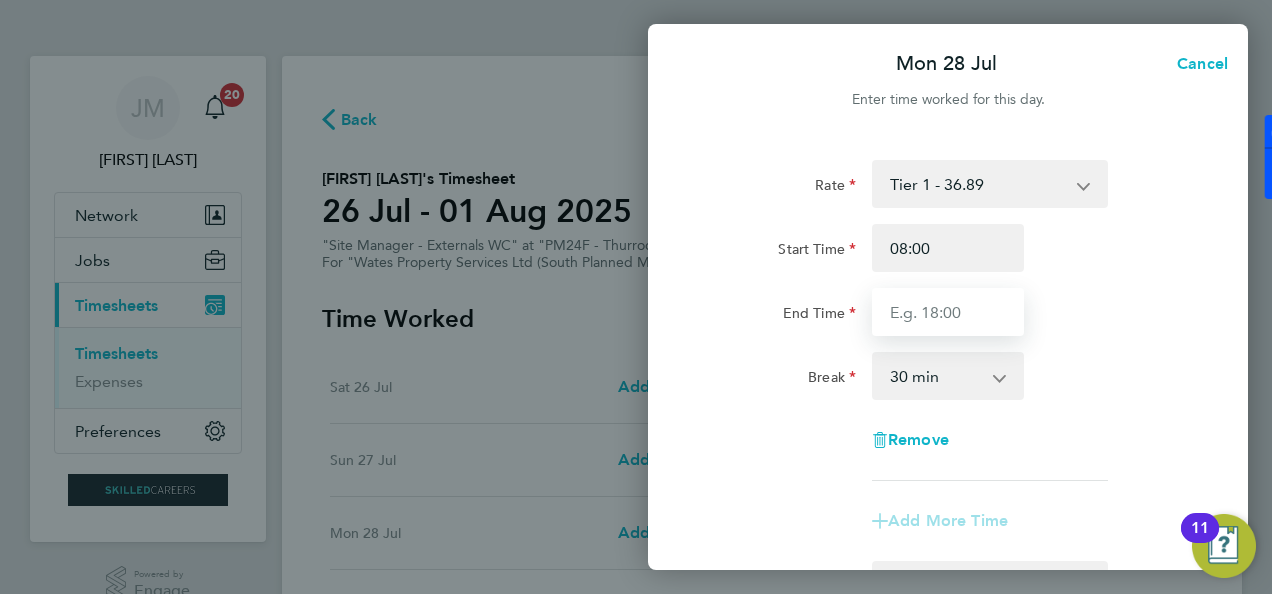 click on "End Time" at bounding box center [948, 312] 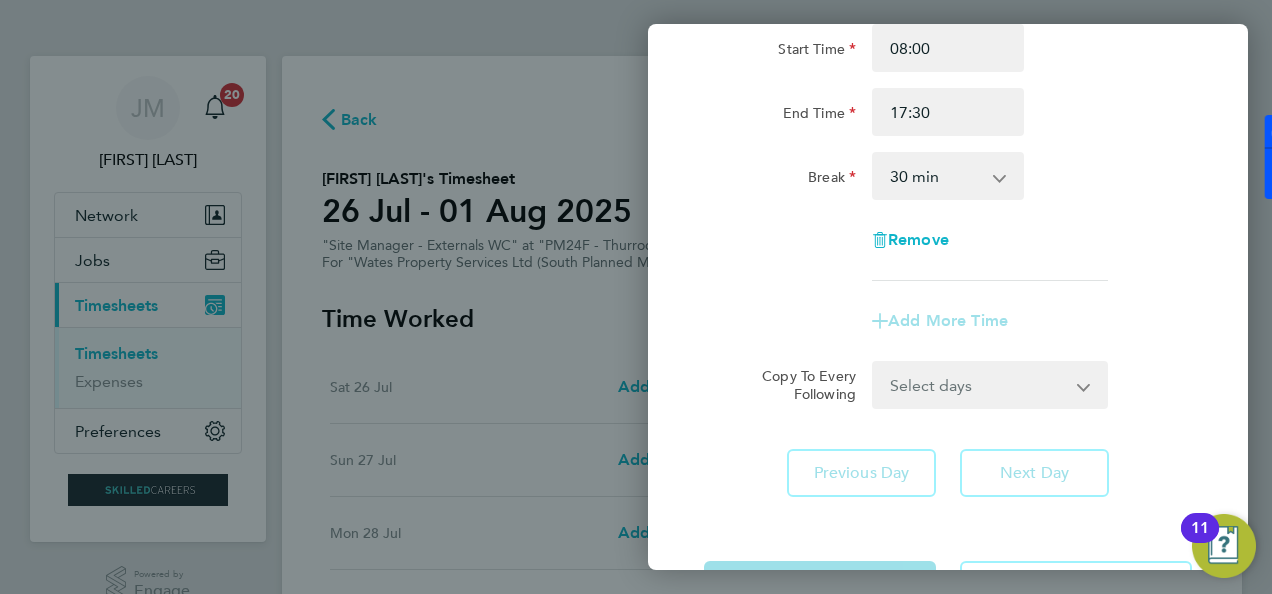 click on "Rate  Tier 1 - 36.89
Start Time 08:00 End Time 17:30 Break  0 min   15 min   30 min   45 min   60 min   75 min   90 min
Remove
Add More Time  Copy To Every Following  Select days   Day   Tuesday   Wednesday   Thursday   Friday" 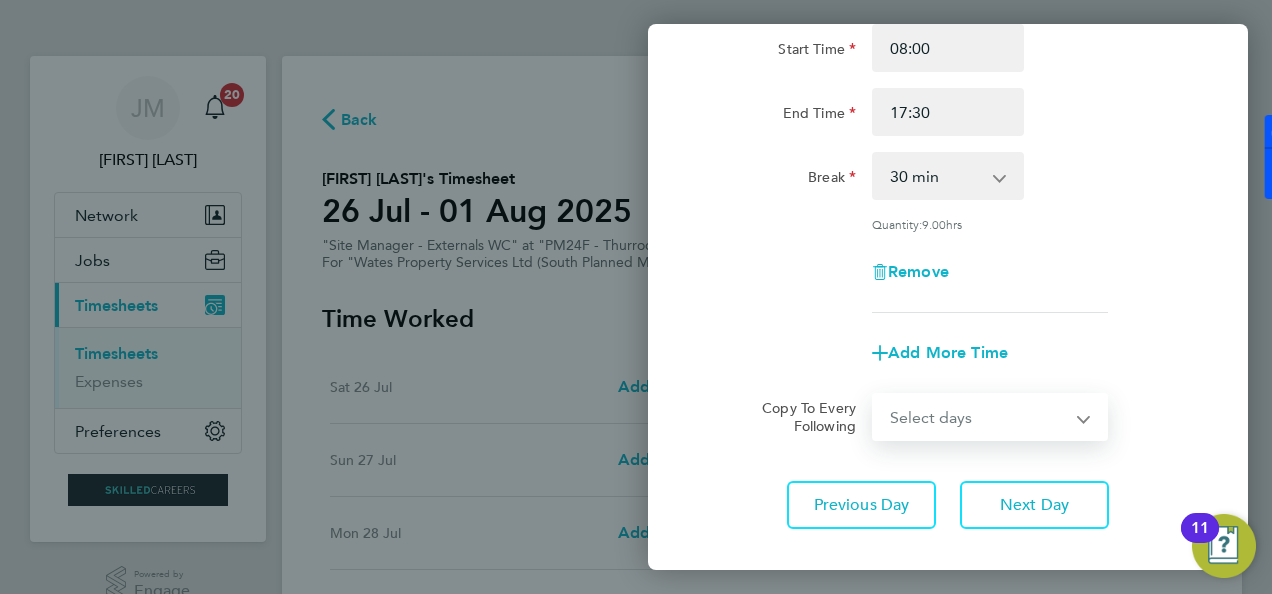 select on "DAY" 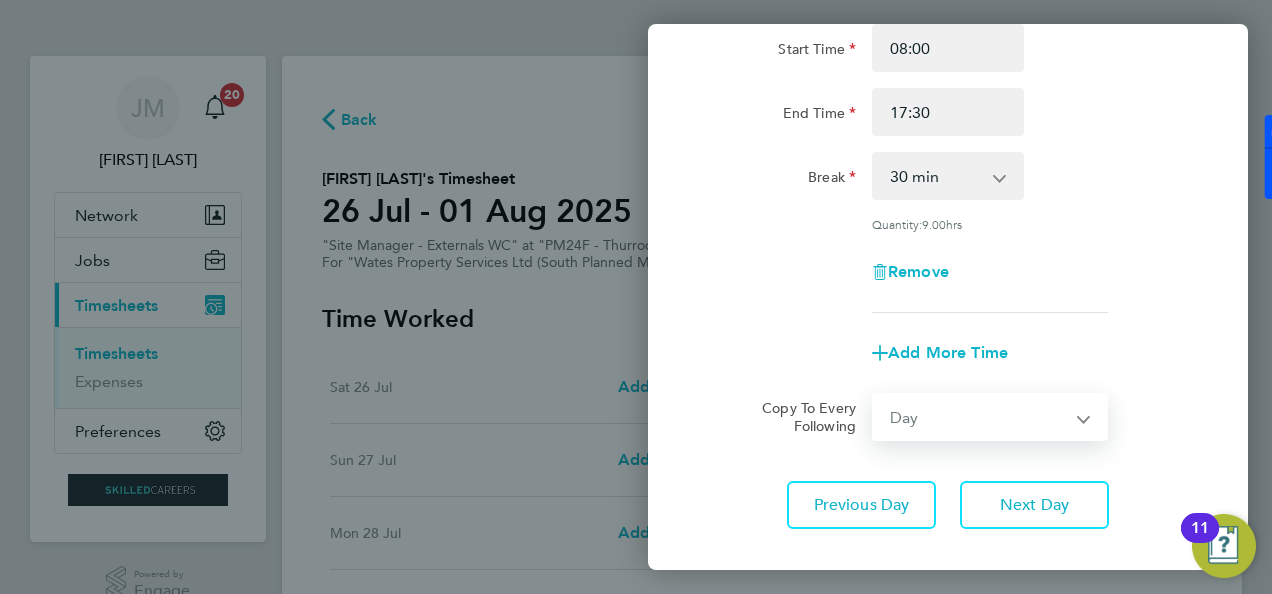 click on "Select days   Day   Tuesday   Wednesday   Thursday   Friday" at bounding box center [979, 417] 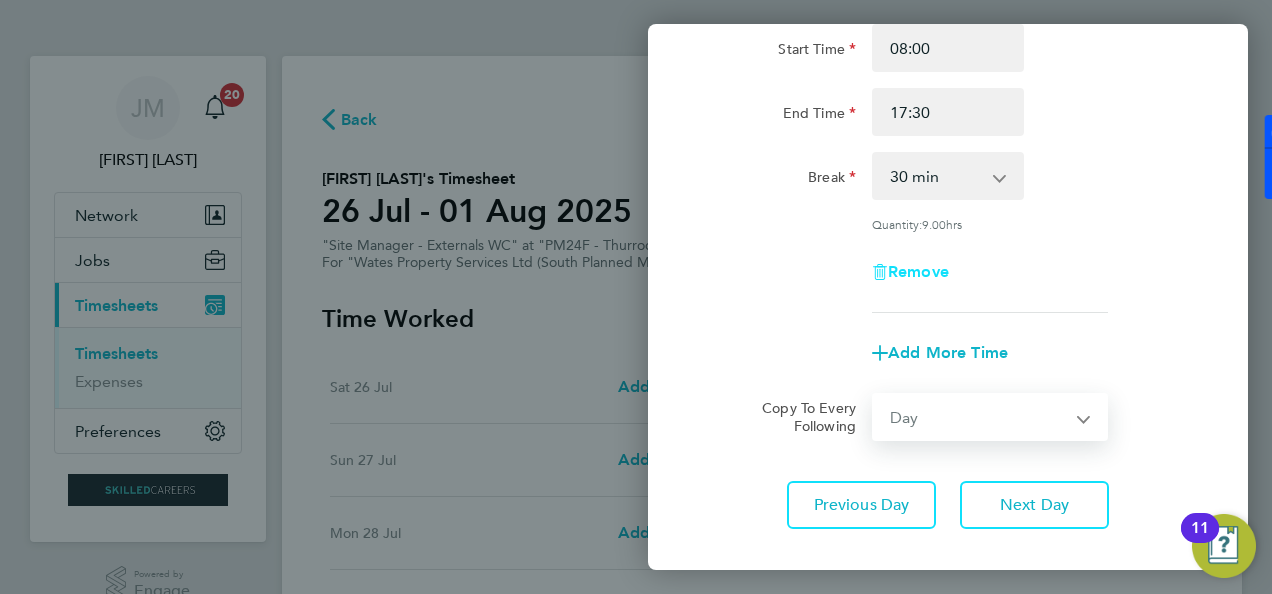 select on "2025-08-01" 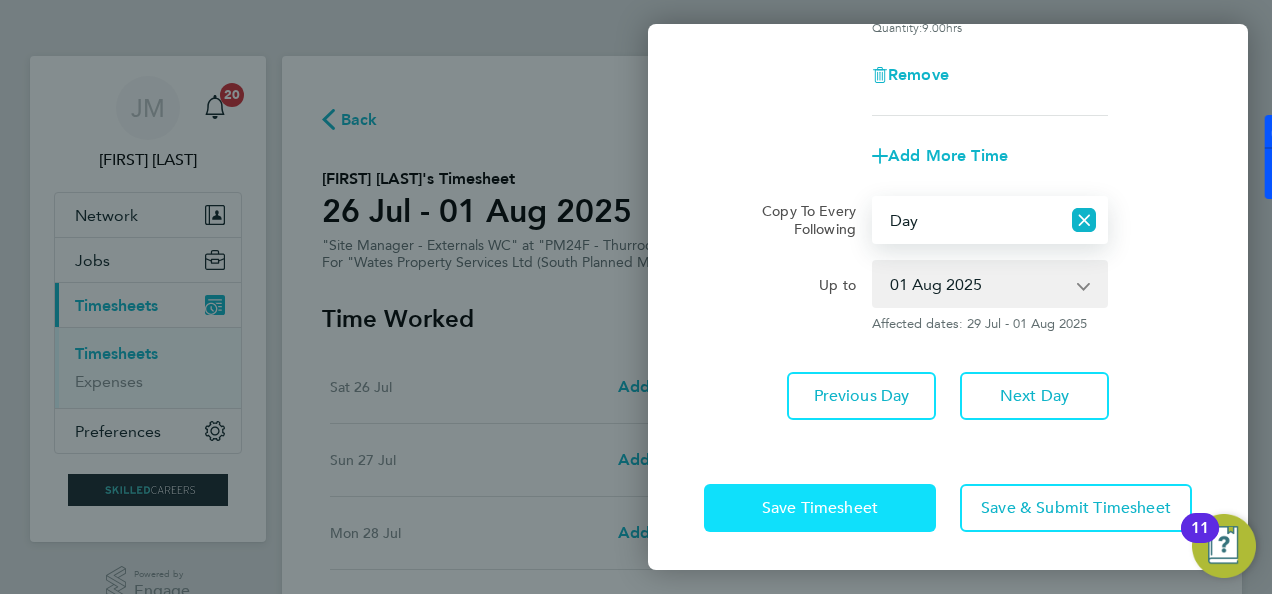 click on "Save Timesheet" 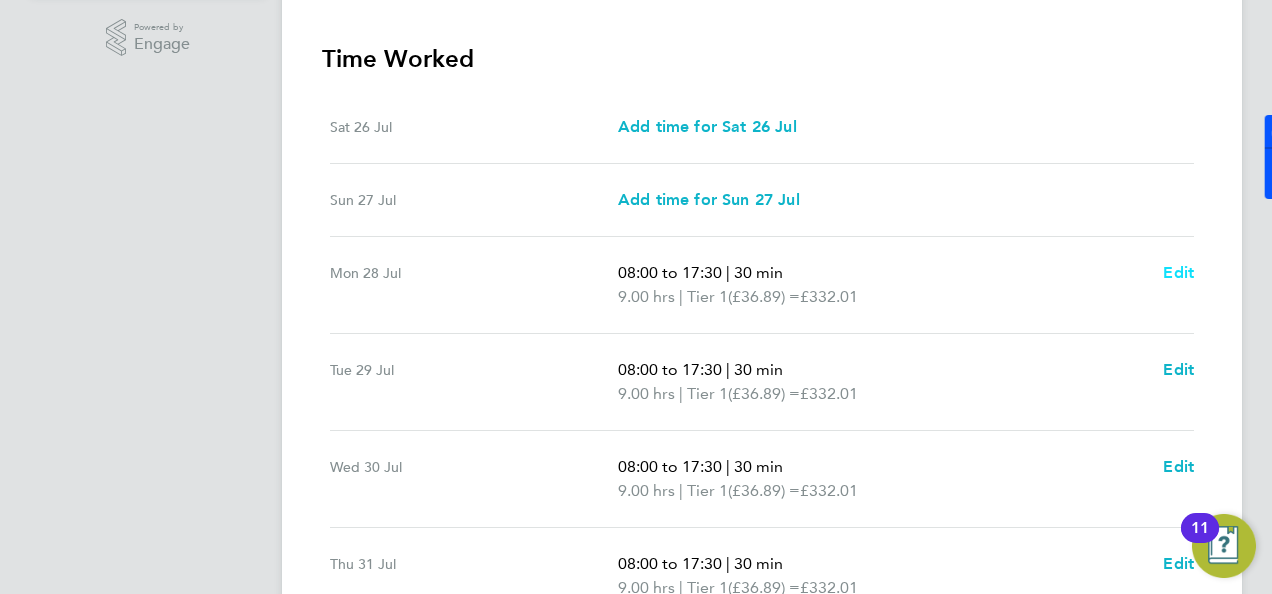 click on "Edit" at bounding box center (1178, 272) 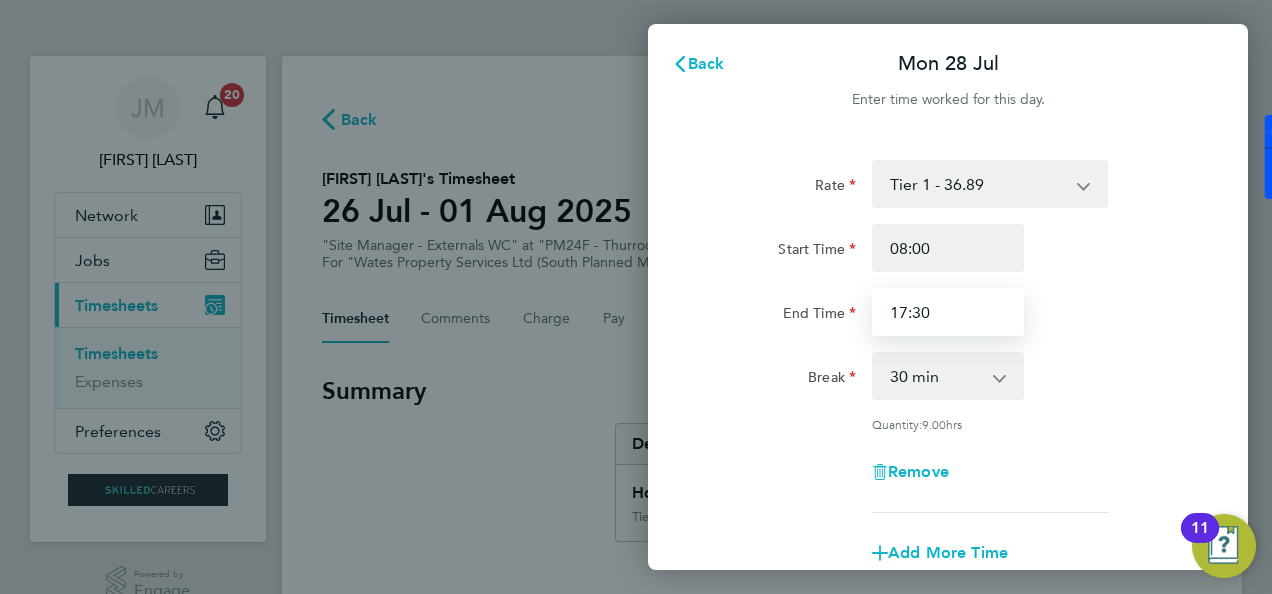 click on "17:30" at bounding box center [948, 312] 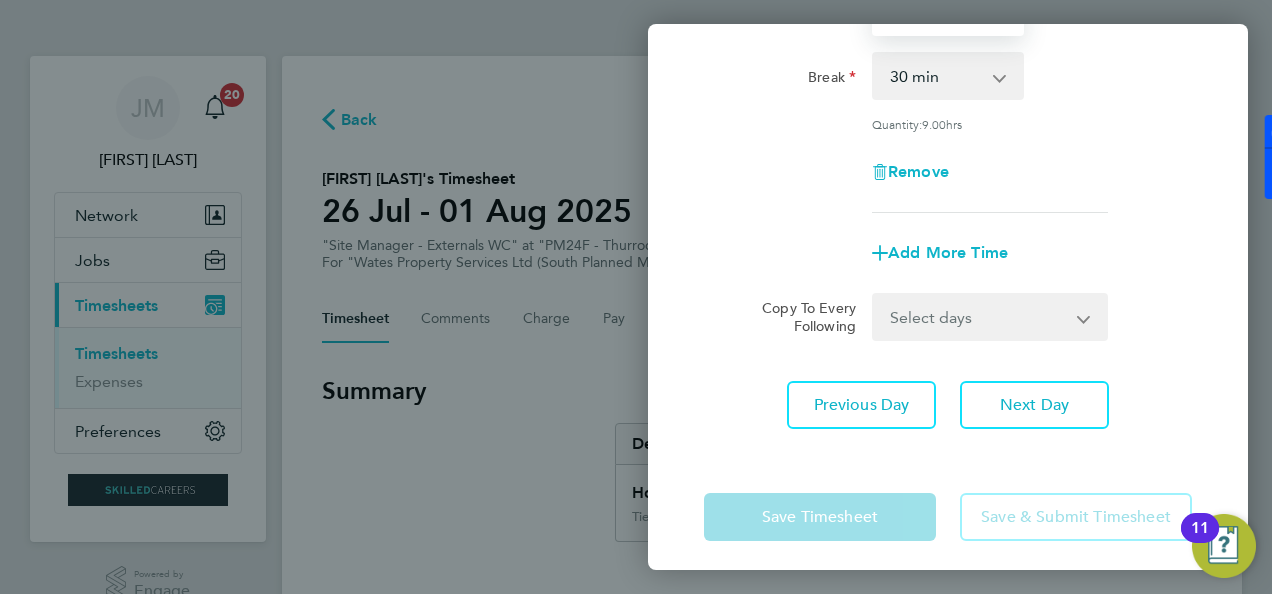 type on "17:00" 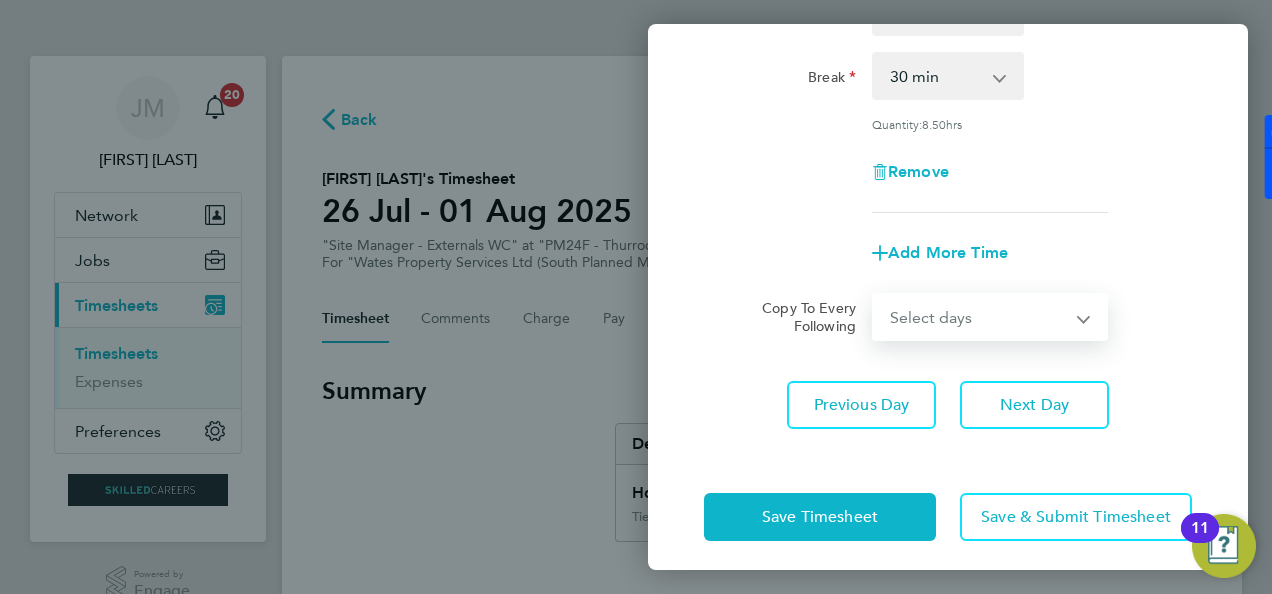 click on "Select days   Day   Tuesday   Wednesday   Thursday   Friday" at bounding box center (979, 317) 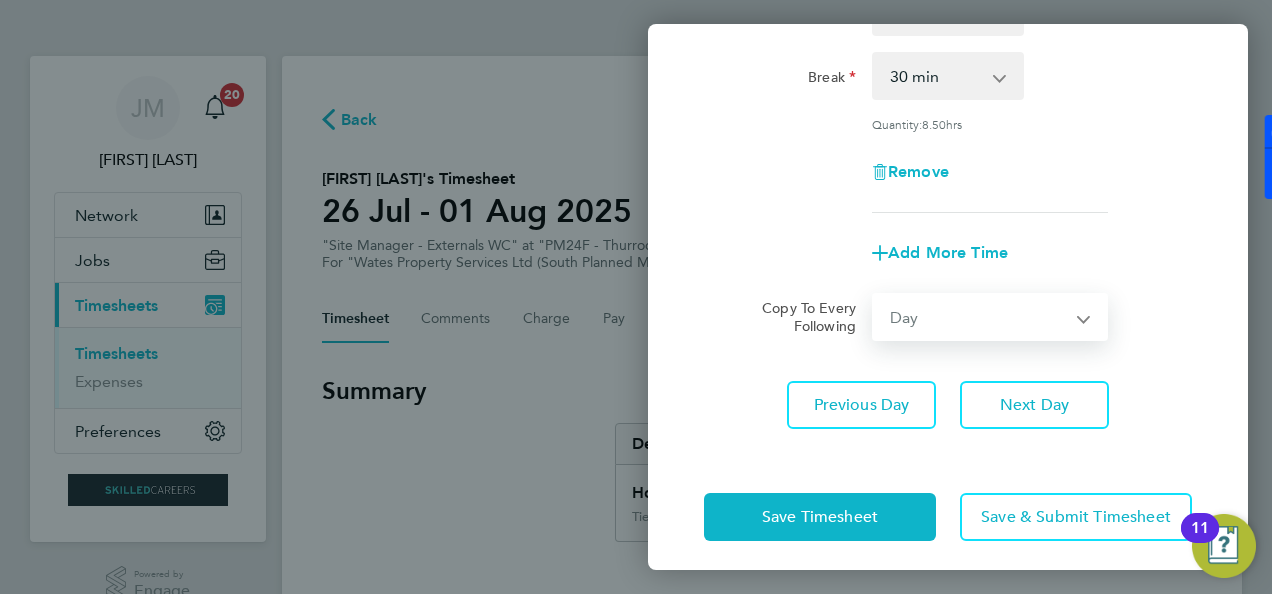click on "Select days   Day   Tuesday   Wednesday   Thursday   Friday" at bounding box center [979, 317] 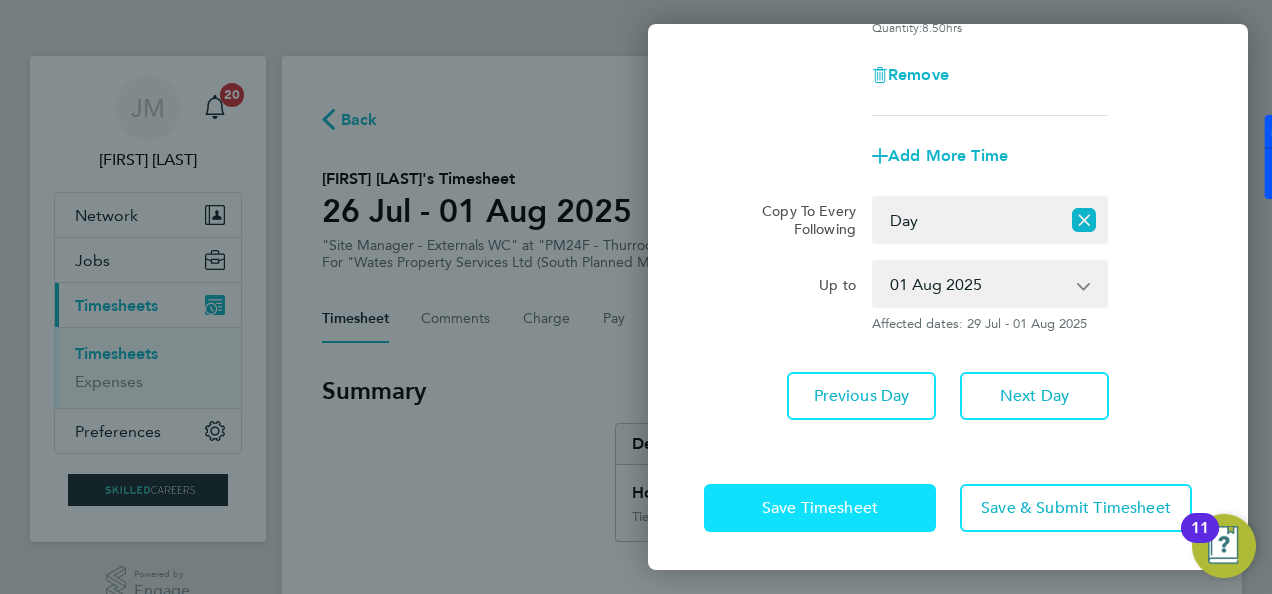 click on "Save Timesheet" 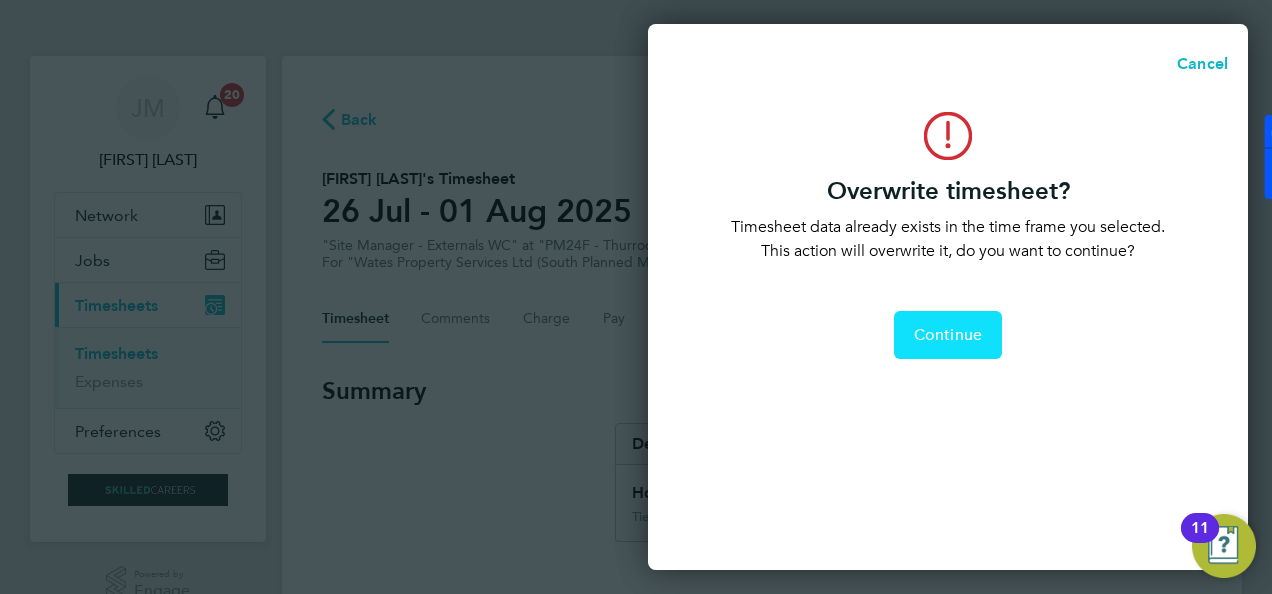 click on "Continue" 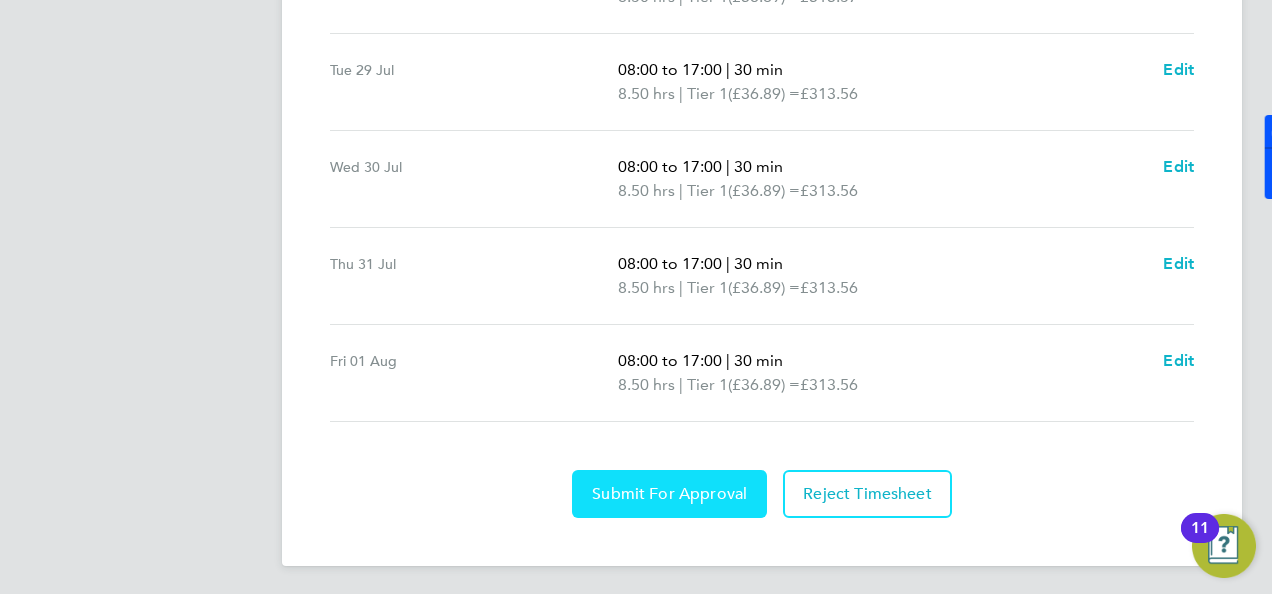 click on "Submit For Approval" 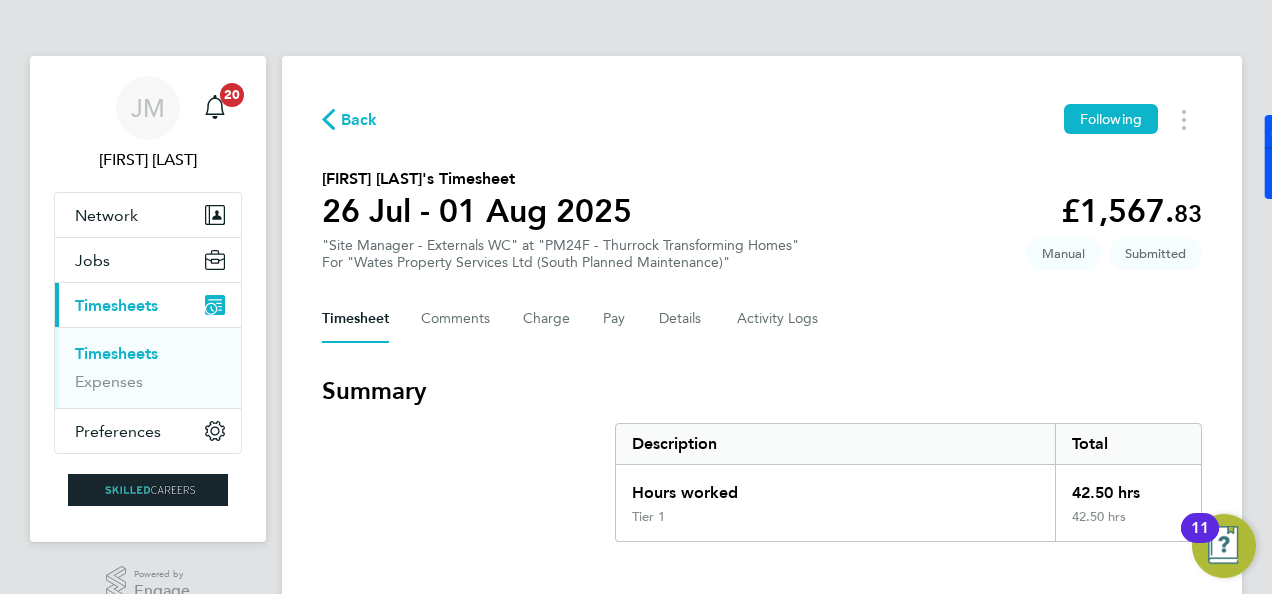 click on "Back" 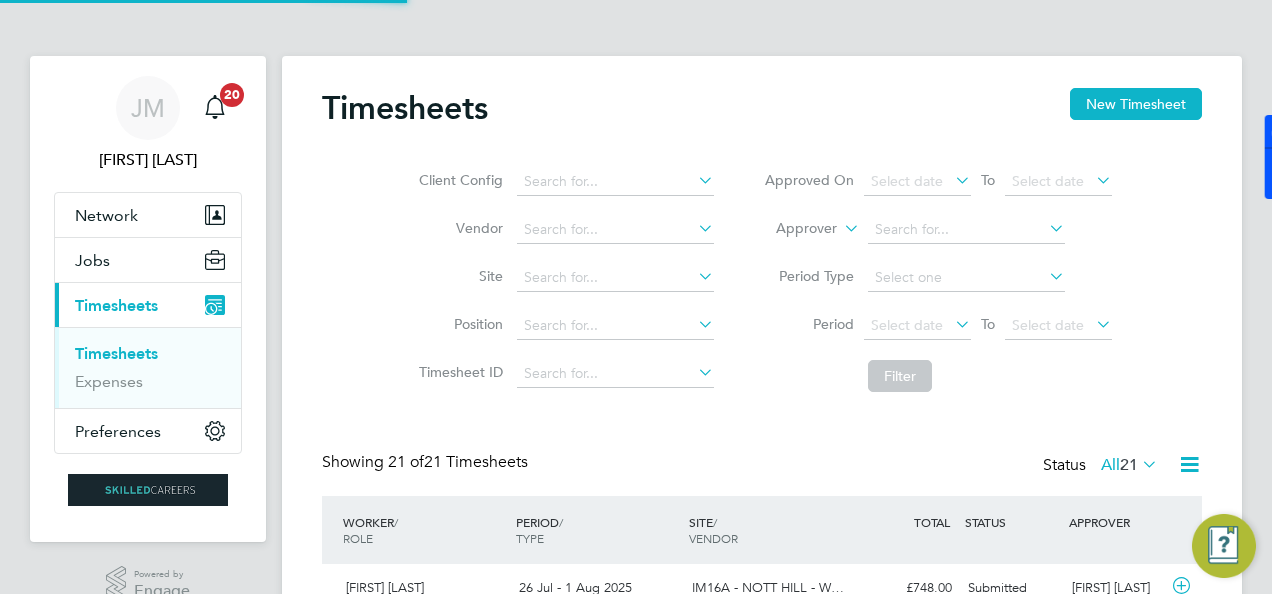 scroll, scrollTop: 10, scrollLeft: 10, axis: both 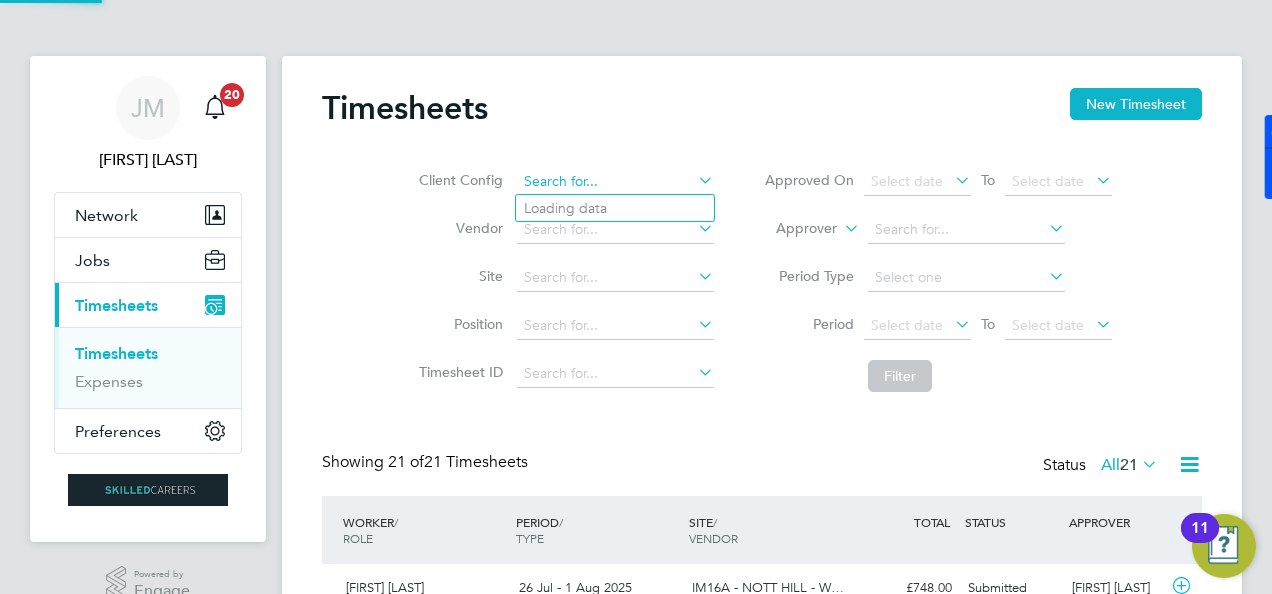 click 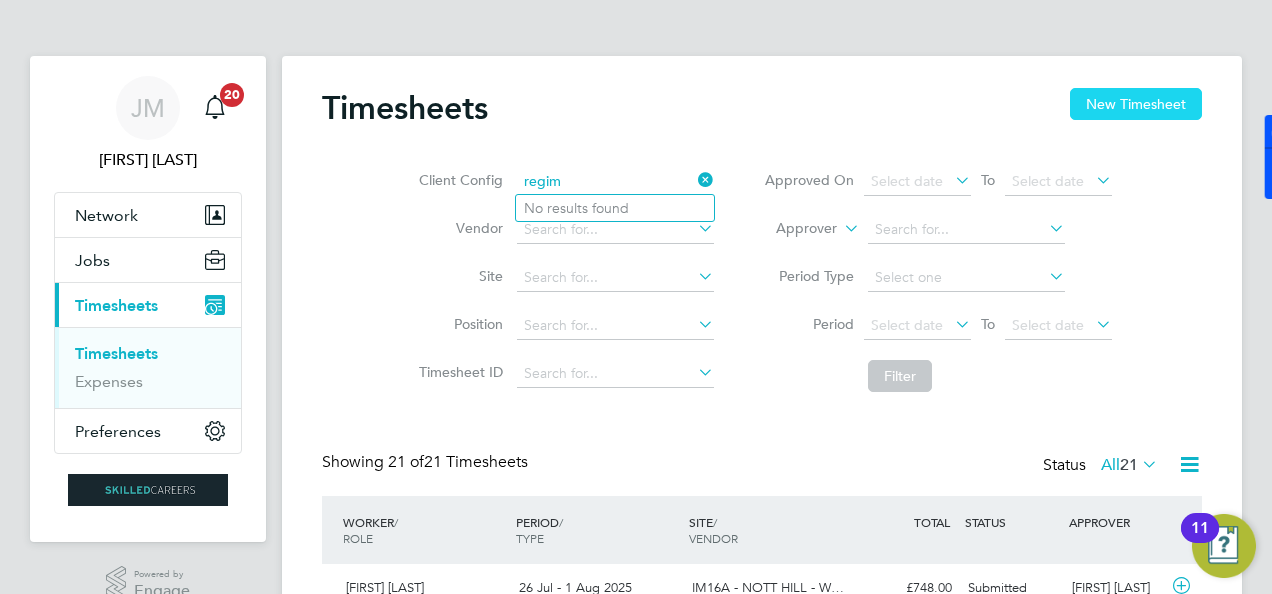type on "regim" 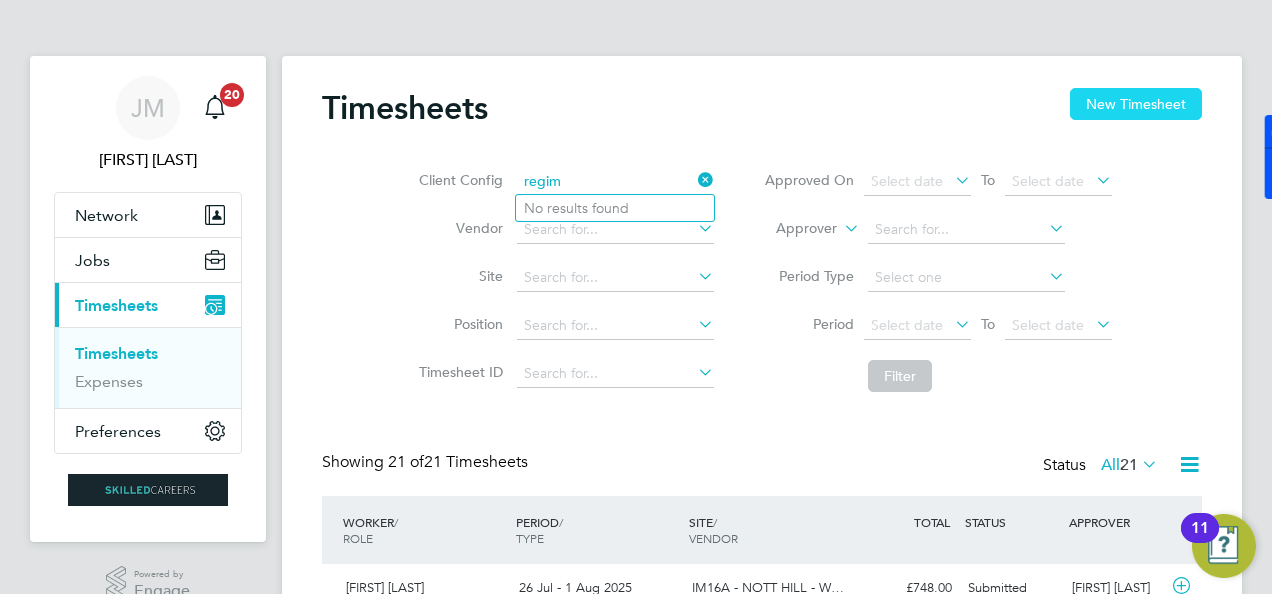 click on "New Timesheet" 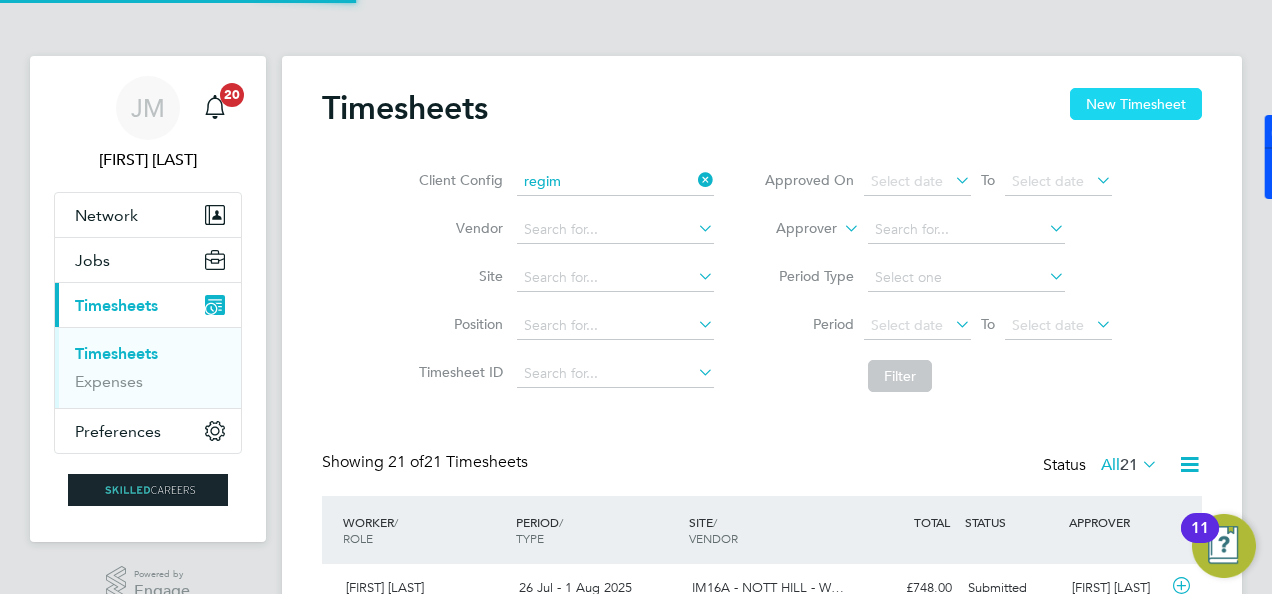 type 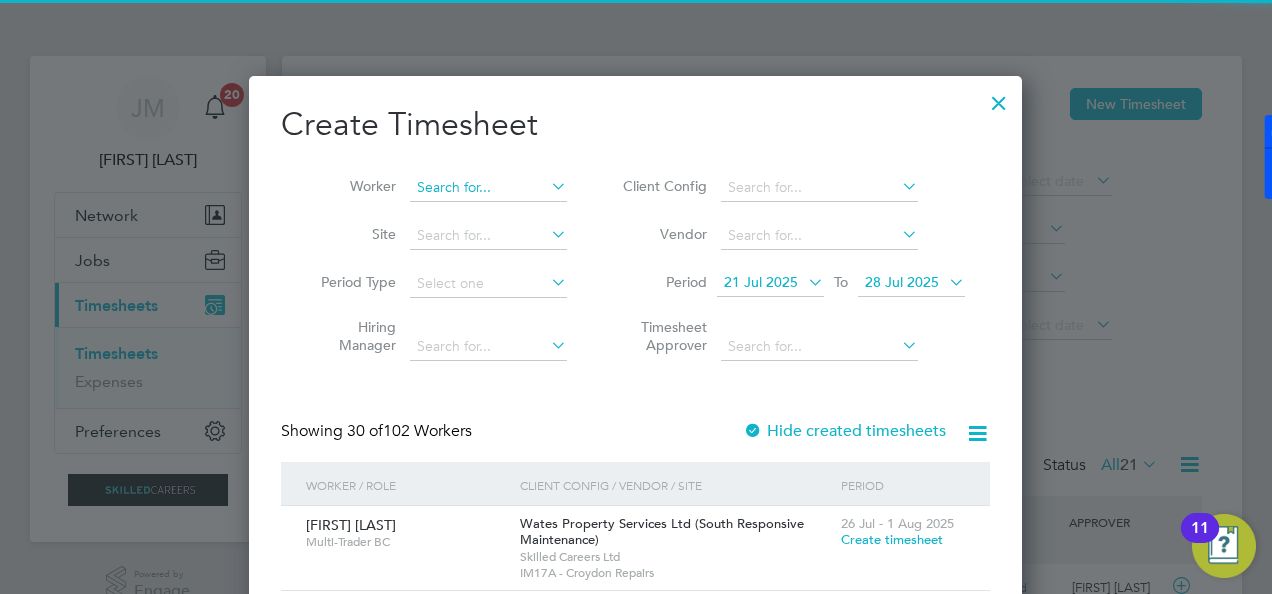 click at bounding box center (488, 188) 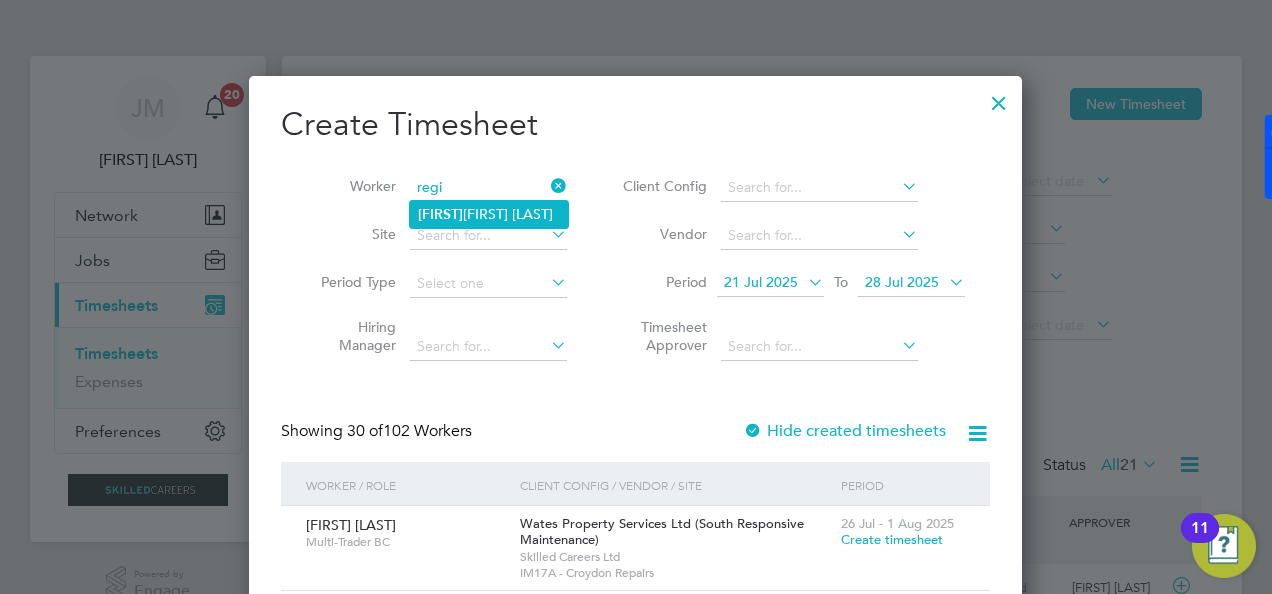 click on "Regi mantas Zaborskas" 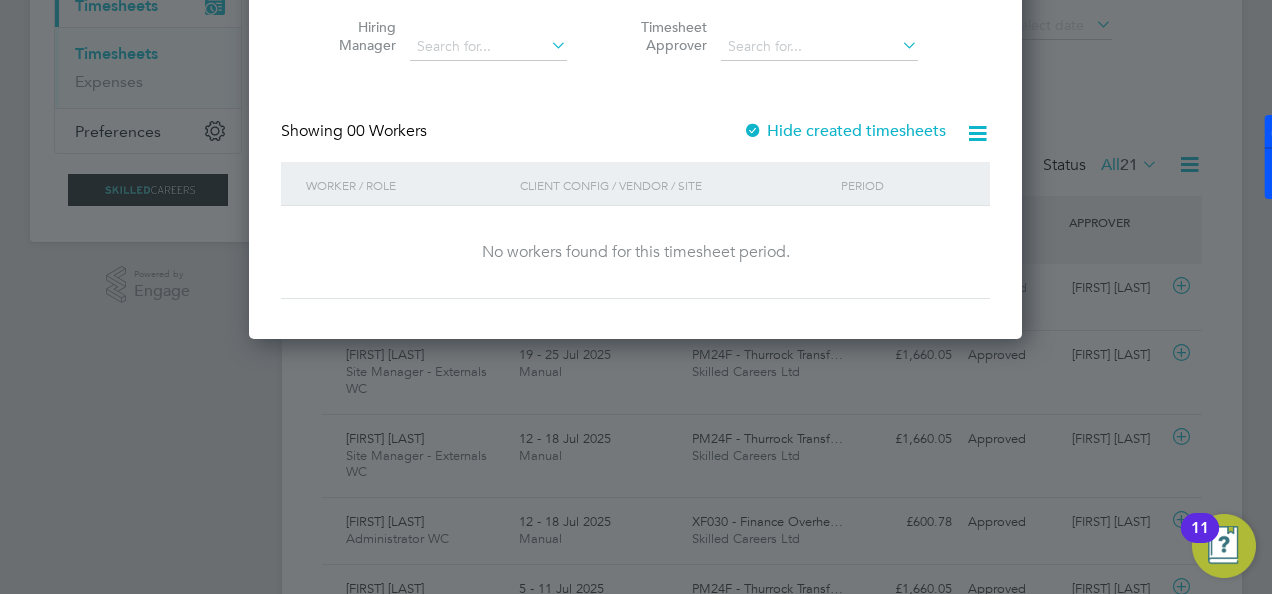 click on "Hide created timesheets" at bounding box center [844, 131] 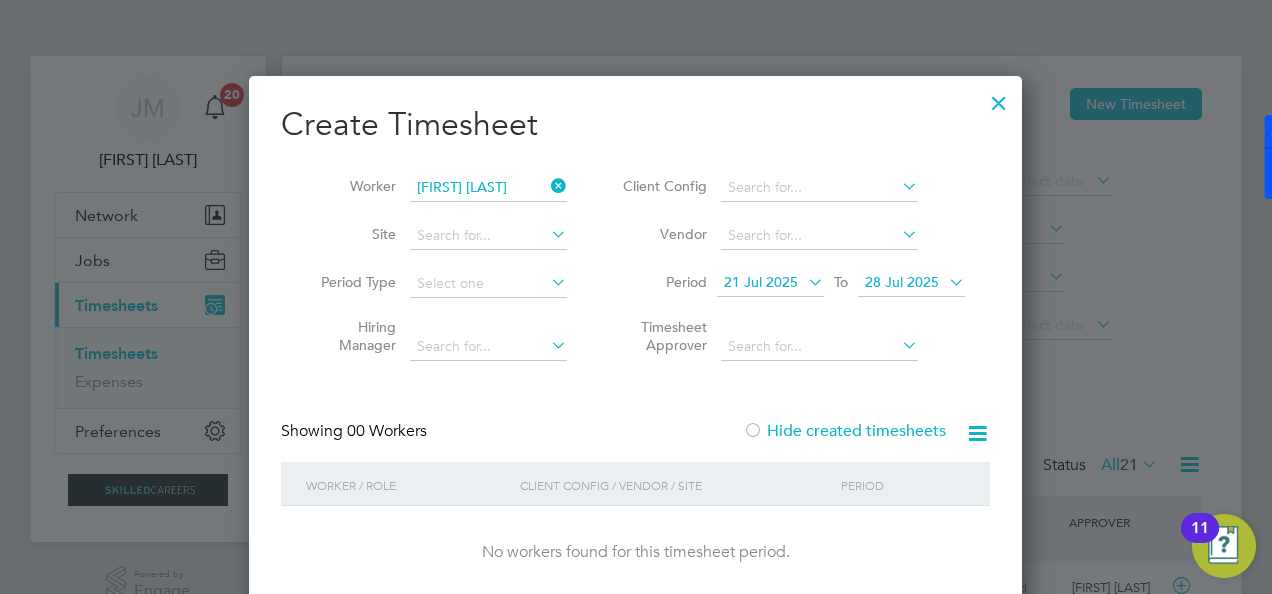 click on "28 Jul 2025" at bounding box center [902, 282] 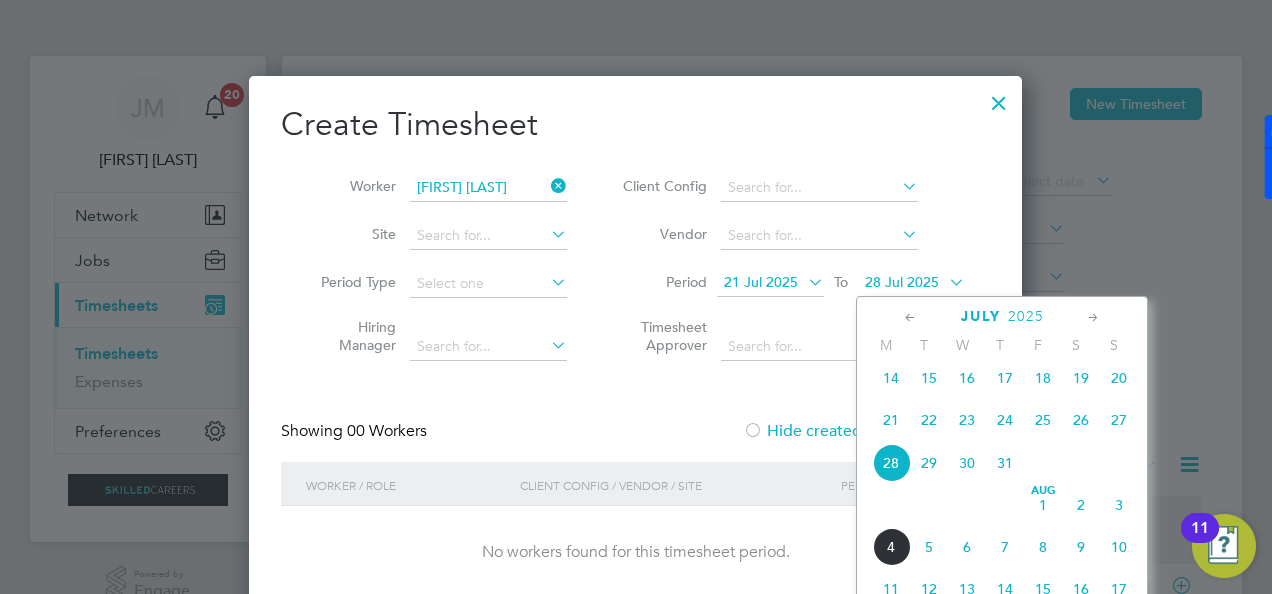 click on "2" 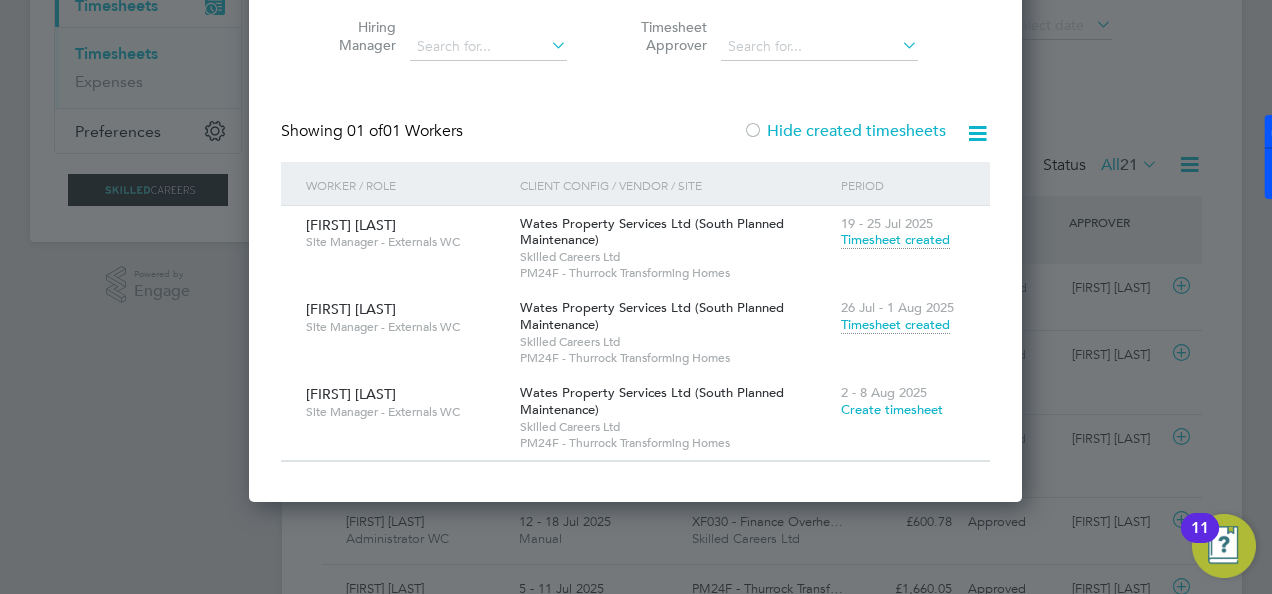 click on "Timesheet created" at bounding box center [895, 325] 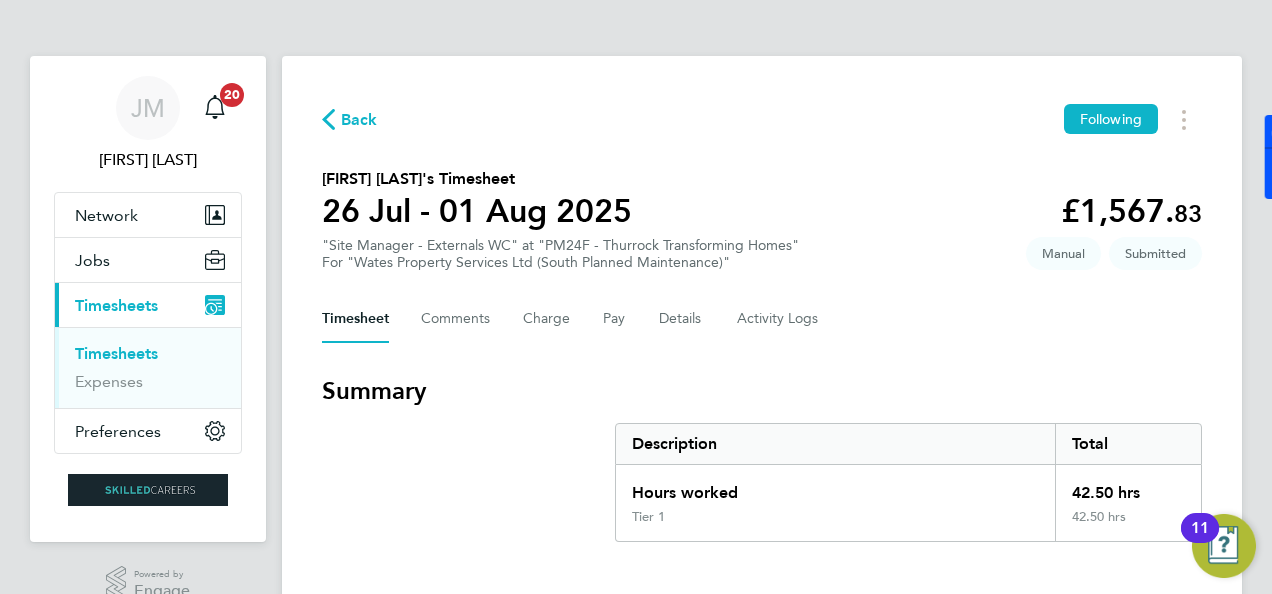 click on "Back" 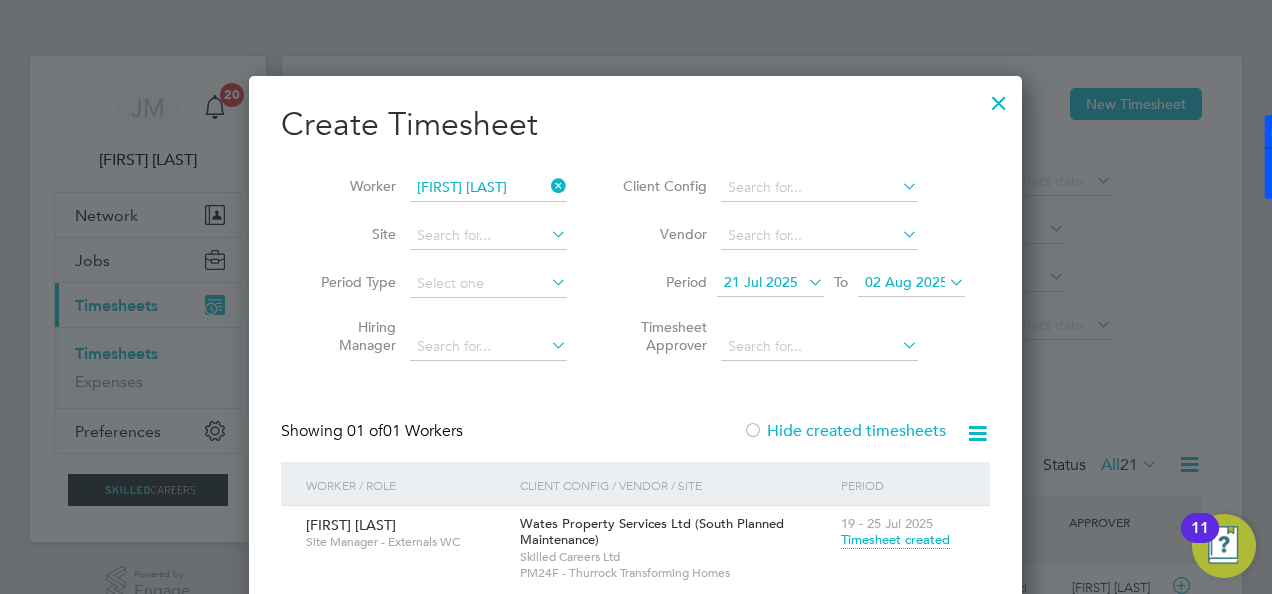 click at bounding box center [999, 98] 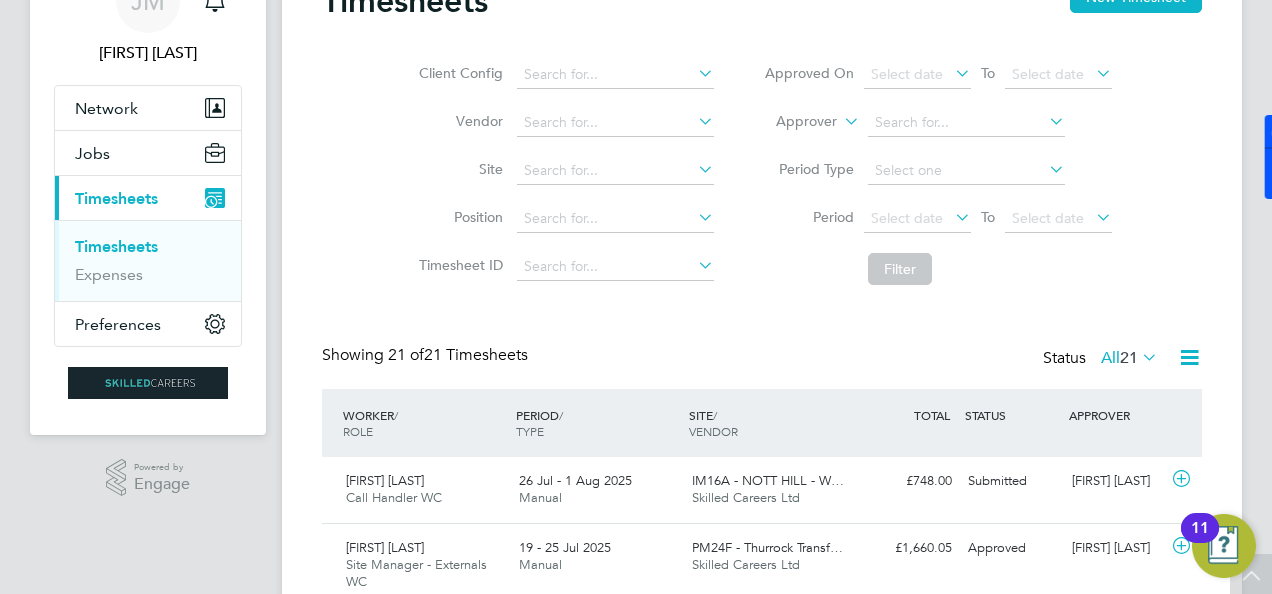 scroll, scrollTop: 0, scrollLeft: 0, axis: both 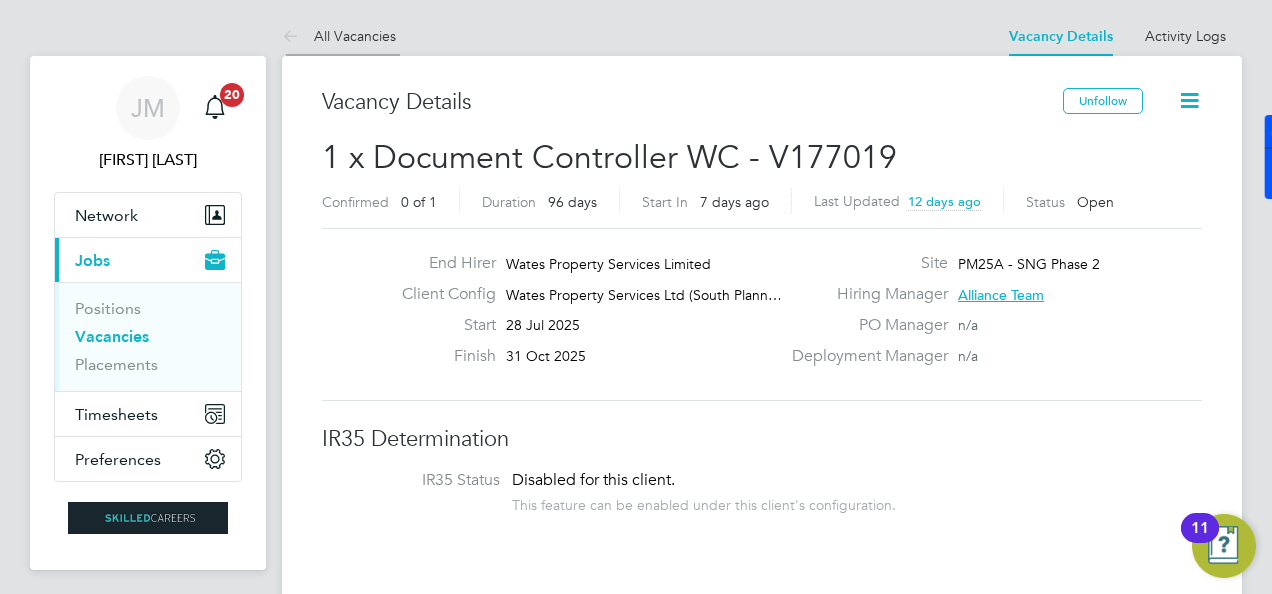 click on "All Vacancies" at bounding box center (339, 36) 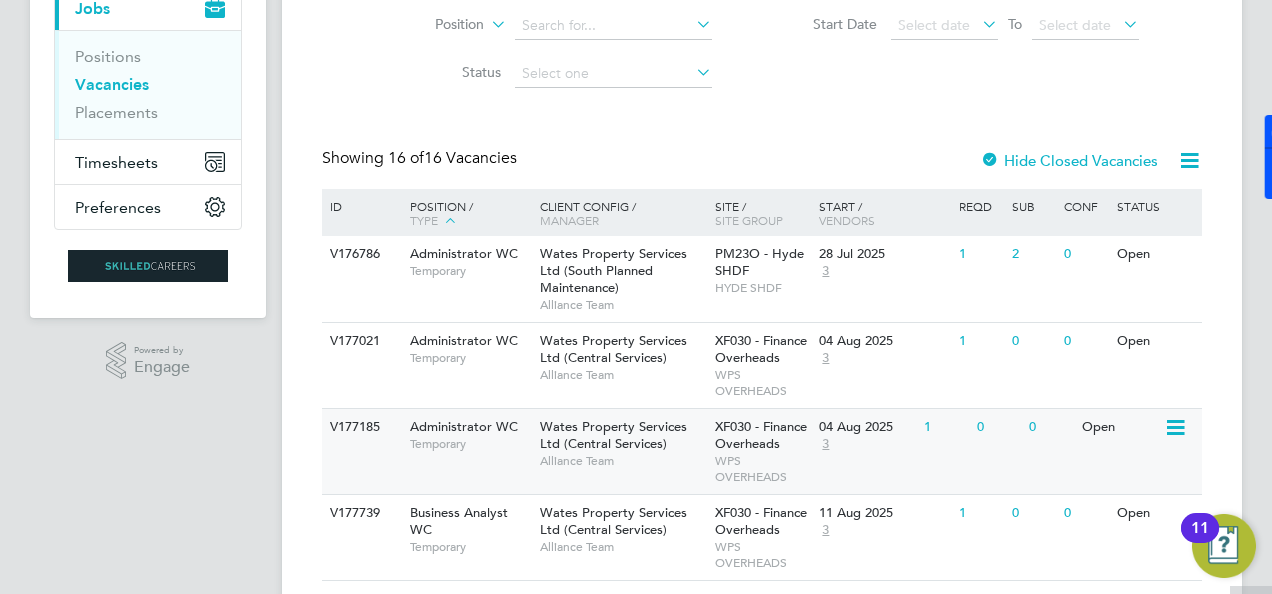 scroll, scrollTop: 400, scrollLeft: 0, axis: vertical 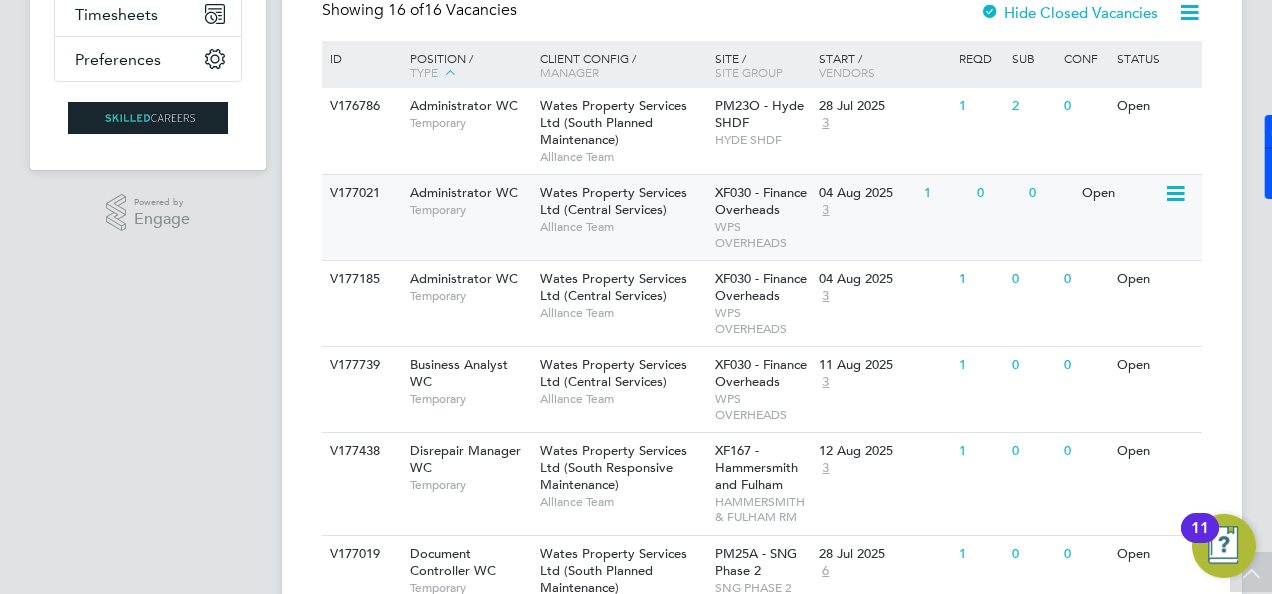 click on "Wates Property Services Ltd (Central Services)" 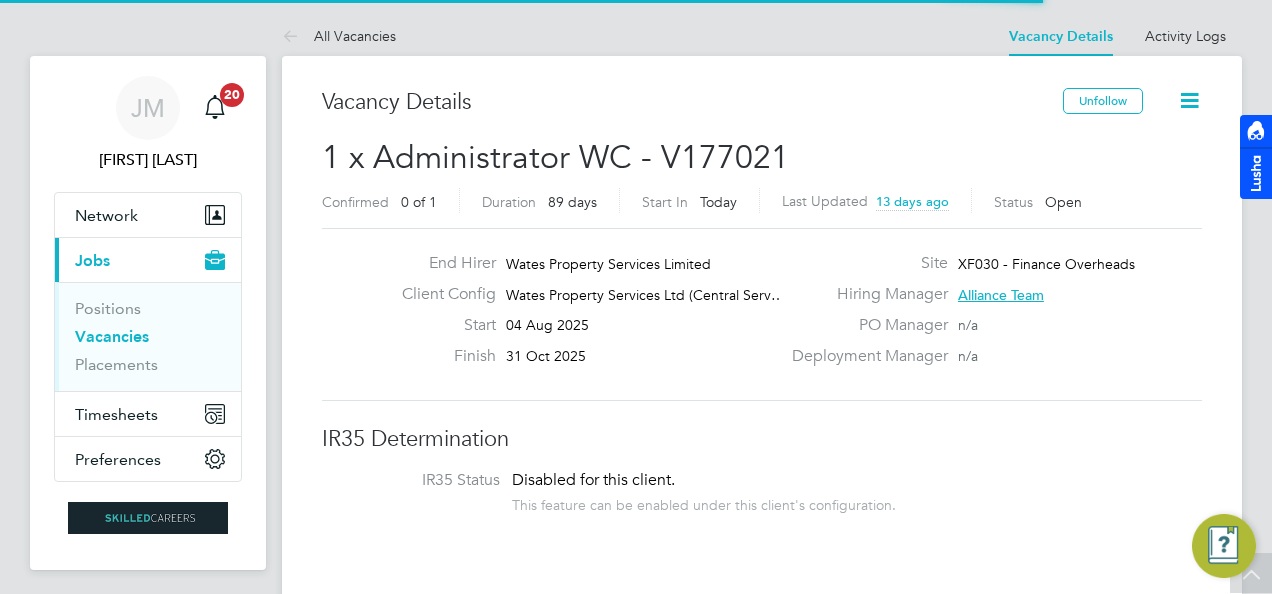 scroll, scrollTop: 474, scrollLeft: 0, axis: vertical 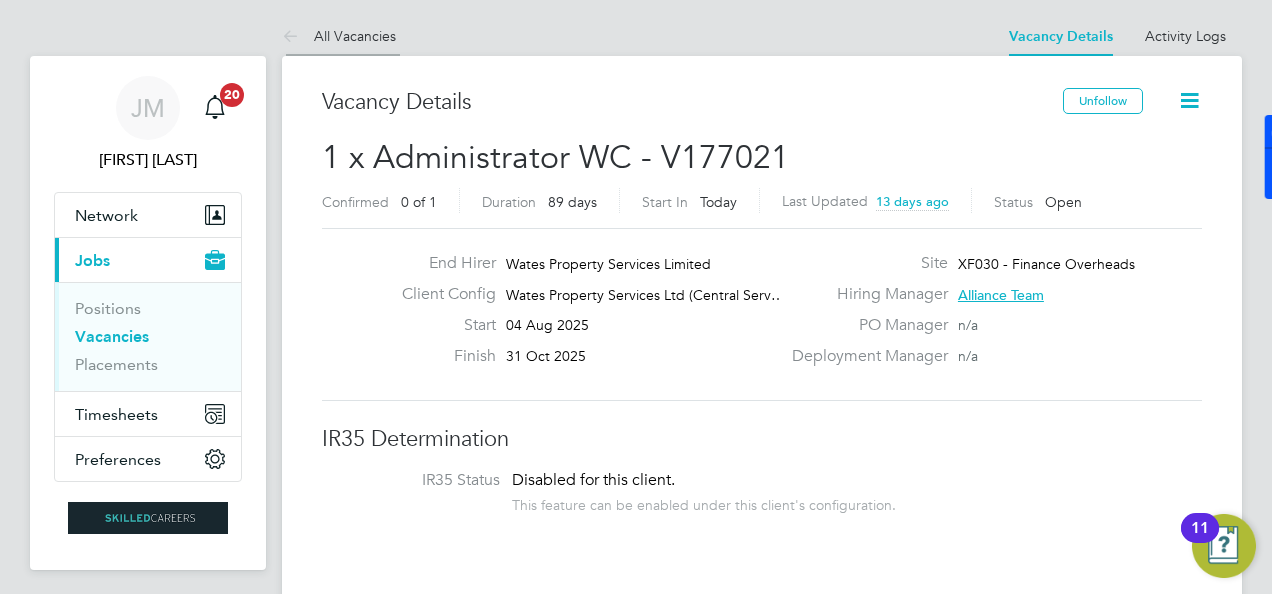 click on "All Vacancies" at bounding box center [339, 36] 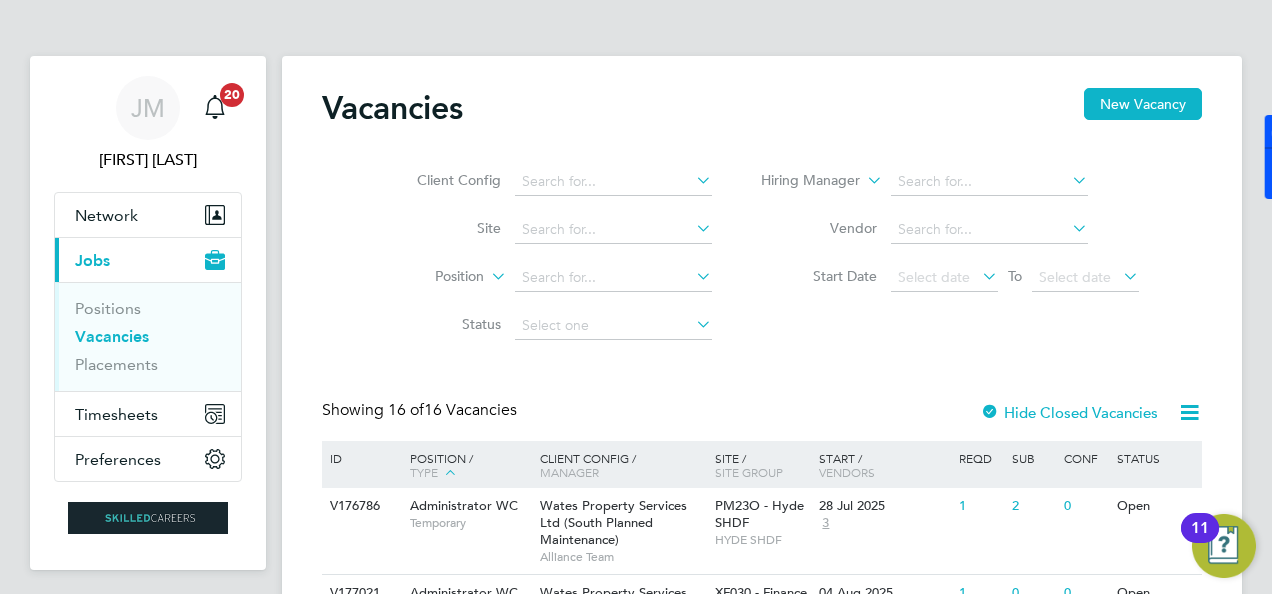 scroll, scrollTop: 360, scrollLeft: 0, axis: vertical 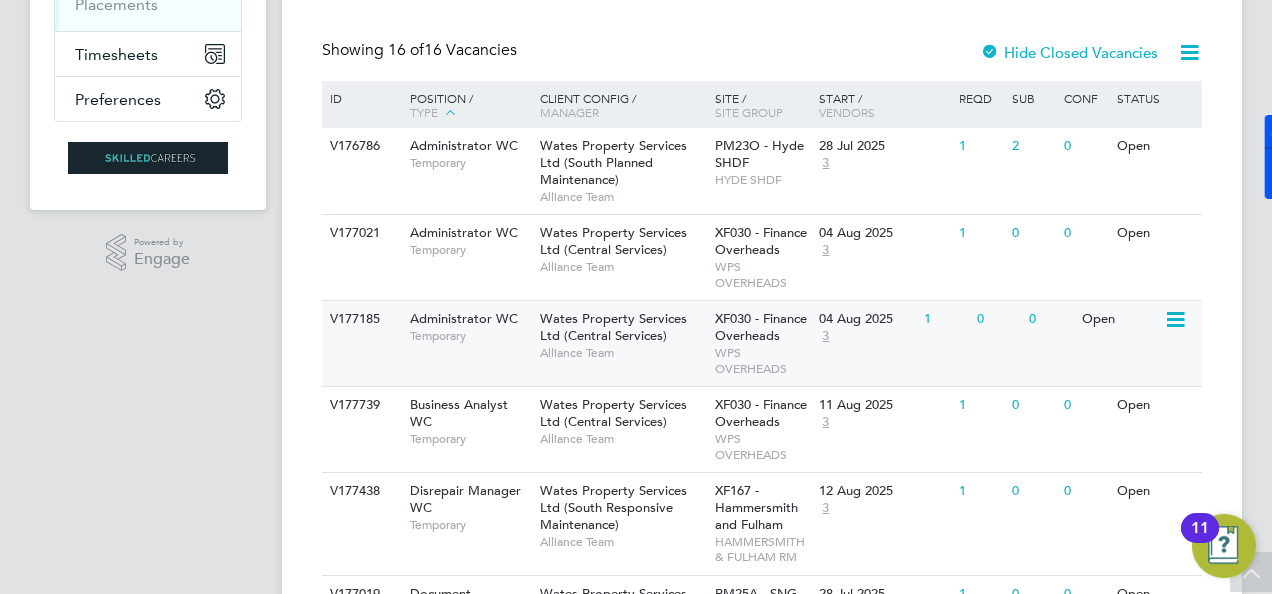 click on "Wates Property Services Ltd (Central Services)" 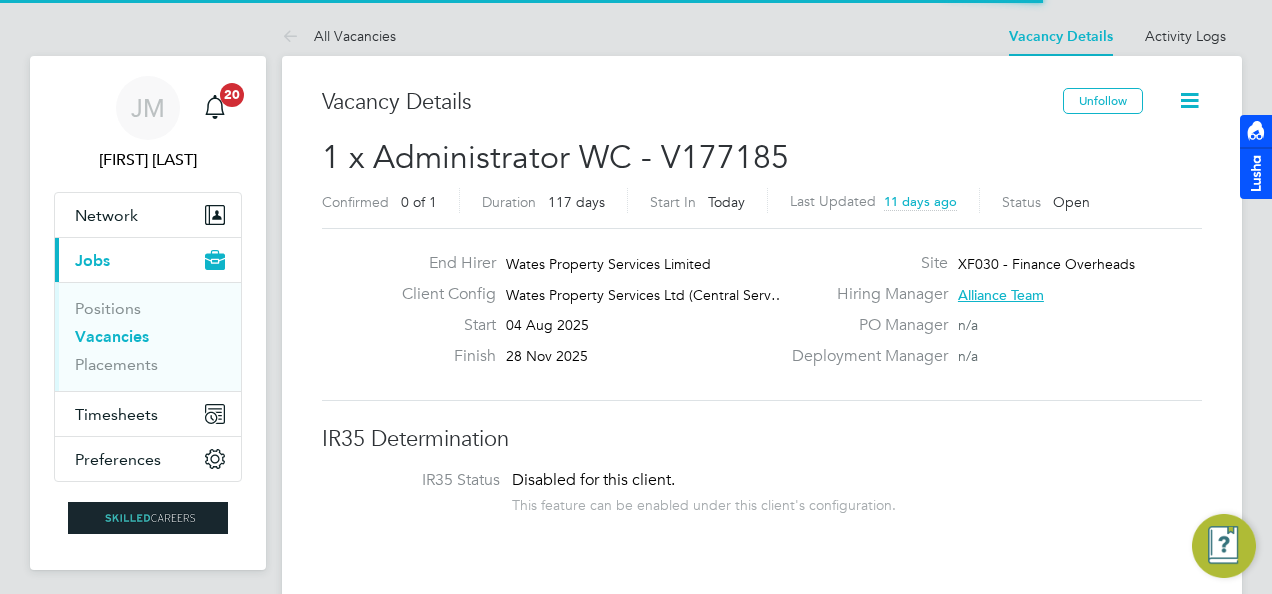 scroll, scrollTop: 193, scrollLeft: 0, axis: vertical 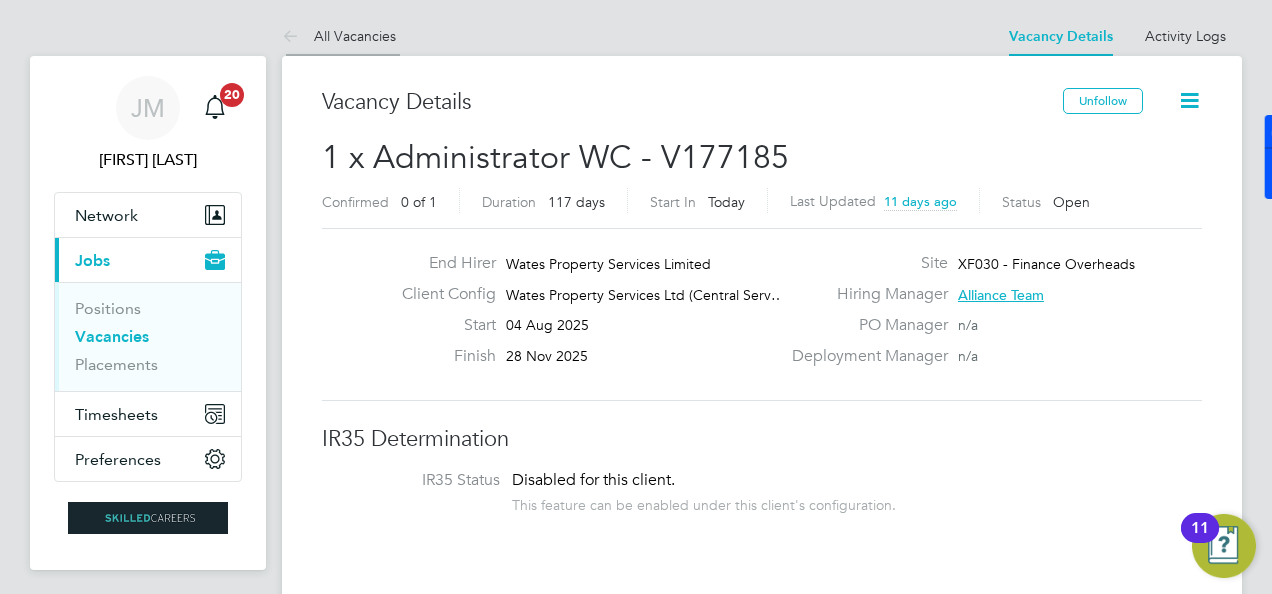 click on "All Vacancies" at bounding box center (339, 36) 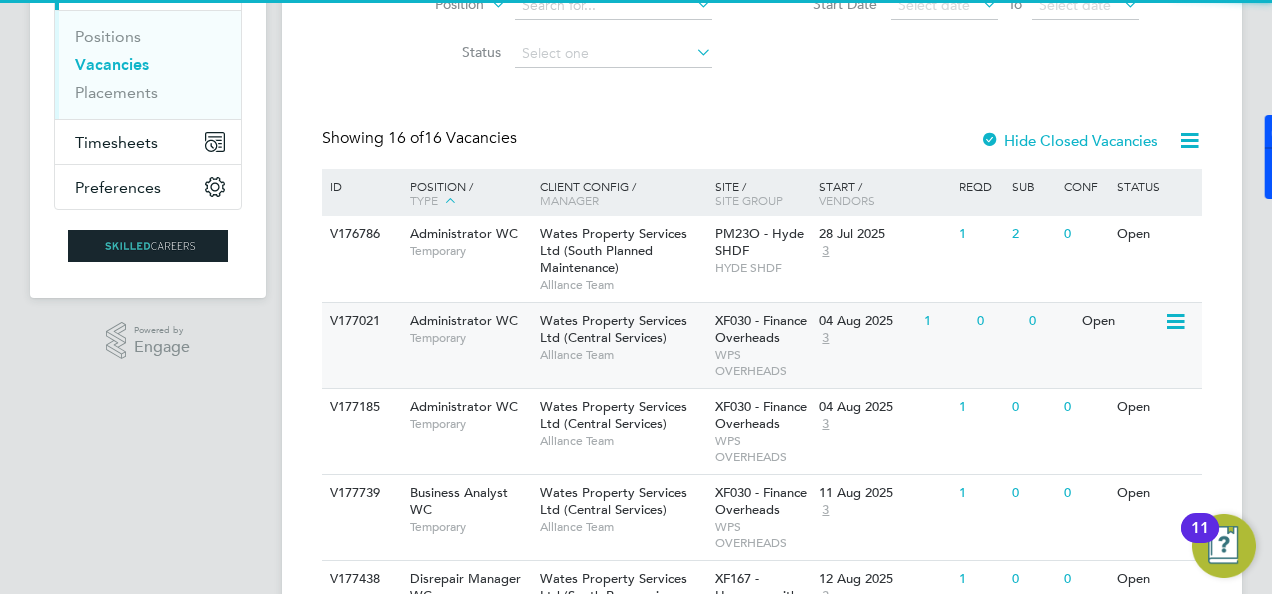 scroll, scrollTop: 360, scrollLeft: 0, axis: vertical 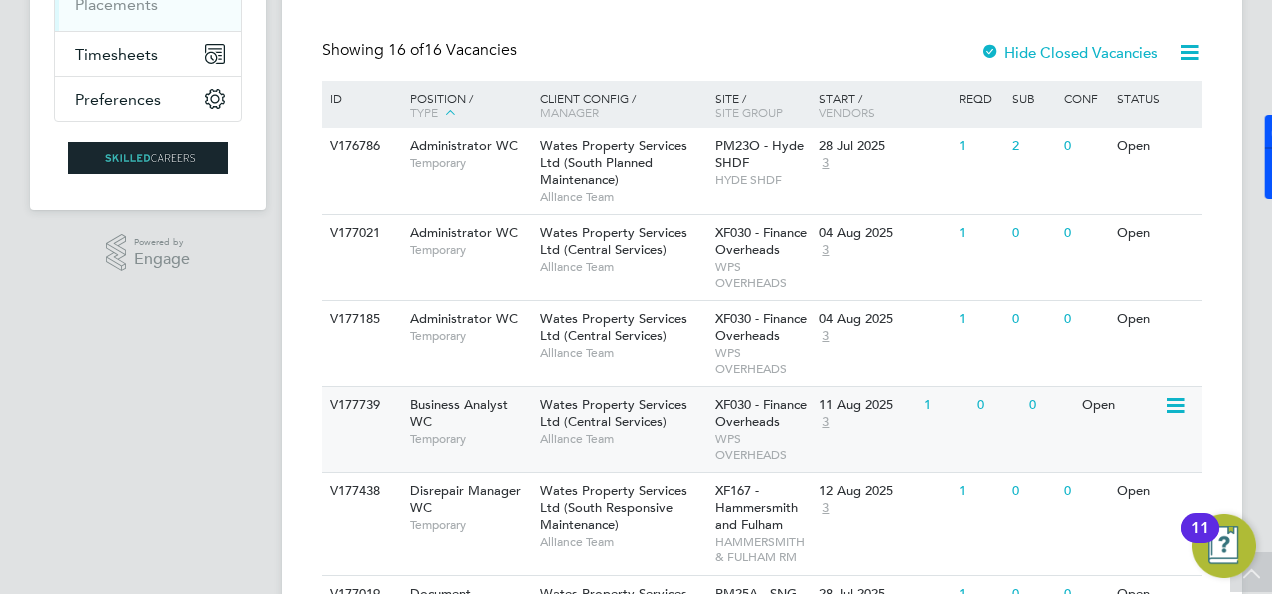 click on "XF030 - Finance Overheads   WPS OVERHEADS" 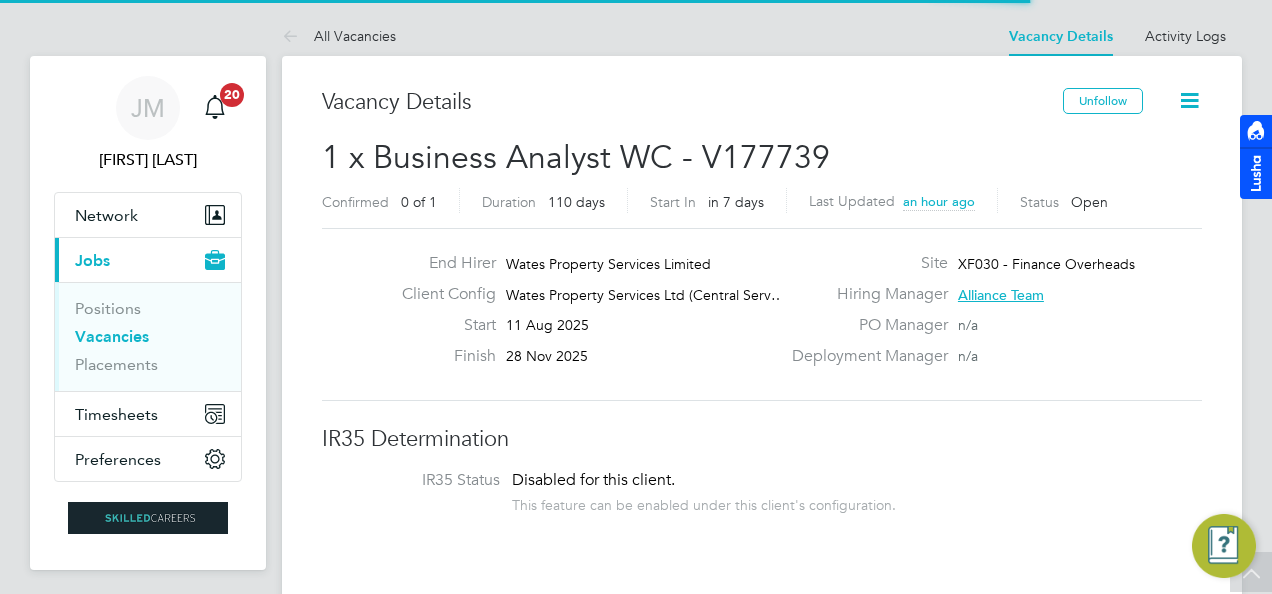 scroll, scrollTop: 441, scrollLeft: 0, axis: vertical 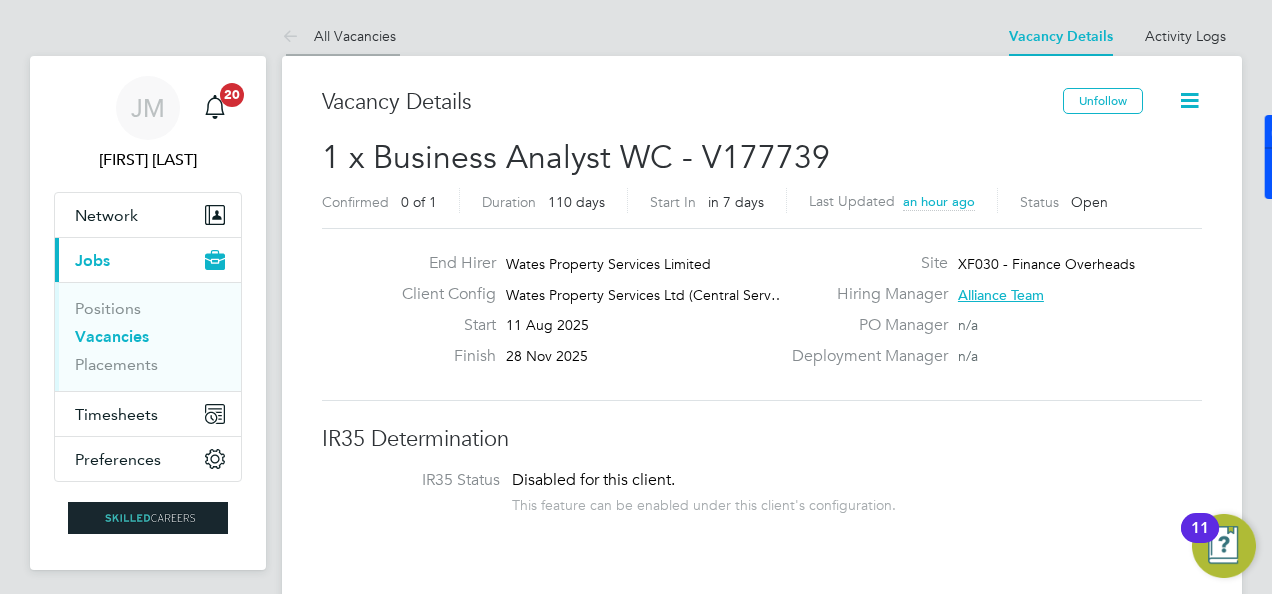 click on "All Vacancies" at bounding box center (339, 36) 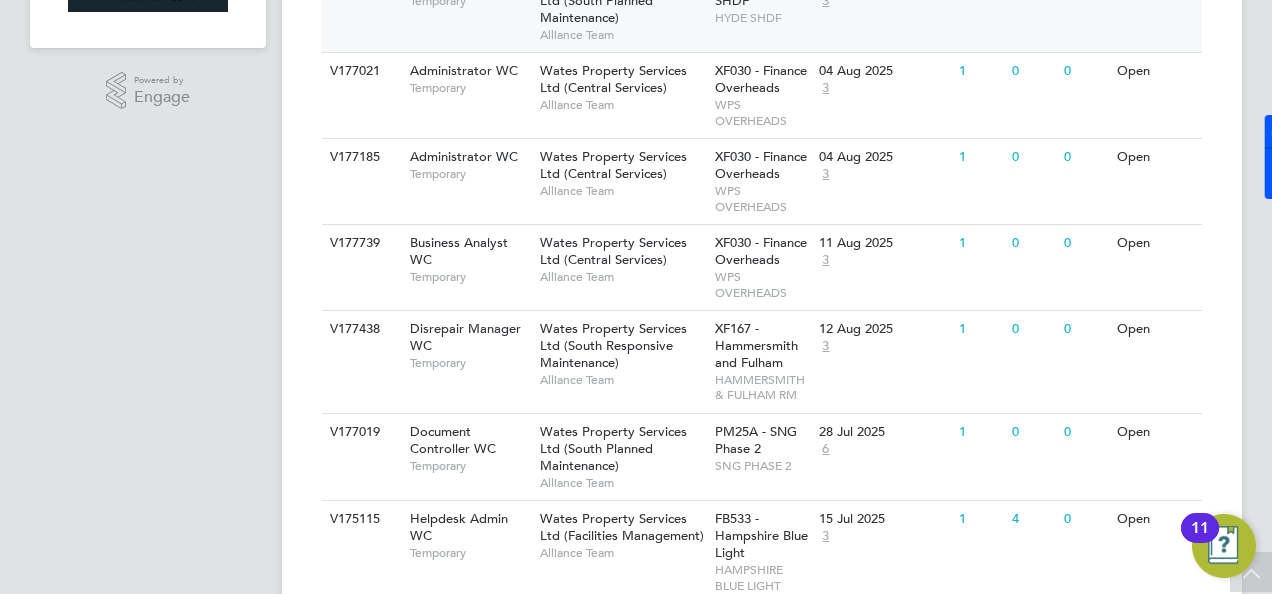 scroll, scrollTop: 360, scrollLeft: 0, axis: vertical 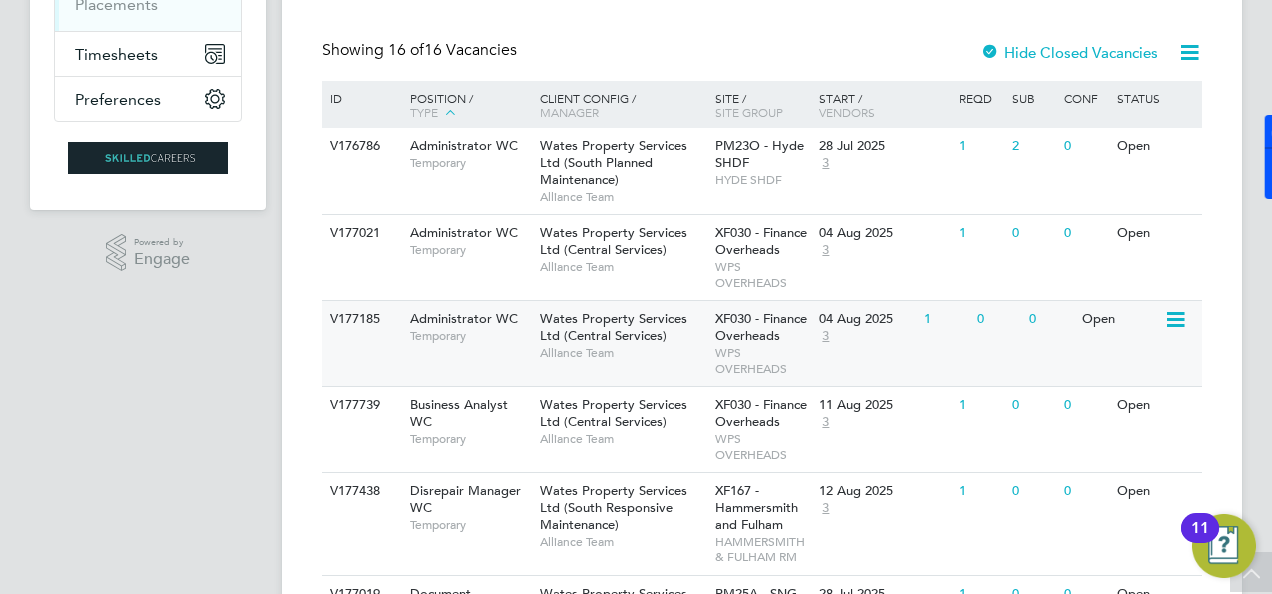 click on "XF030 - Finance Overheads   WPS OVERHEADS" 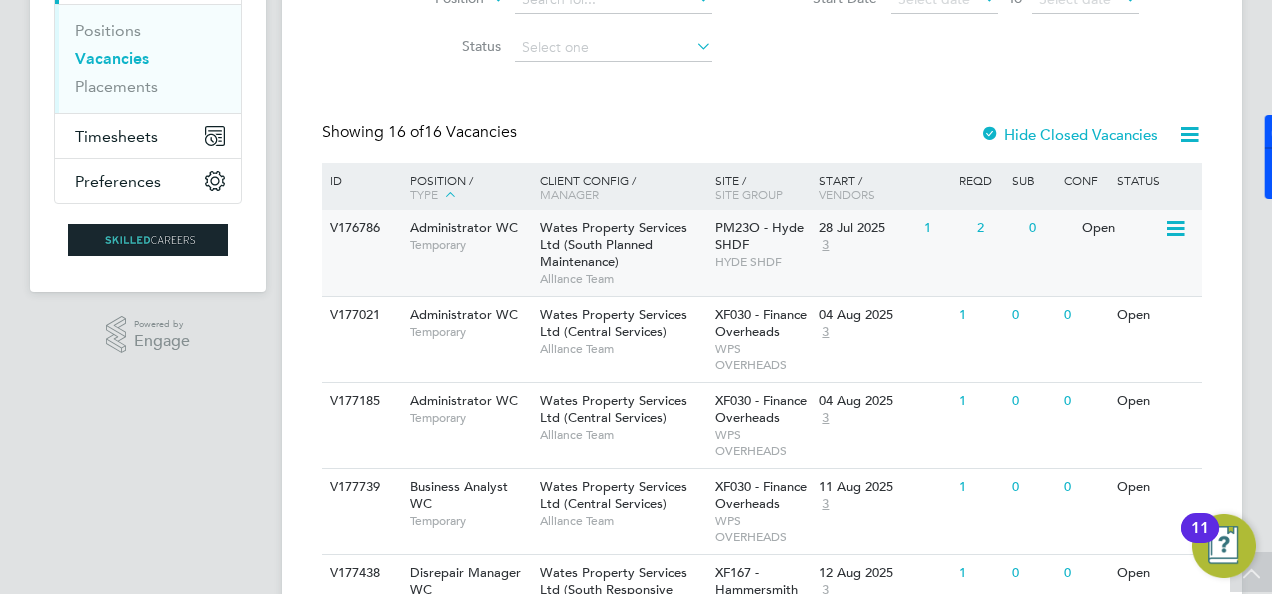 scroll, scrollTop: 260, scrollLeft: 0, axis: vertical 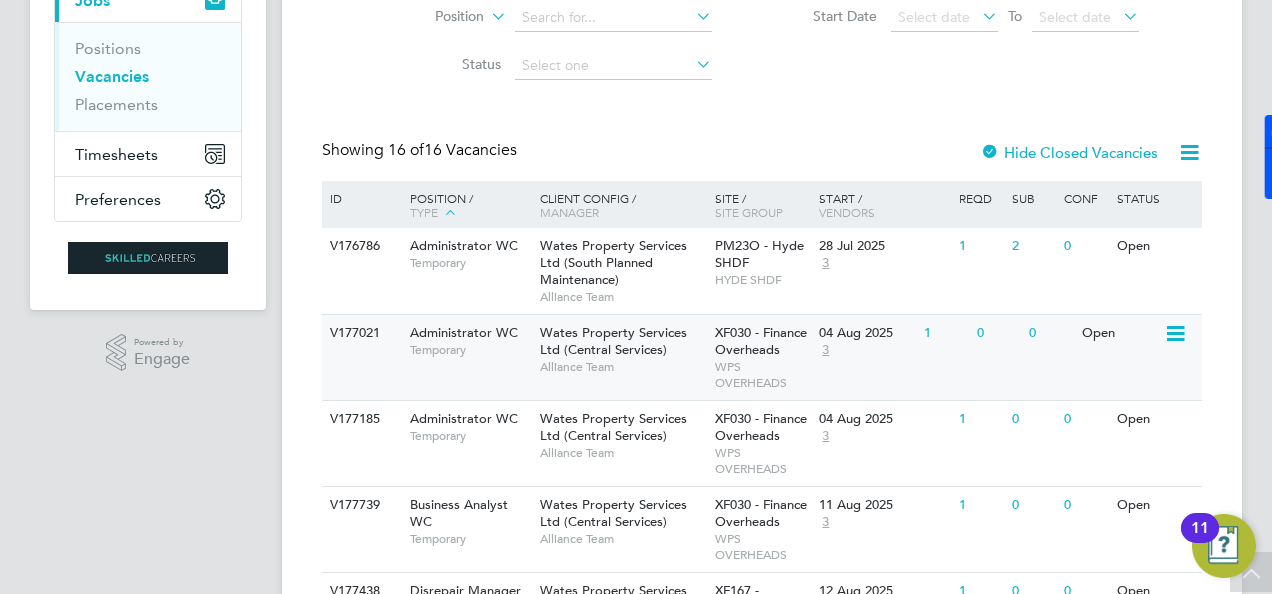 click on "Wates Property Services Ltd (Central Services)" 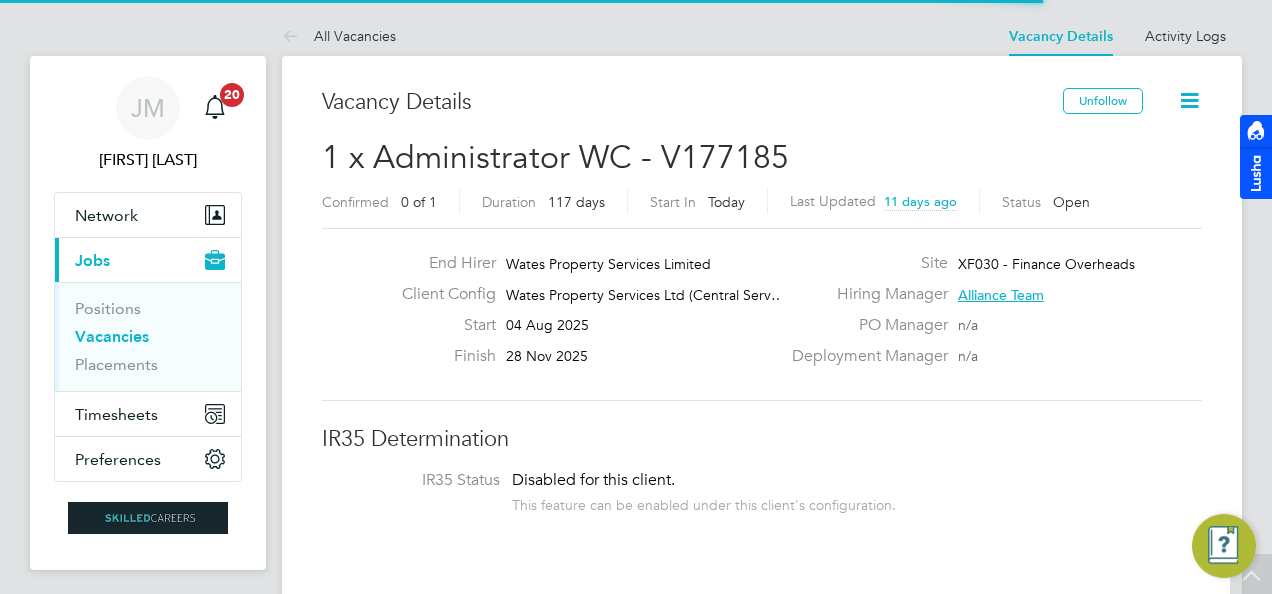 scroll, scrollTop: 300, scrollLeft: 0, axis: vertical 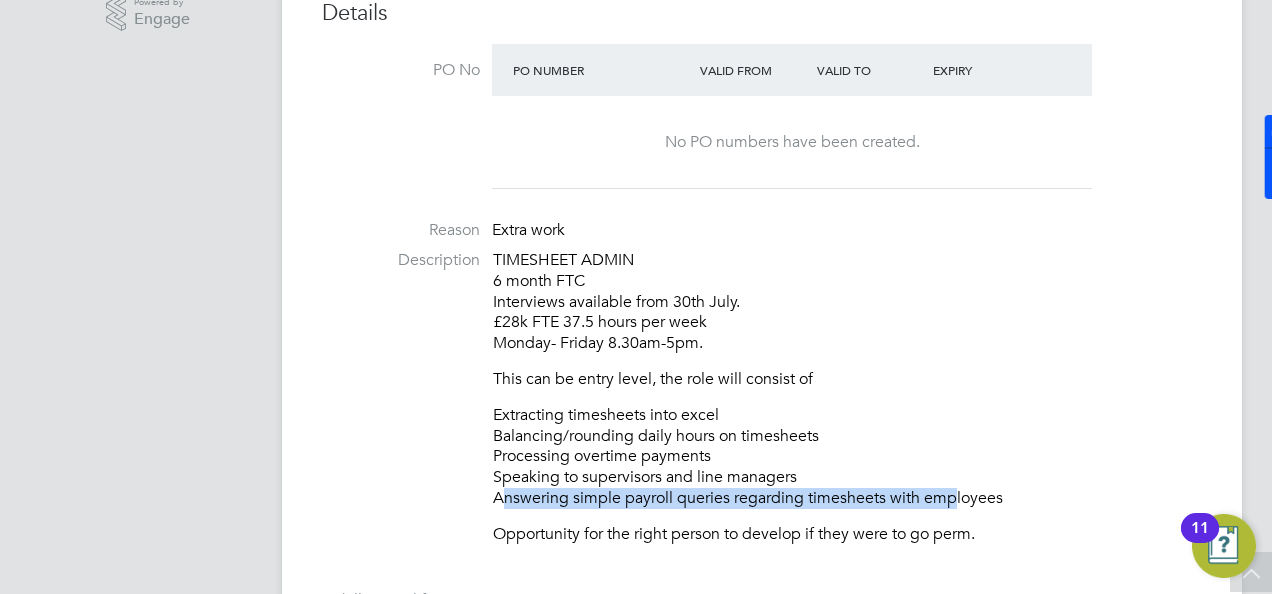 drag, startPoint x: 494, startPoint y: 498, endPoint x: 946, endPoint y: 499, distance: 452.0011 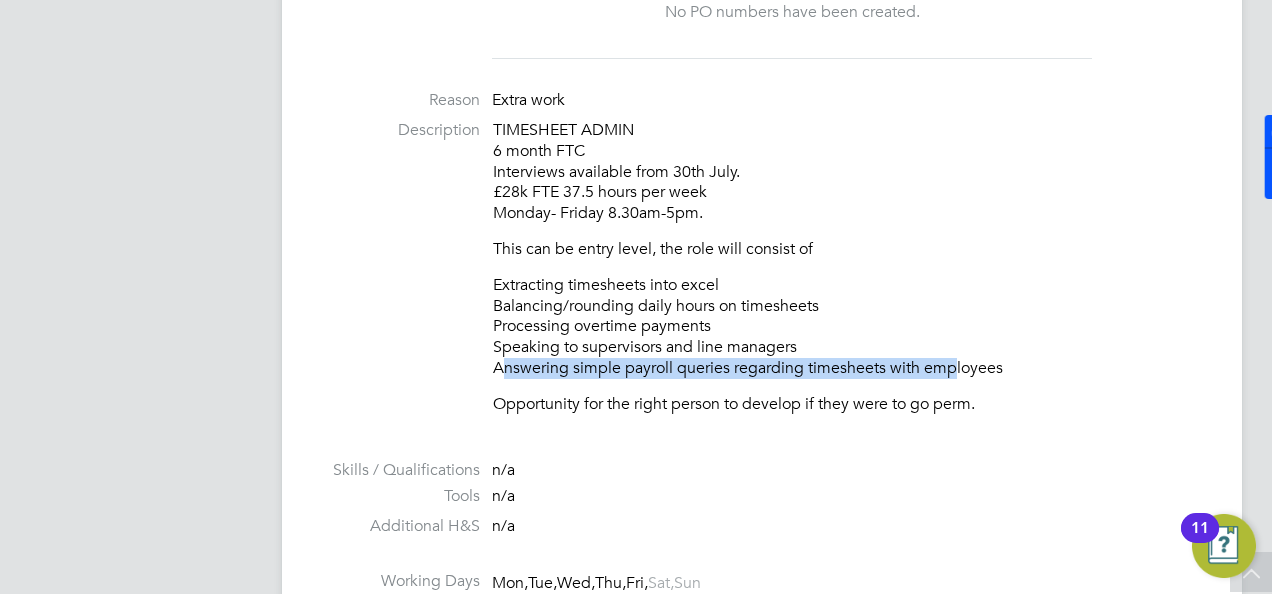 scroll, scrollTop: 700, scrollLeft: 0, axis: vertical 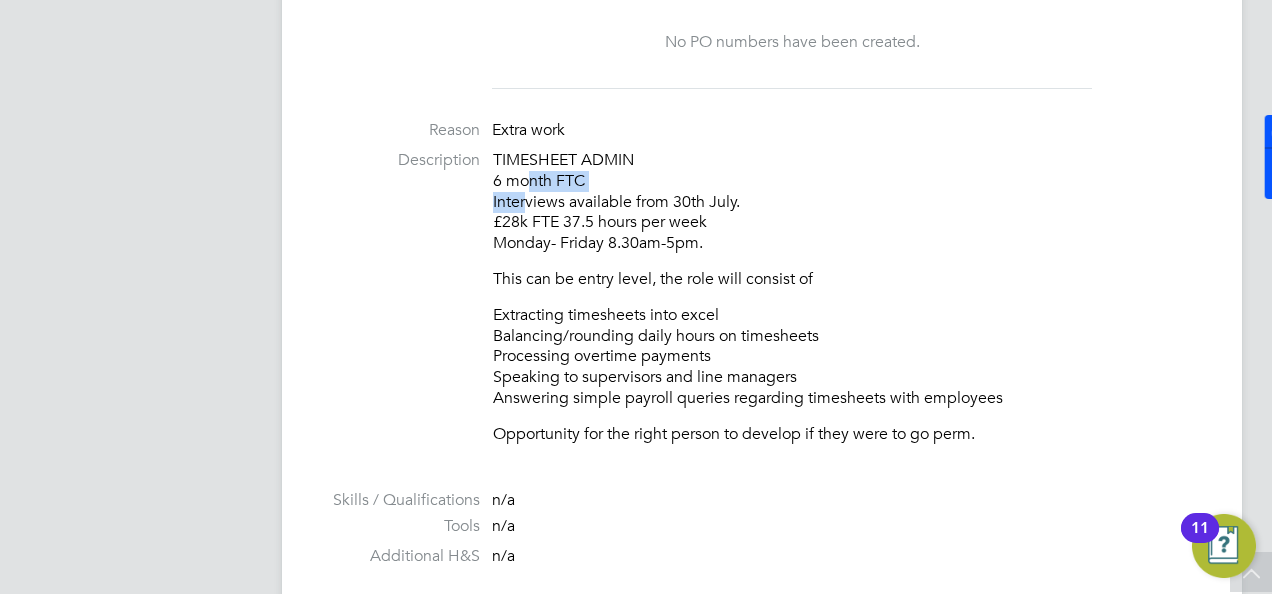click on "TIMESHEET ADMIN
6 month FTC
Interviews available from 30th July.
£28k FTE 37.5 hours per week
Monday- Friday 8.30am-5pm." 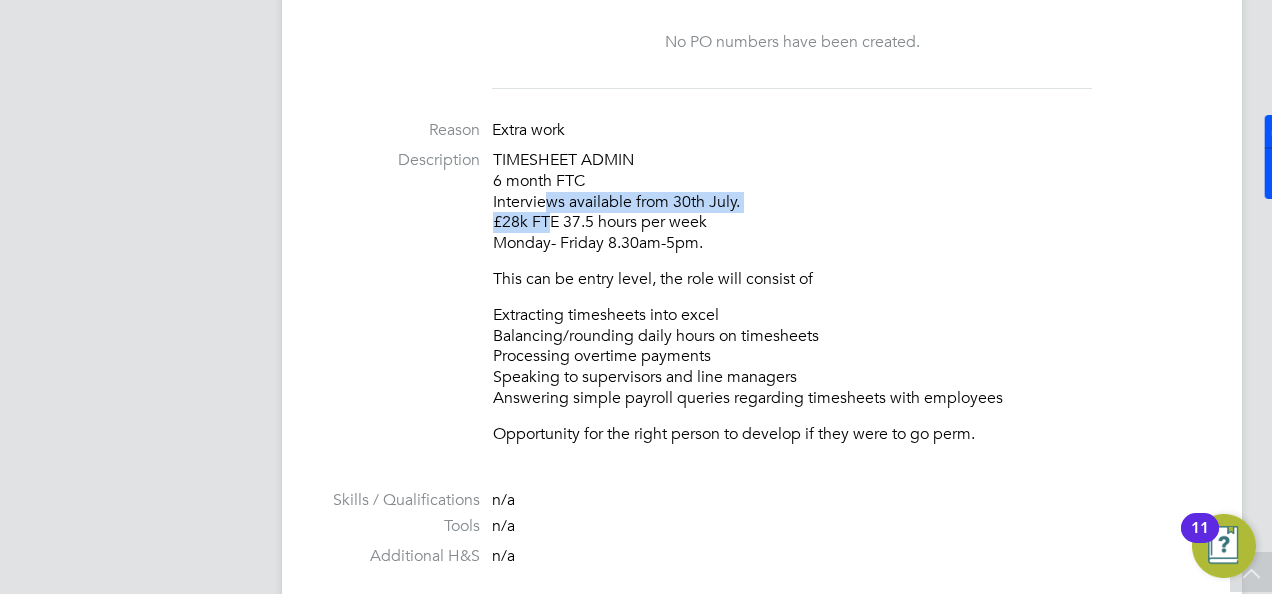 drag, startPoint x: 519, startPoint y: 193, endPoint x: 537, endPoint y: 211, distance: 25.455845 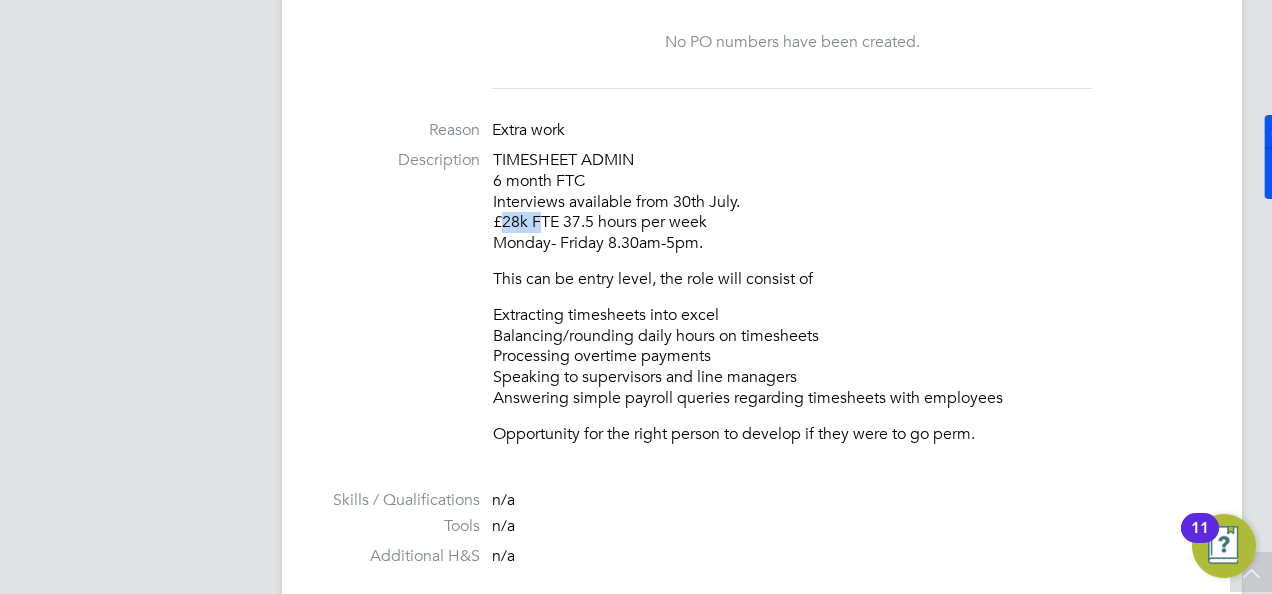 drag, startPoint x: 532, startPoint y: 222, endPoint x: 487, endPoint y: 227, distance: 45.276924 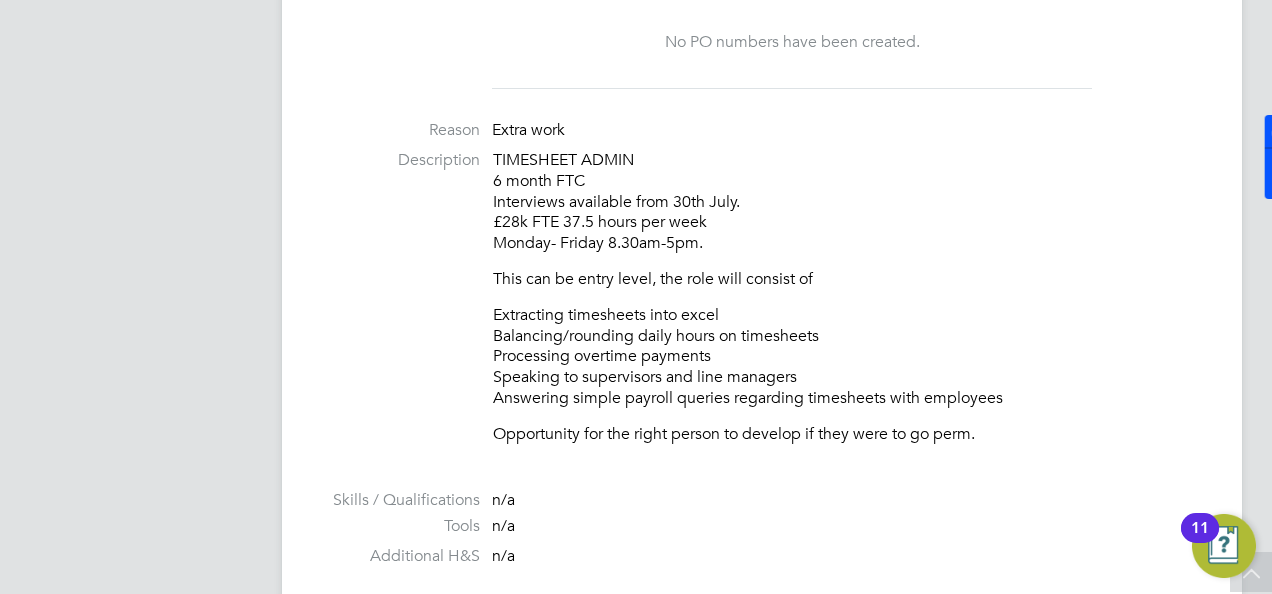 click on "TIMESHEET ADMIN
6 month FTC
Interviews available from 30th July.
£28k FTE 37.5 hours per week
Monday- Friday 8.30am-5pm." 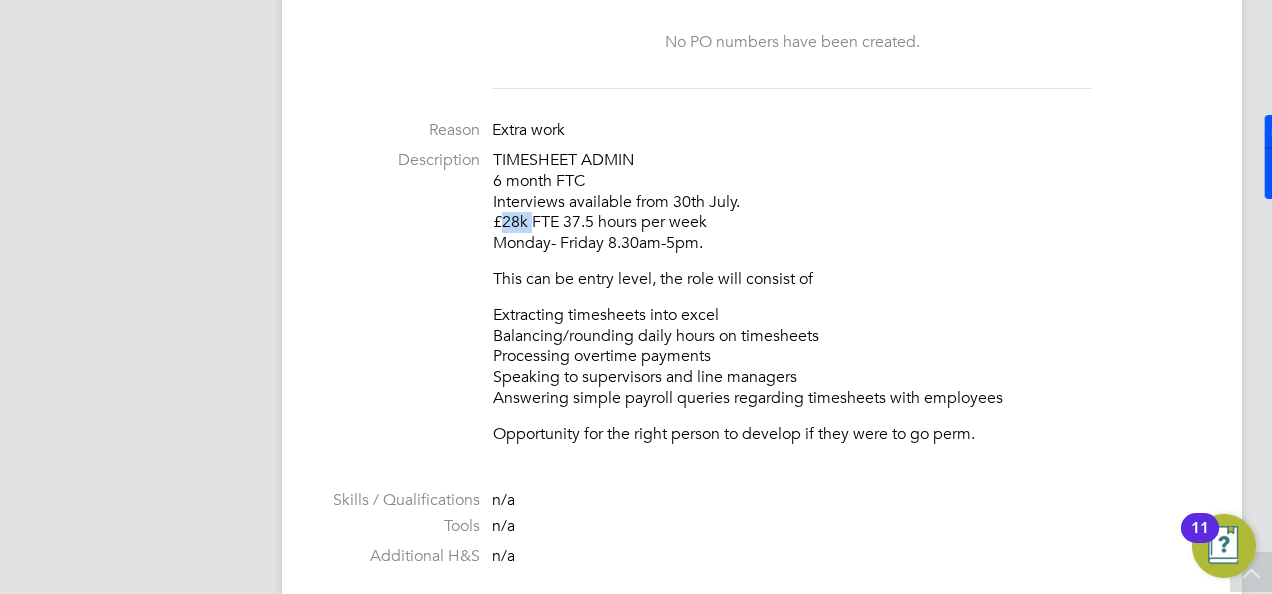 drag, startPoint x: 525, startPoint y: 220, endPoint x: 444, endPoint y: 218, distance: 81.02469 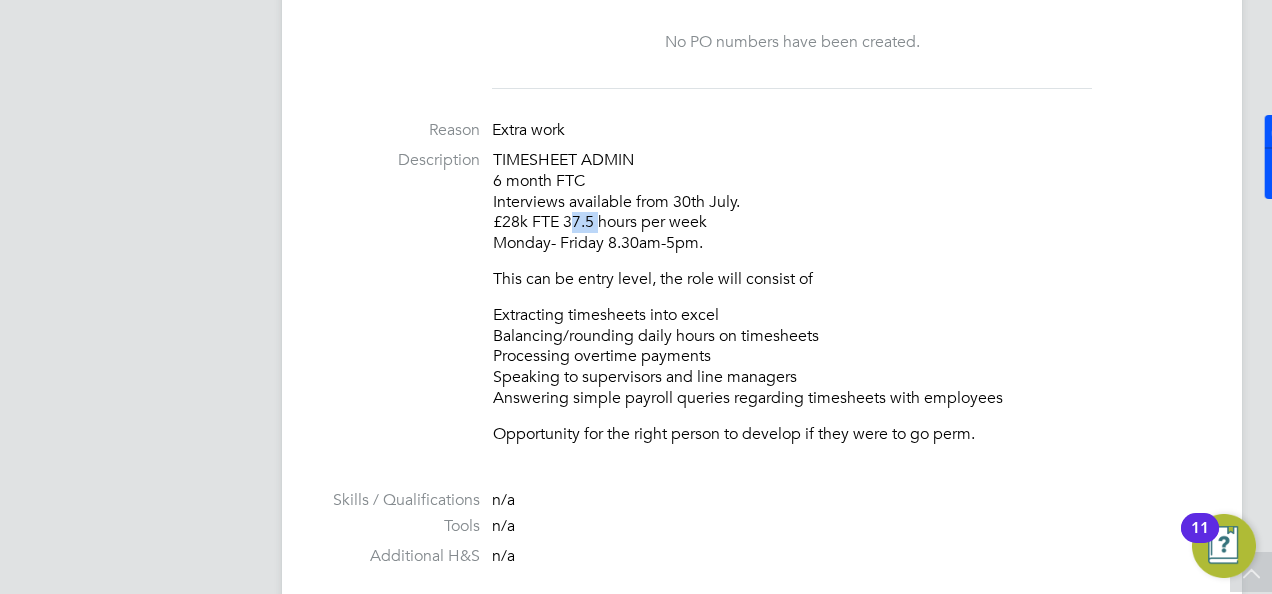 drag, startPoint x: 595, startPoint y: 220, endPoint x: 562, endPoint y: 222, distance: 33.06055 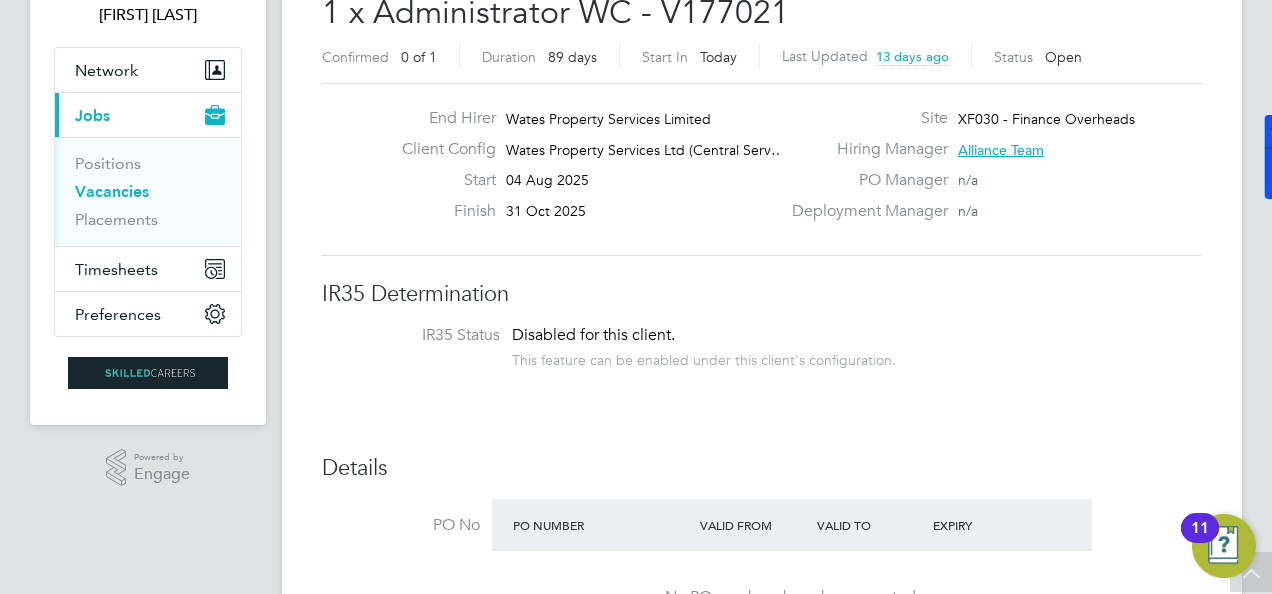 scroll, scrollTop: 0, scrollLeft: 0, axis: both 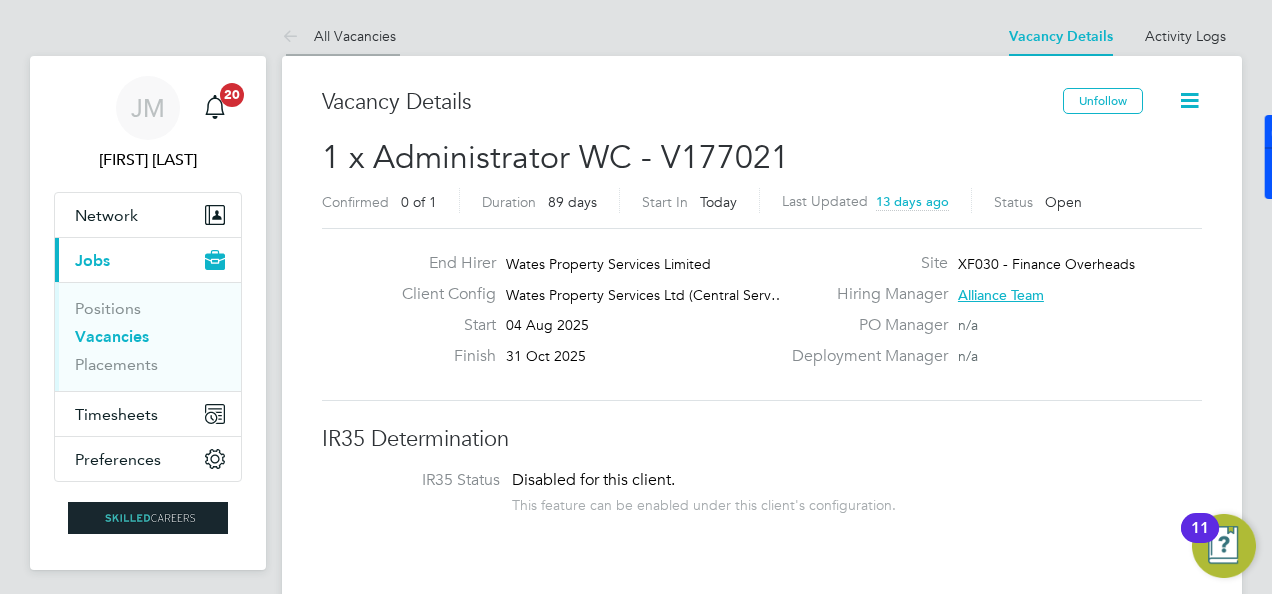 click on "All Vacancies" at bounding box center (339, 36) 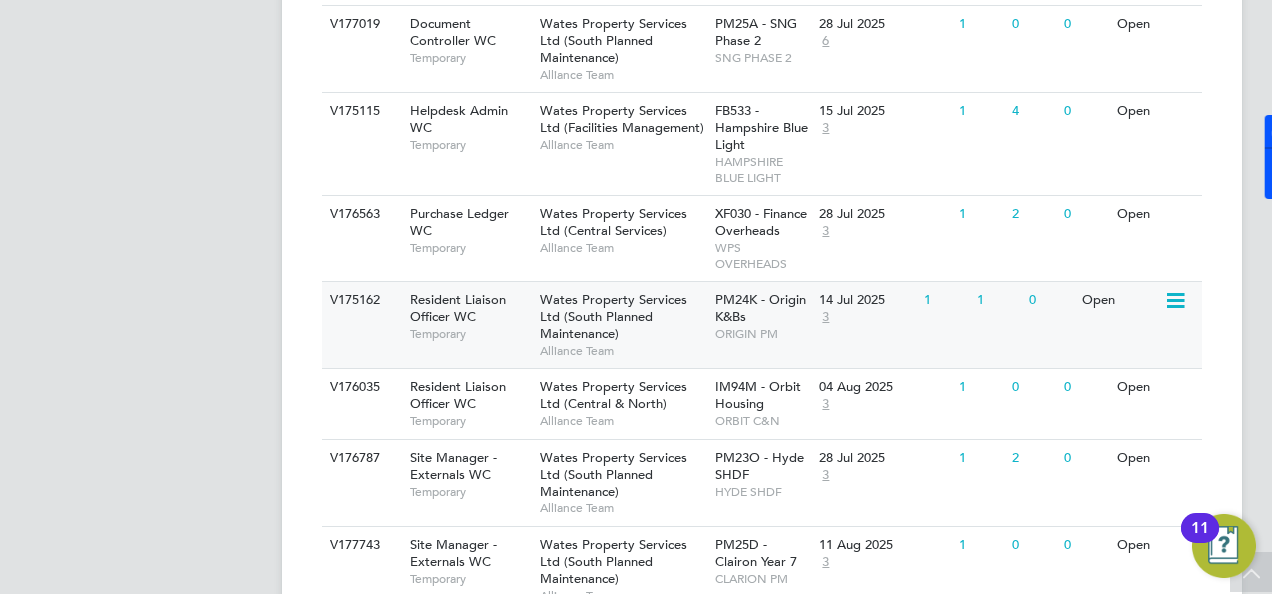 scroll, scrollTop: 814, scrollLeft: 0, axis: vertical 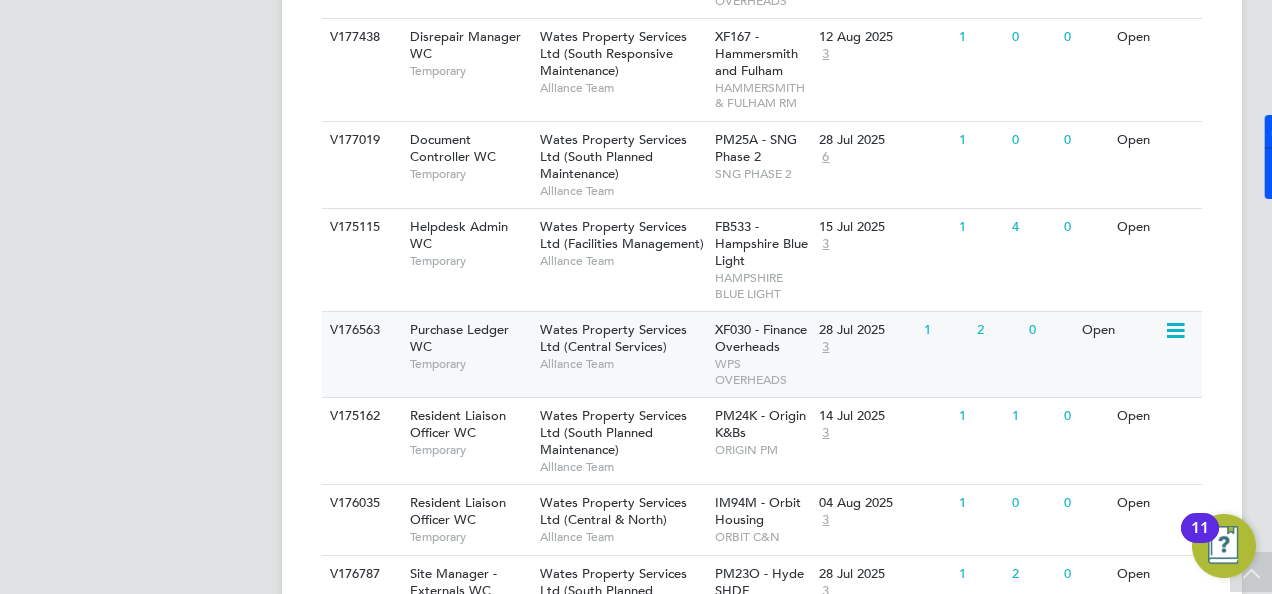 click on "XF030 - Finance Overheads" 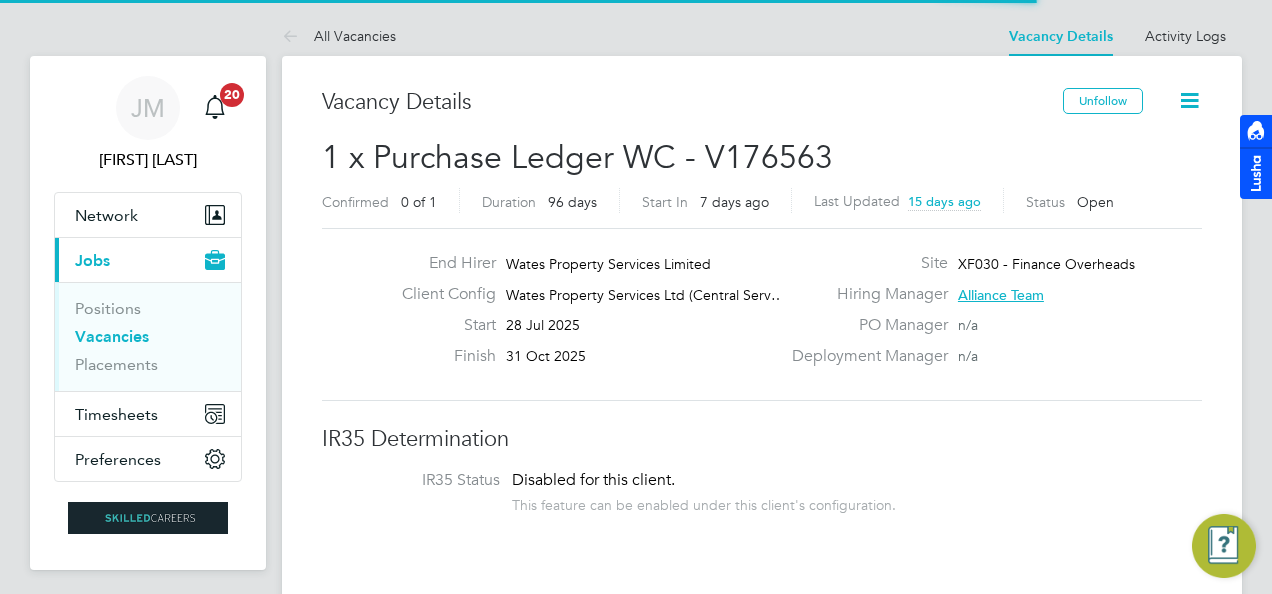 scroll, scrollTop: 0, scrollLeft: 0, axis: both 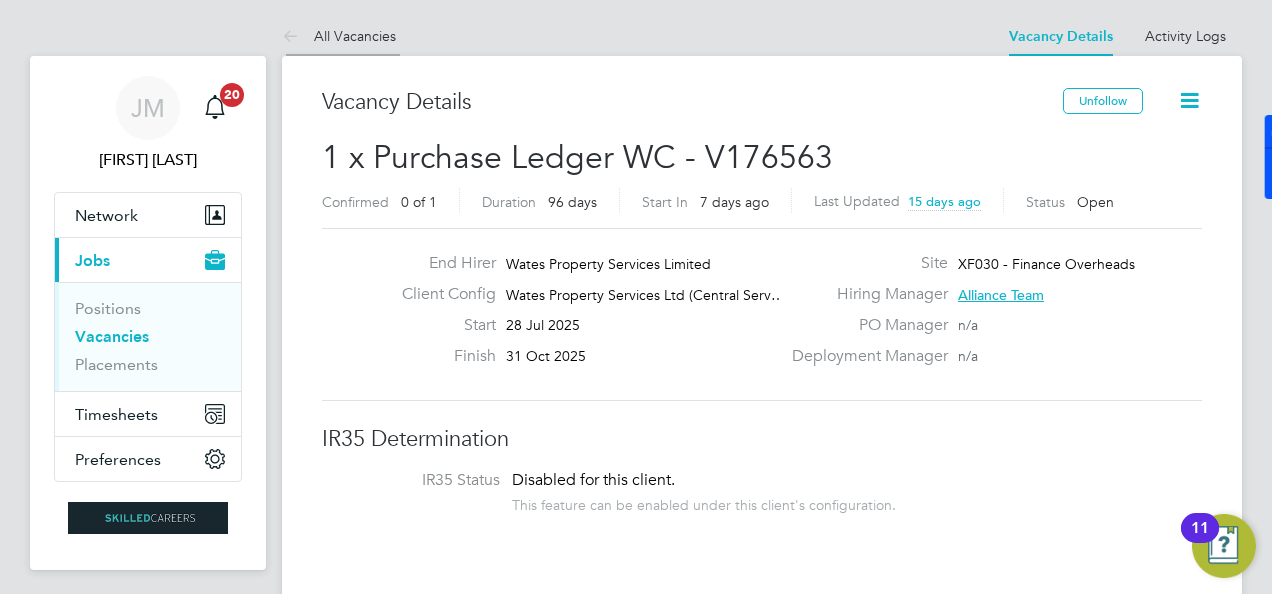 click on "All Vacancies" at bounding box center [339, 36] 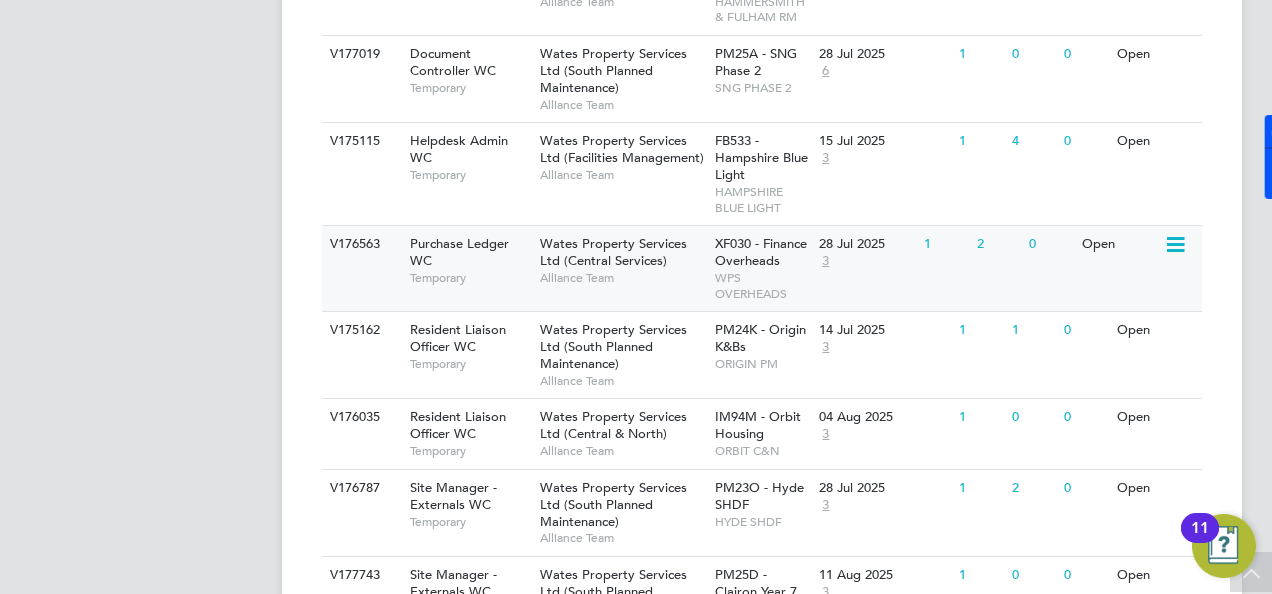 click on "Purchase Ledger WC" 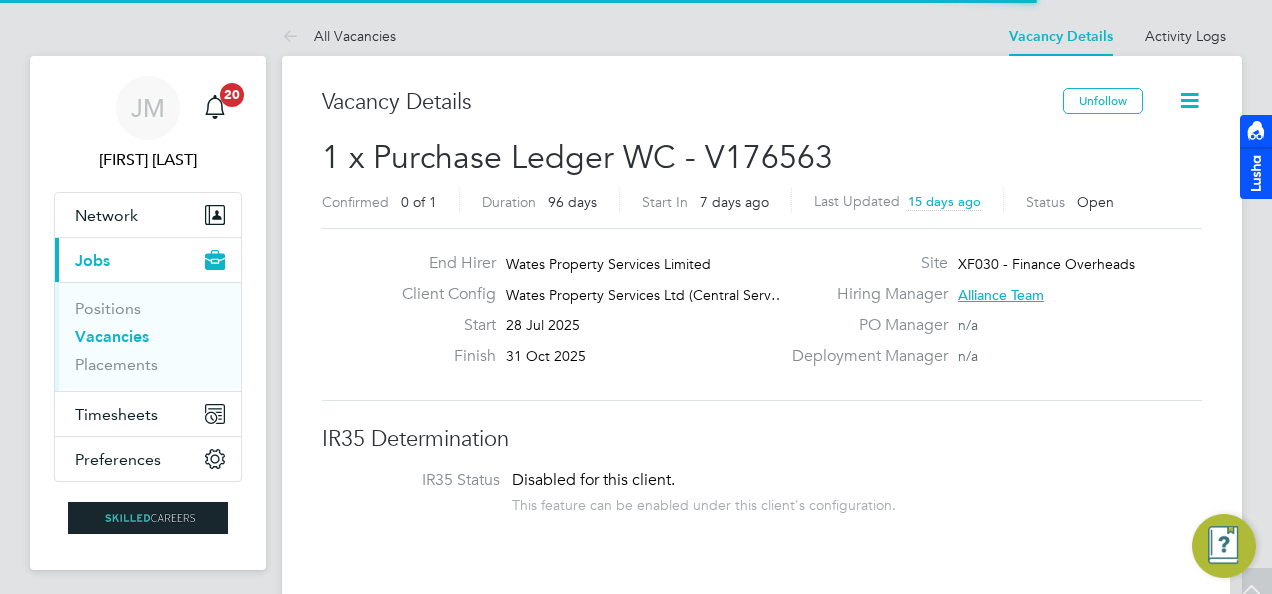 scroll, scrollTop: 594, scrollLeft: 0, axis: vertical 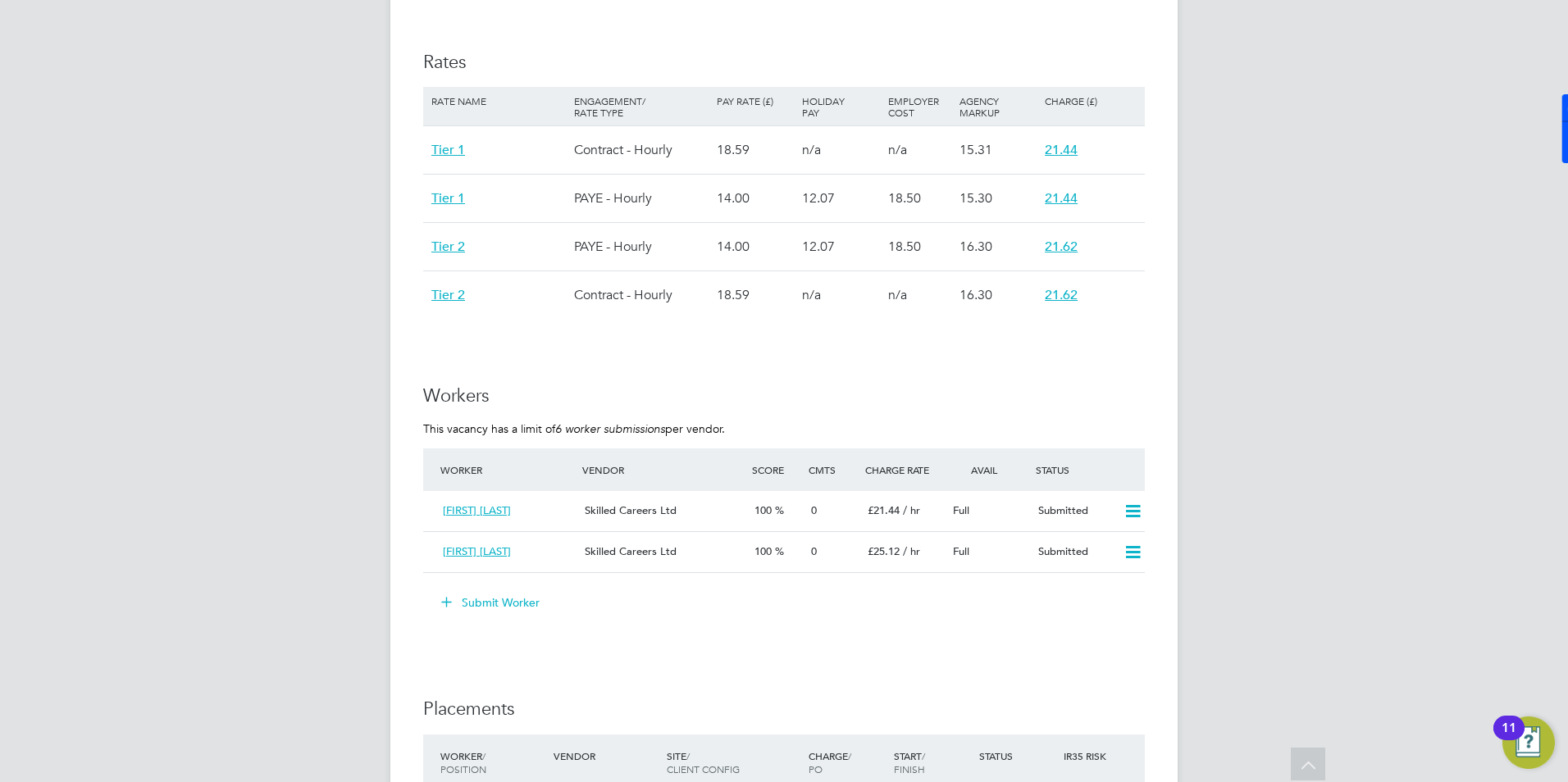 click on "Submit Worker" 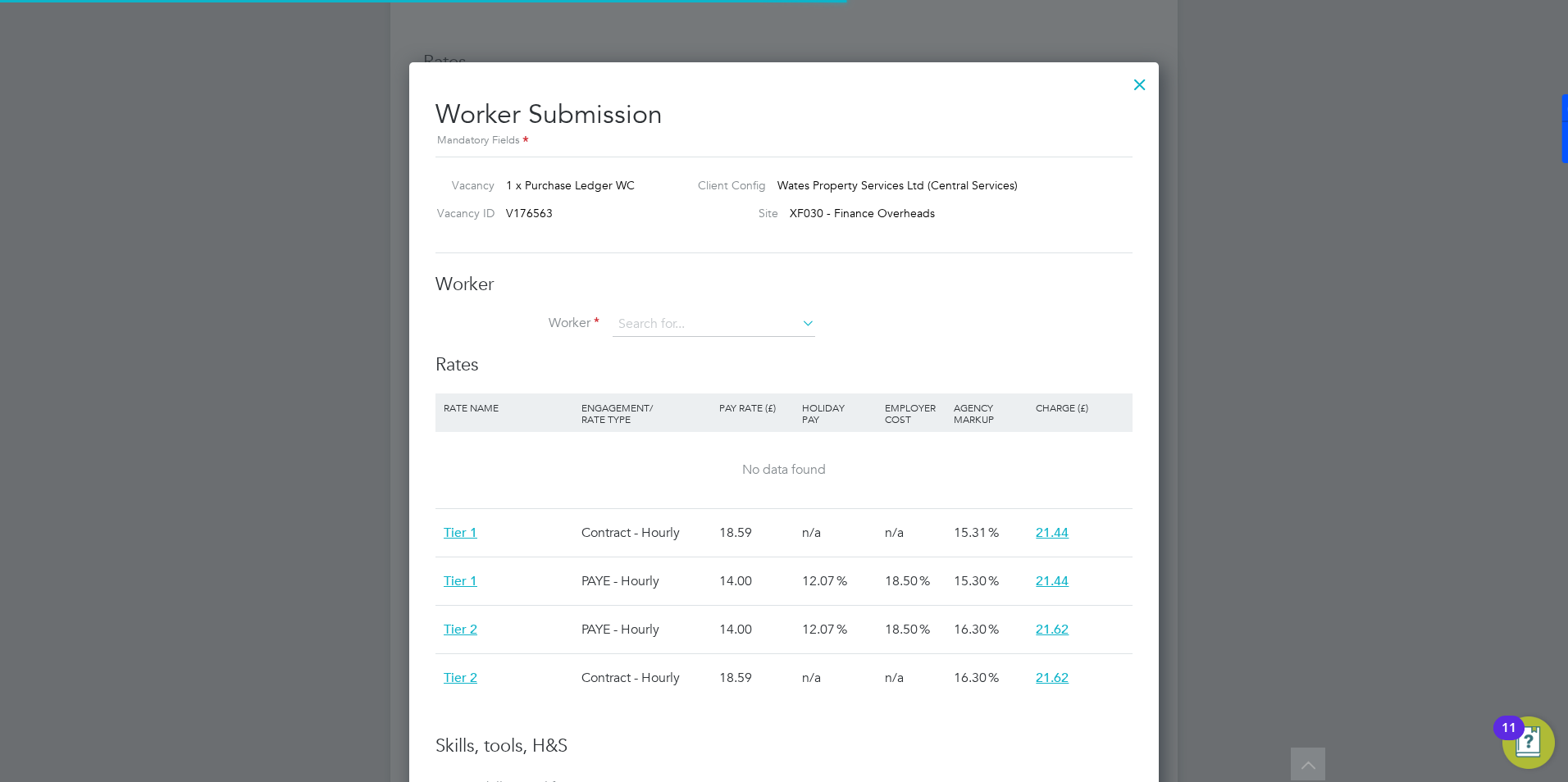 scroll, scrollTop: 8, scrollLeft: 8, axis: both 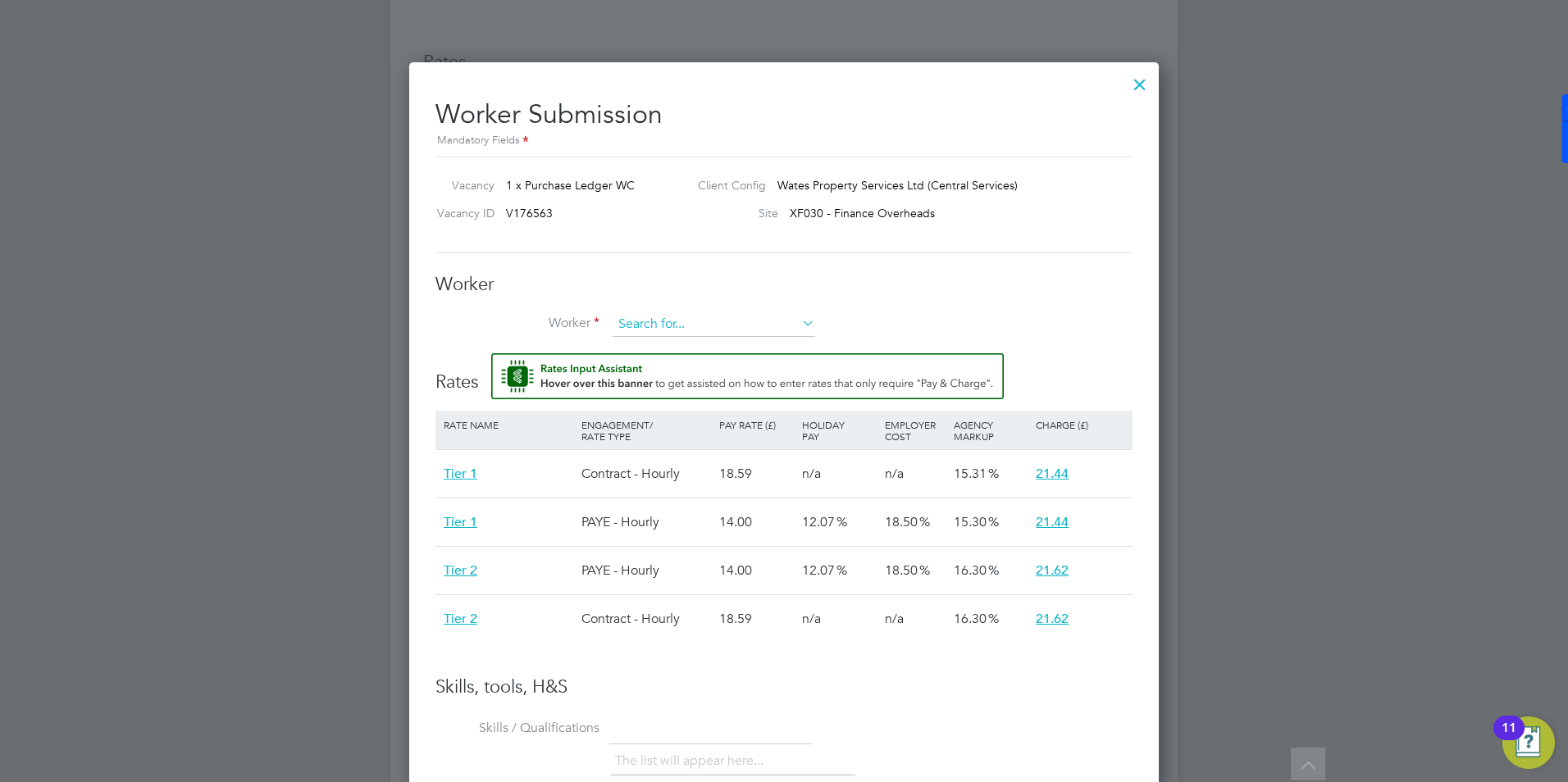 click at bounding box center [713, 325] 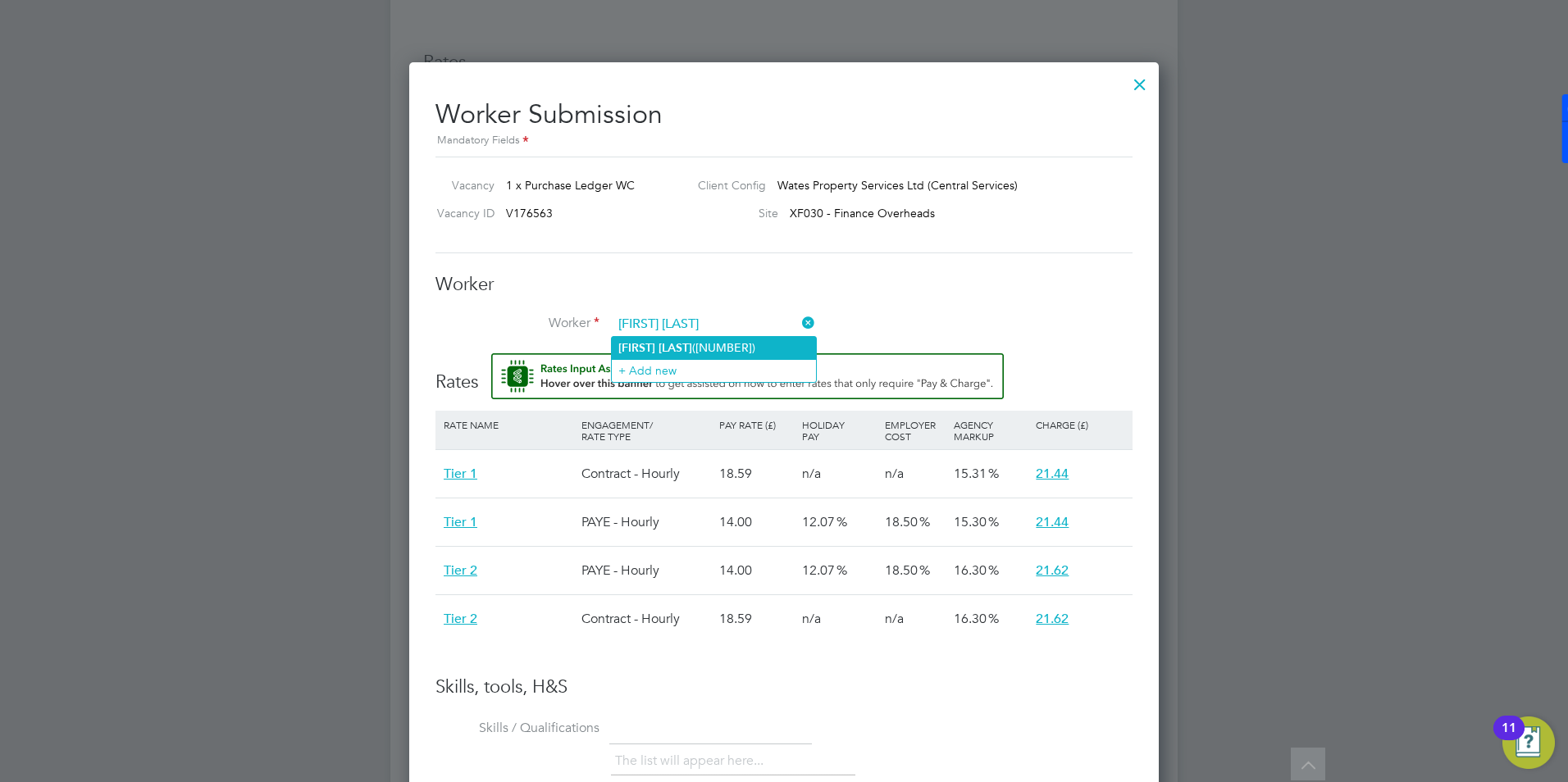click on "[LAST]" 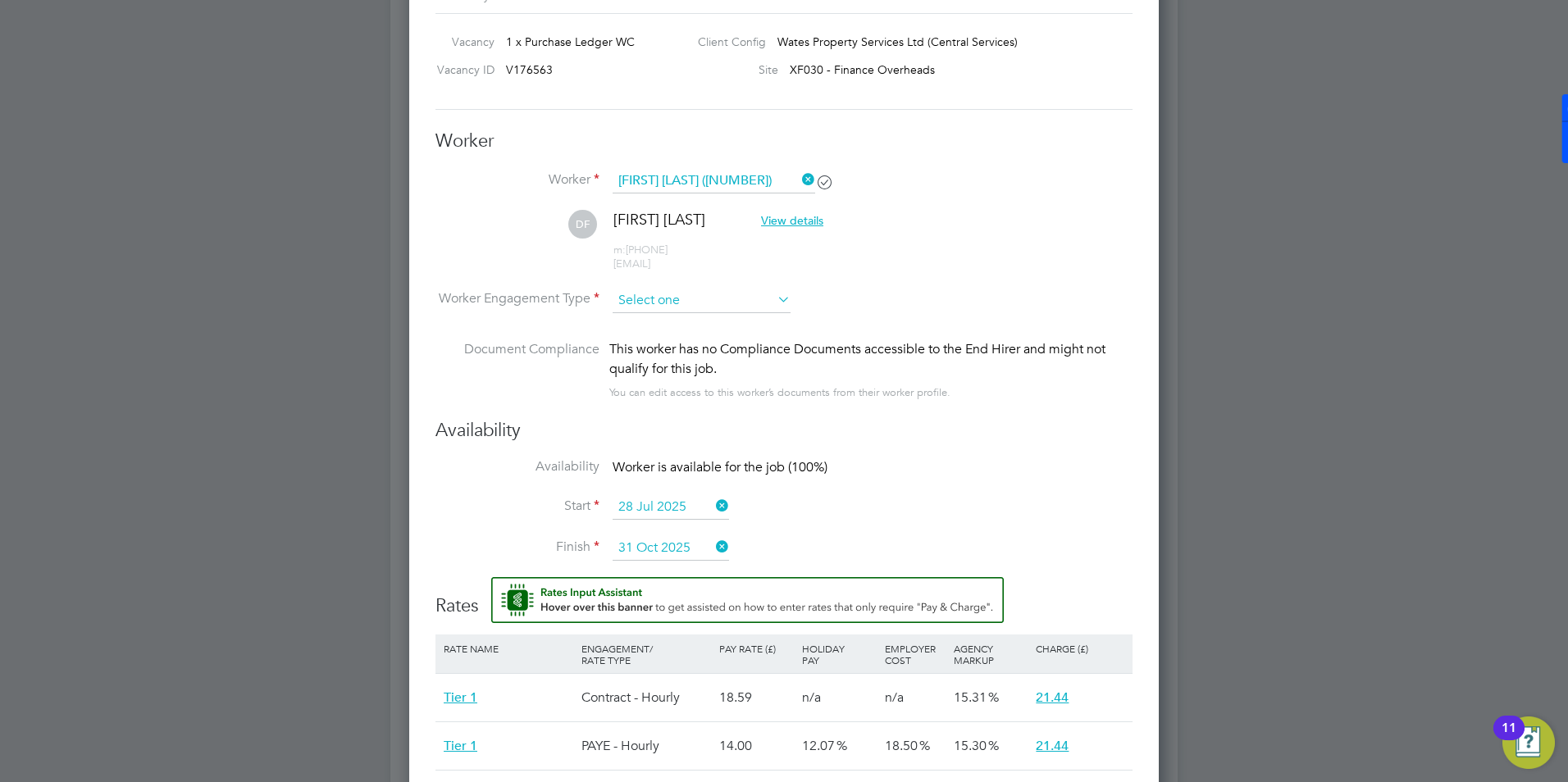 click at bounding box center (701, 301) 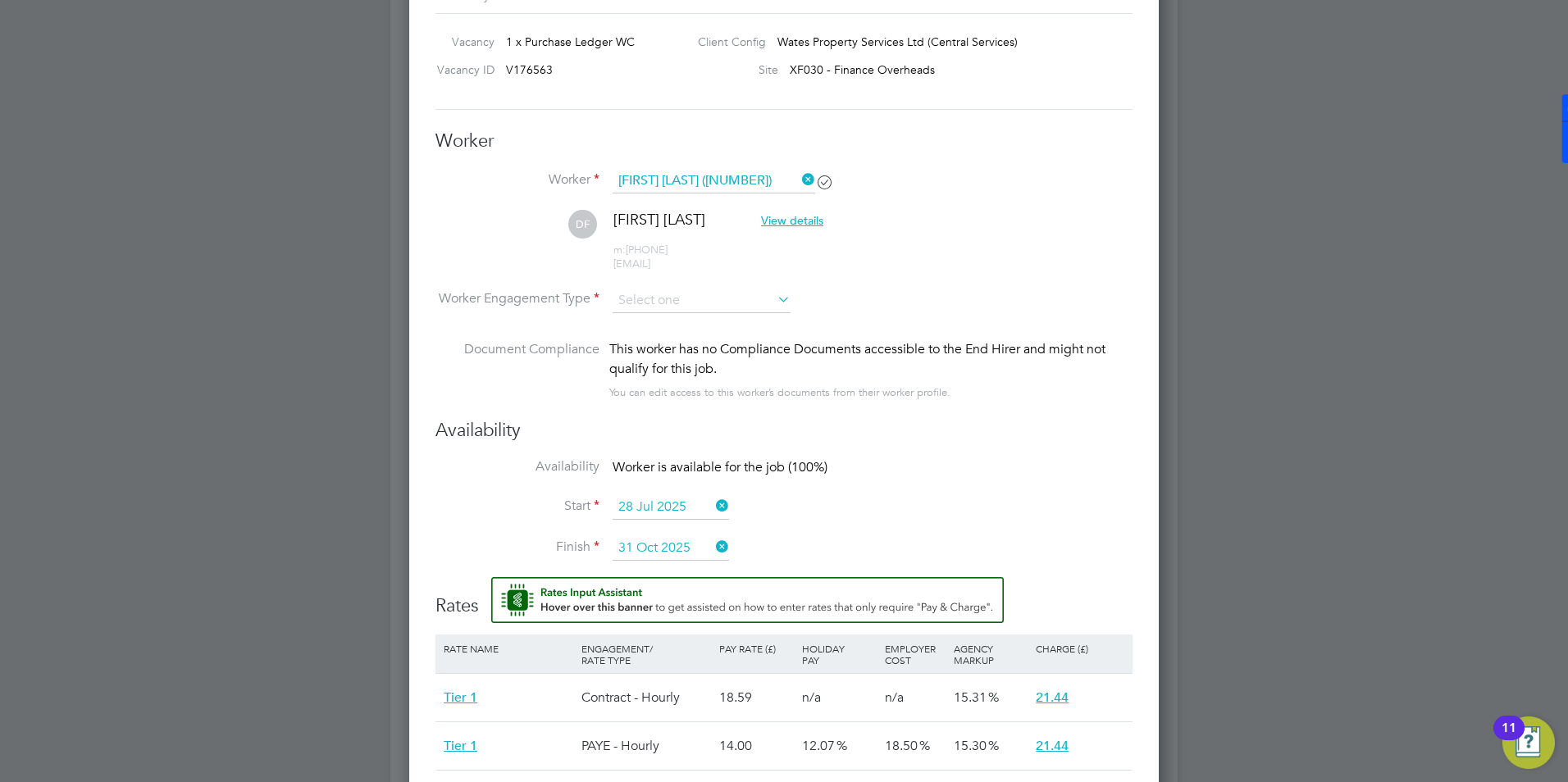 click on "Contract" 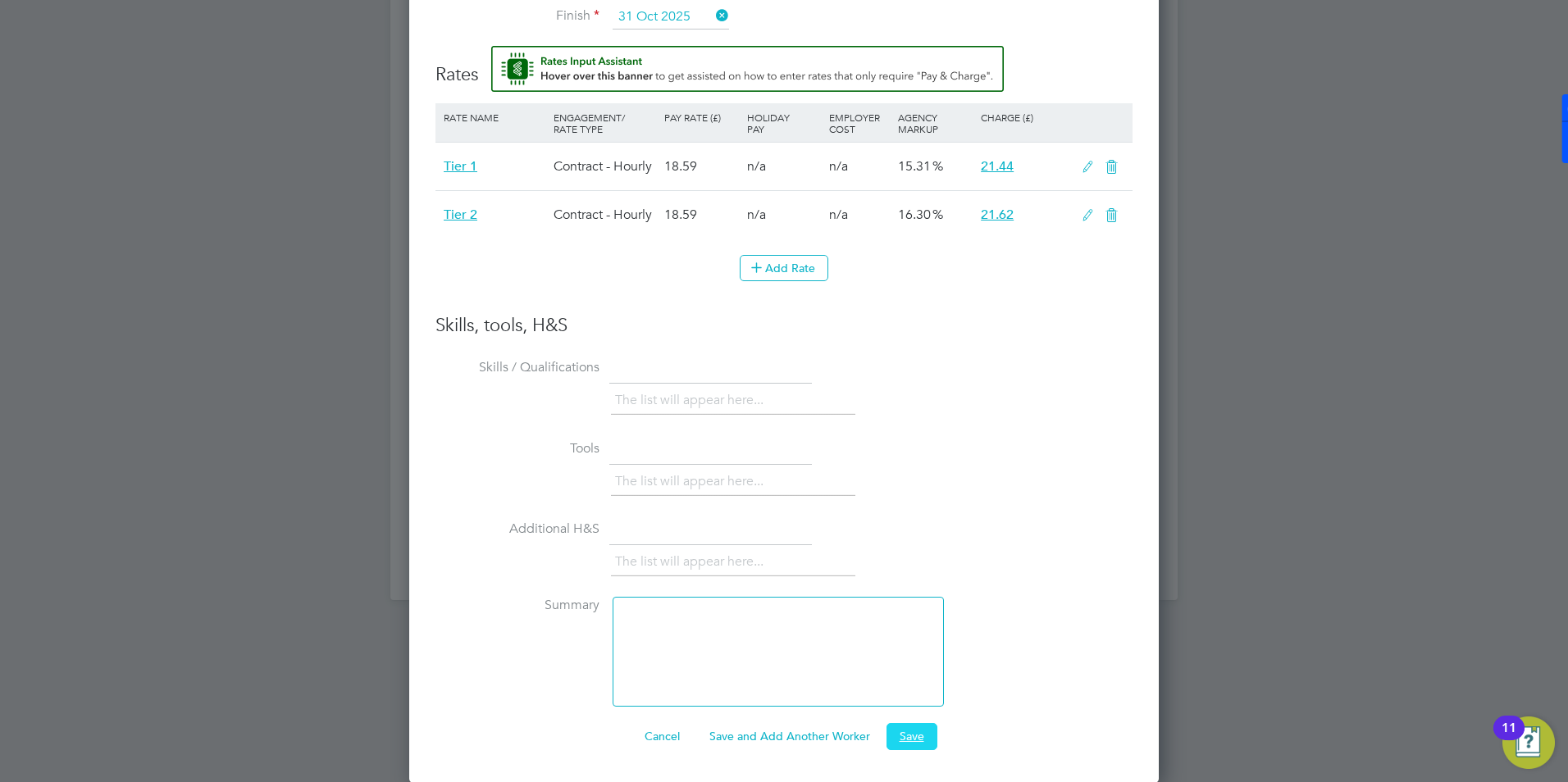 click on "Save" at bounding box center [912, 736] 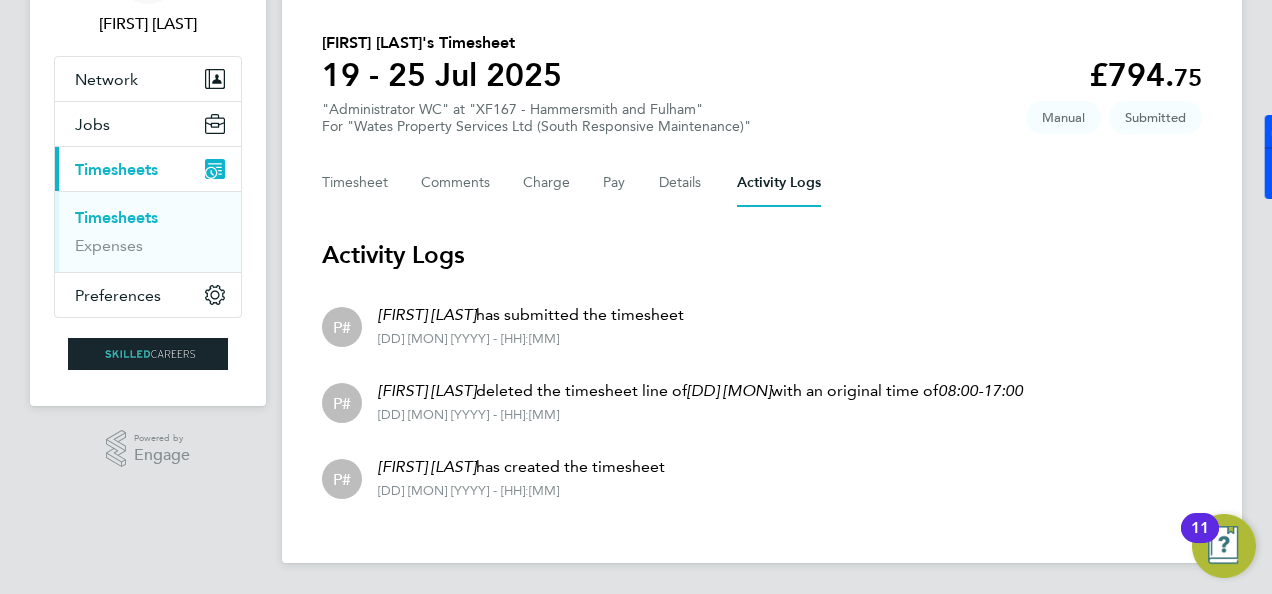 scroll, scrollTop: 0, scrollLeft: 0, axis: both 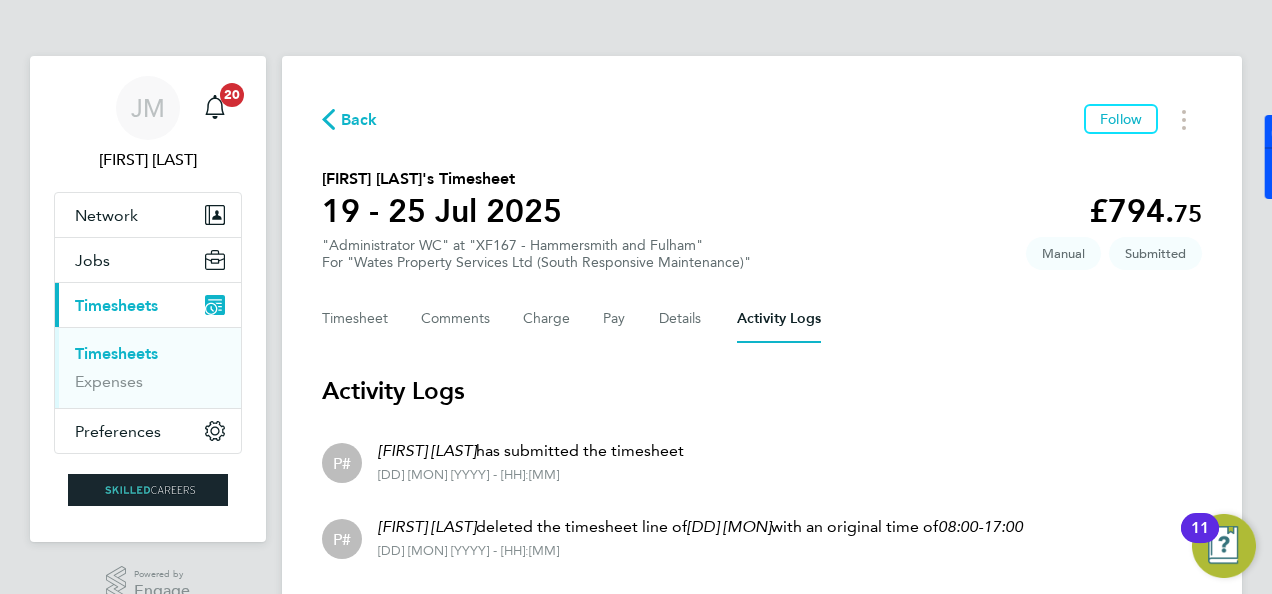 click on "Back" 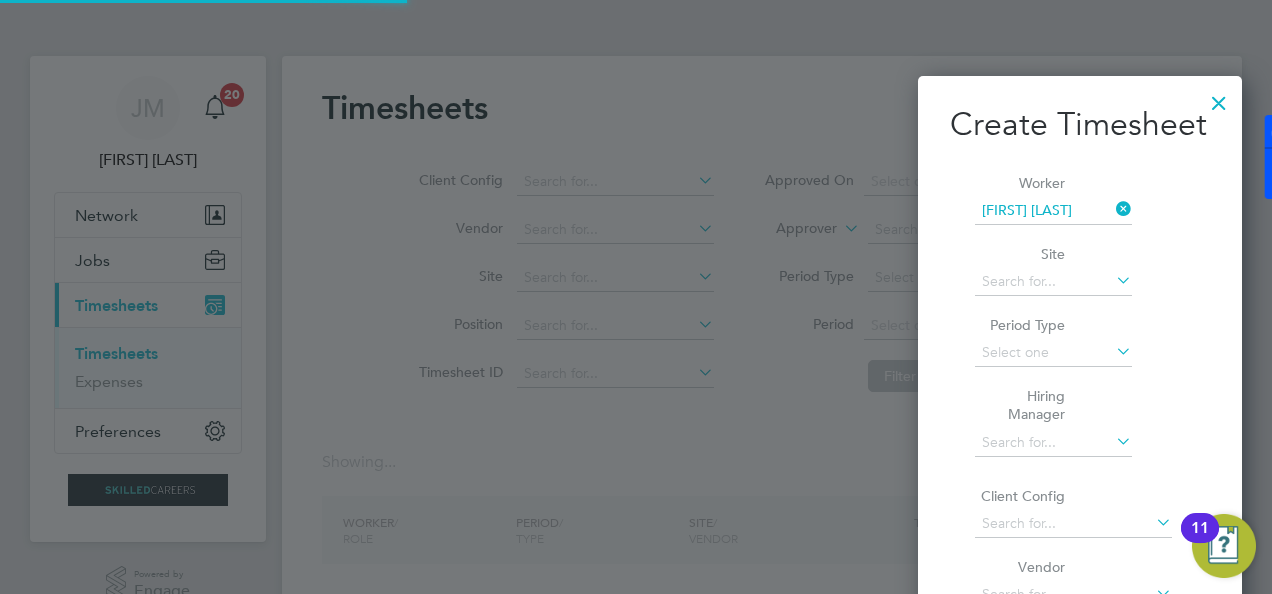 scroll, scrollTop: 10, scrollLeft: 9, axis: both 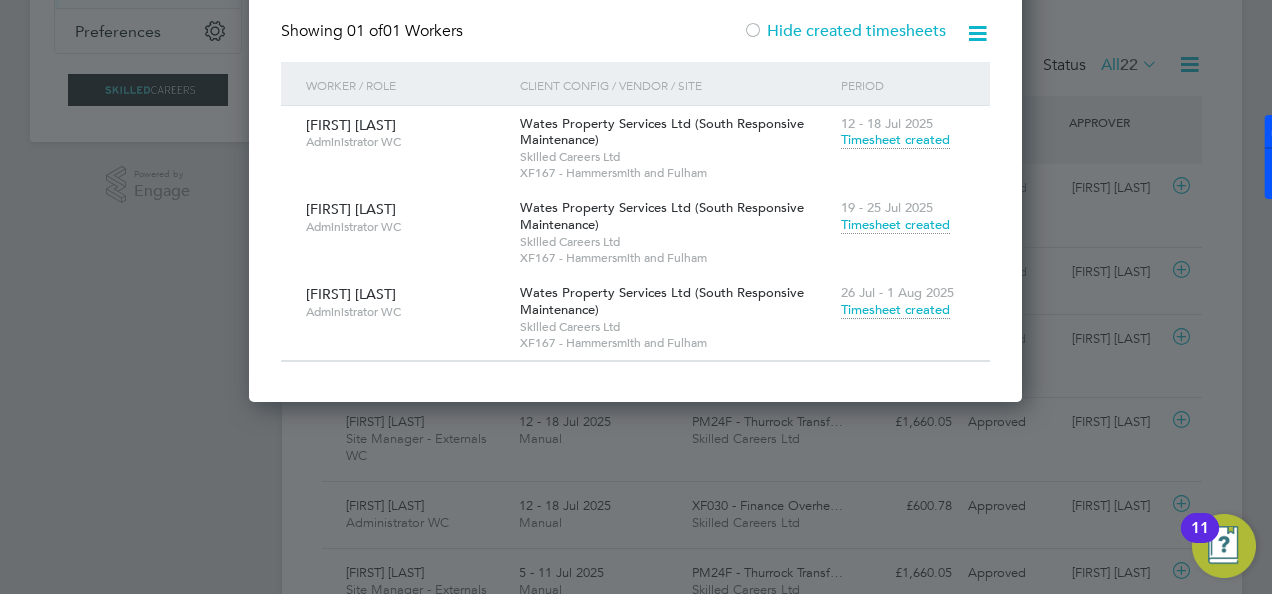 click on "Timesheet created" at bounding box center (895, 225) 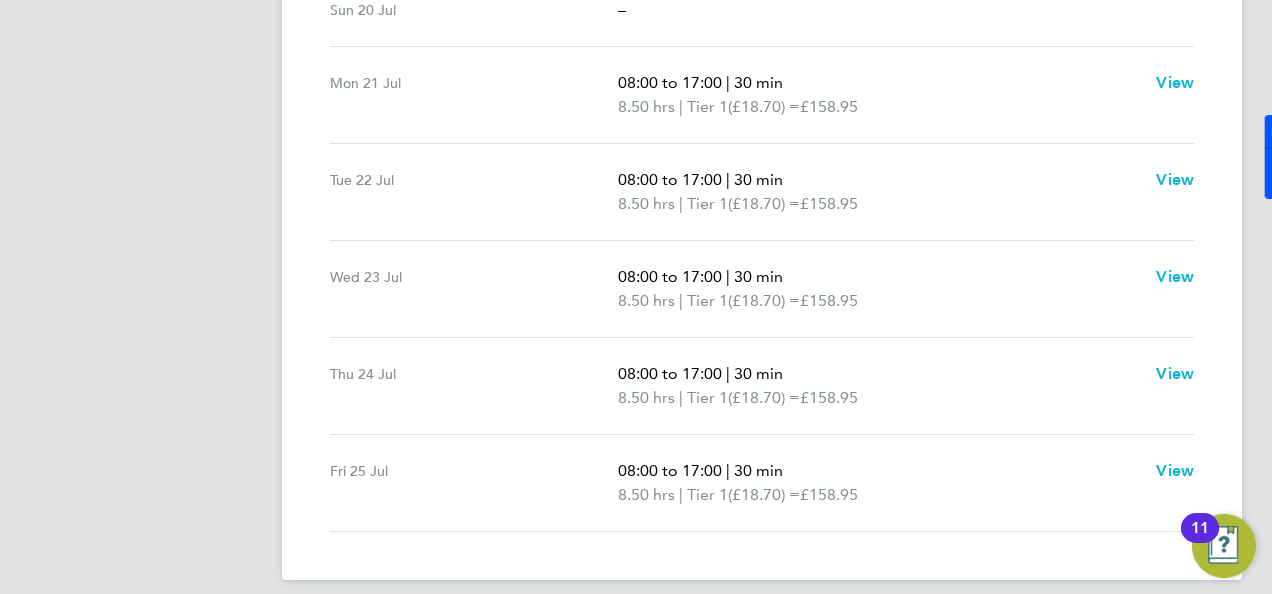 scroll, scrollTop: 751, scrollLeft: 0, axis: vertical 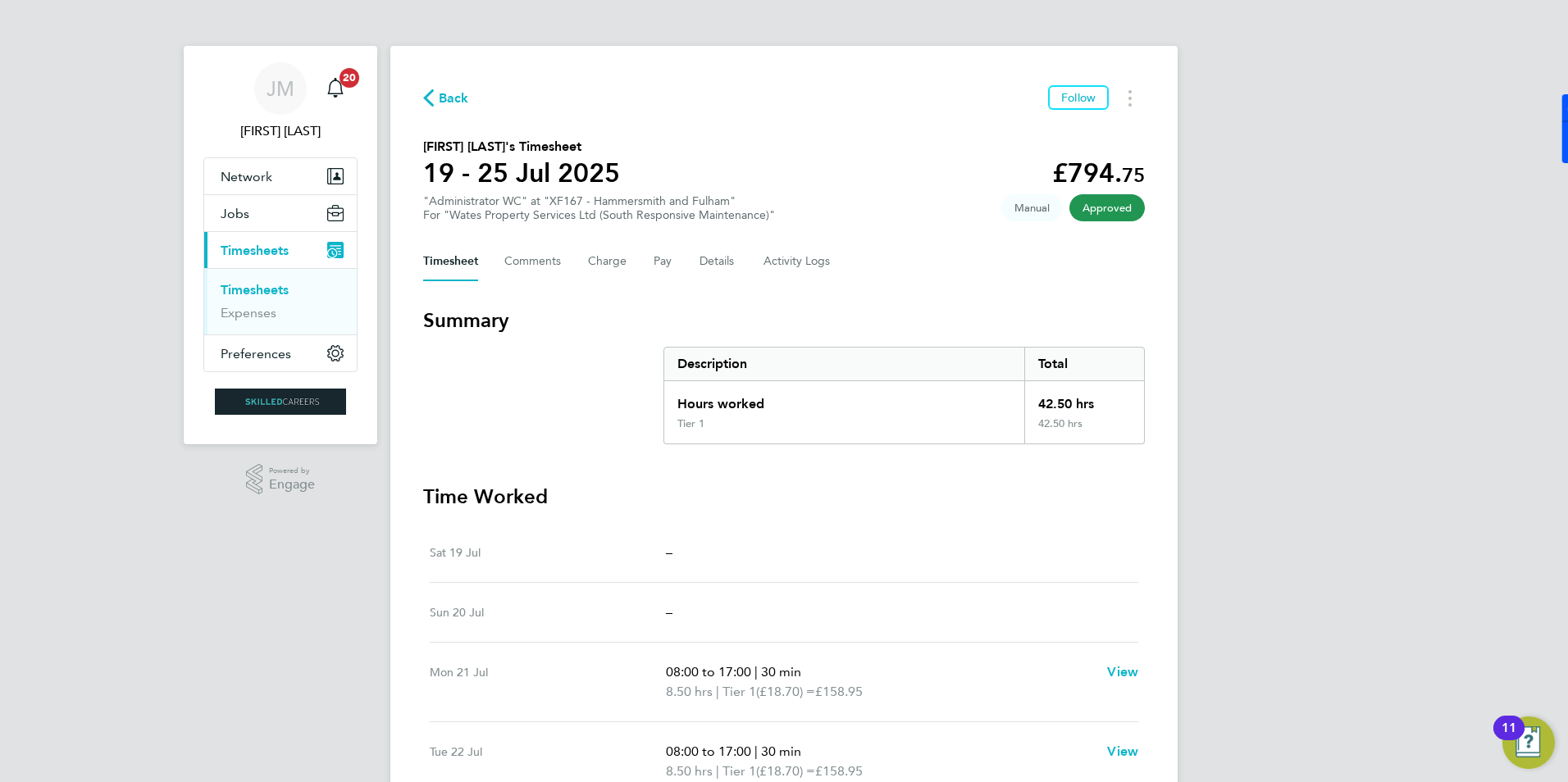 click on "Back" 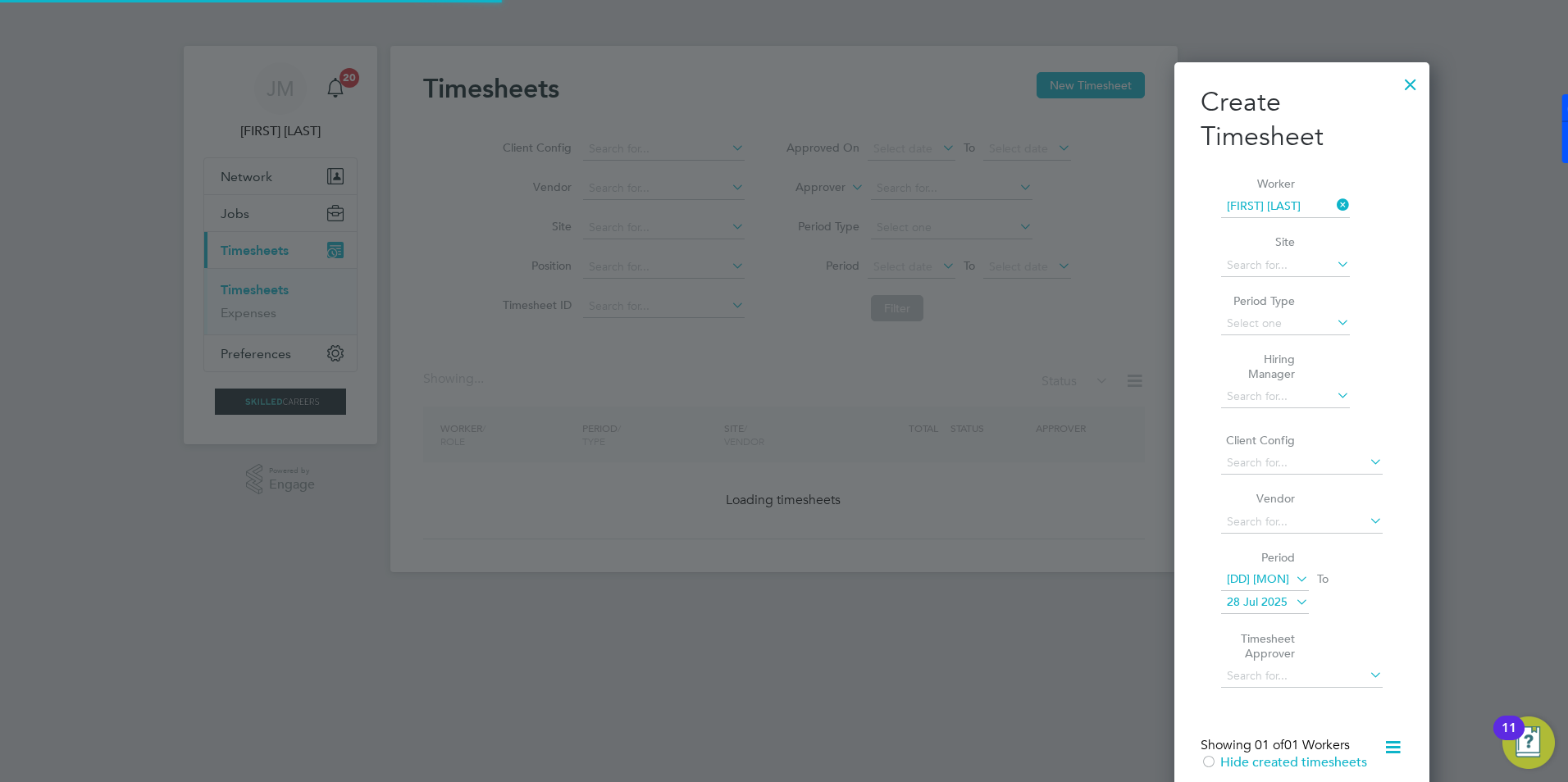 scroll, scrollTop: 8, scrollLeft: 8, axis: both 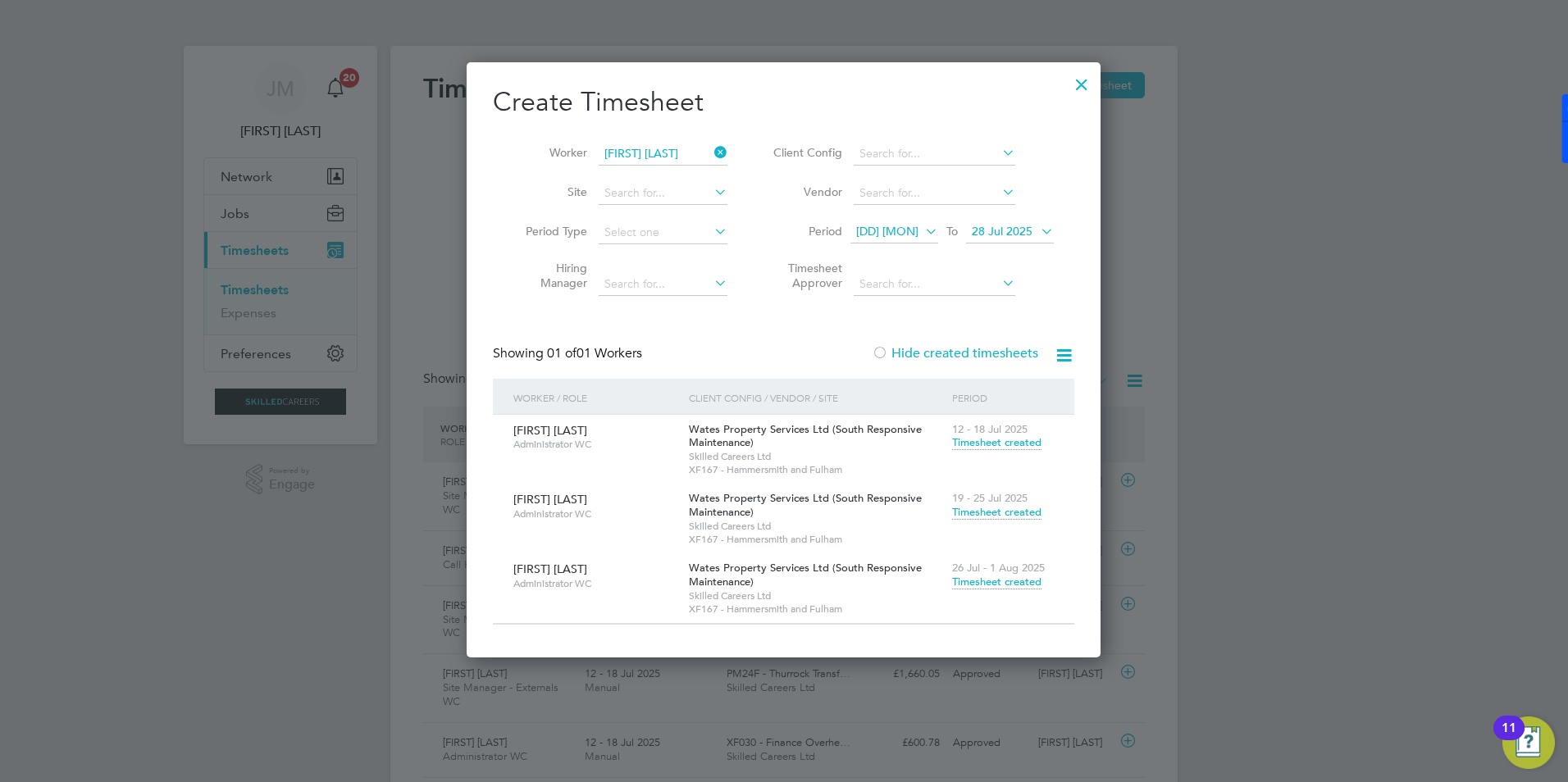 click at bounding box center (711, 152) 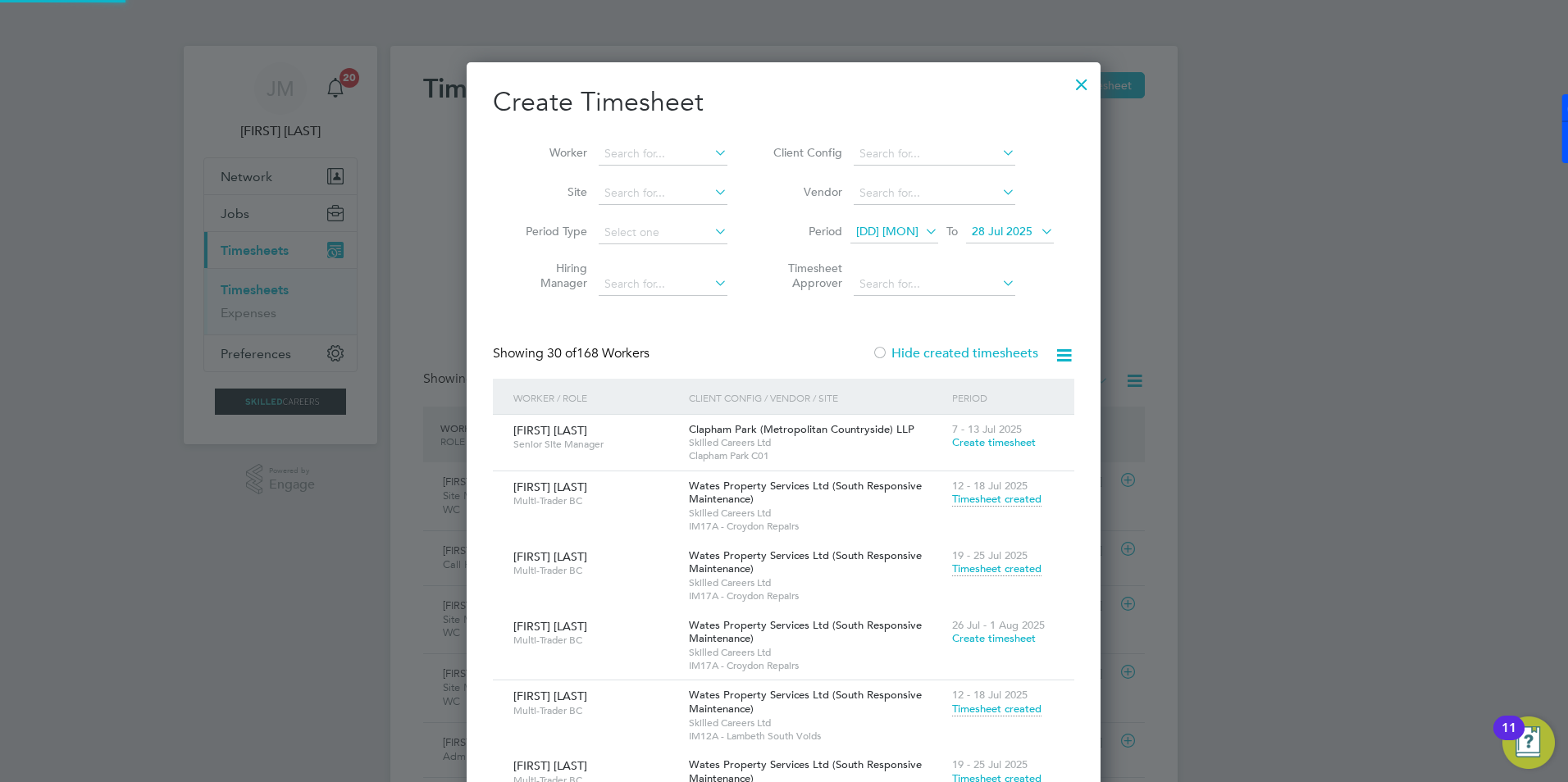 click at bounding box center [1082, 80] 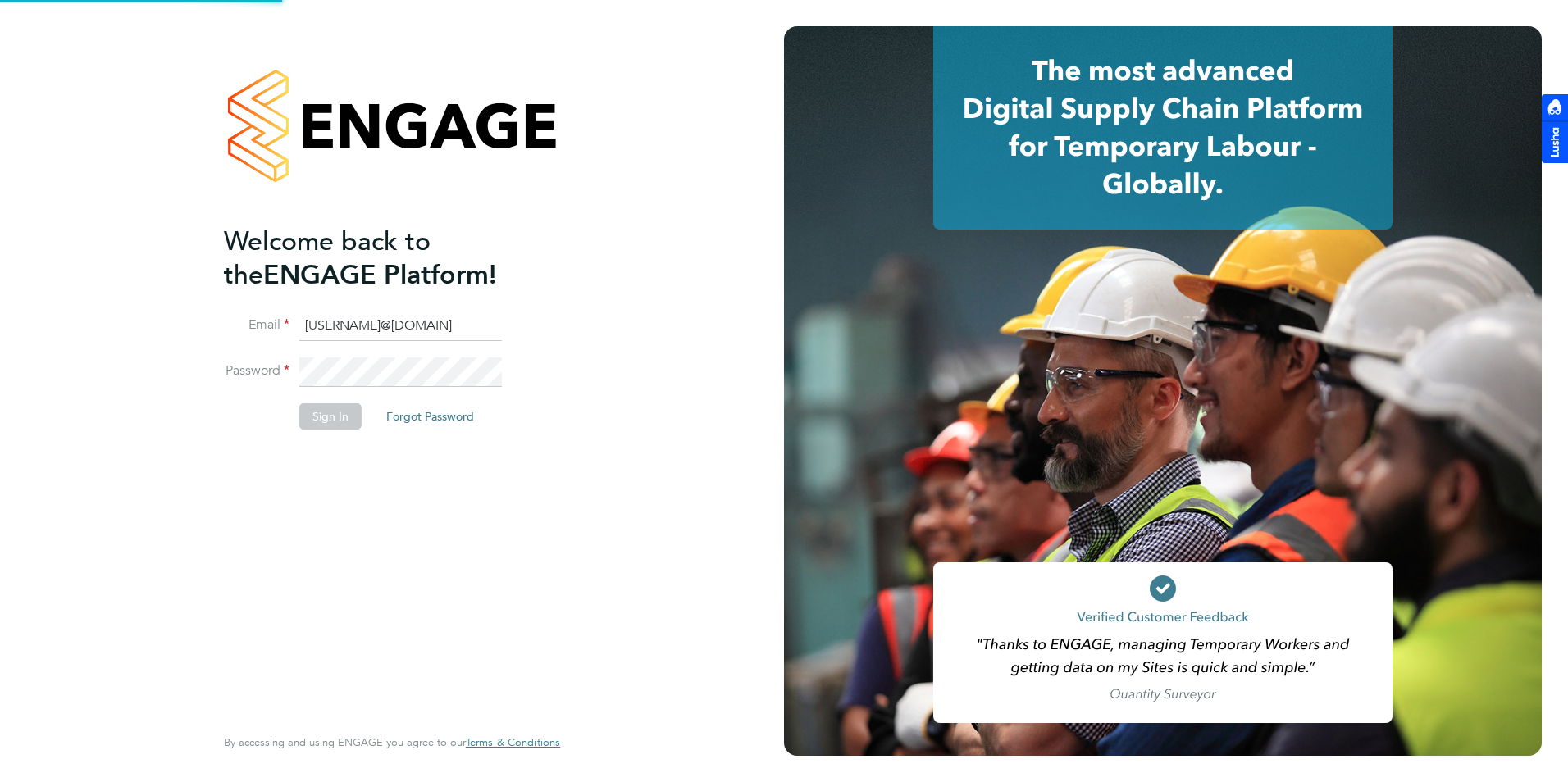 scroll, scrollTop: 0, scrollLeft: 0, axis: both 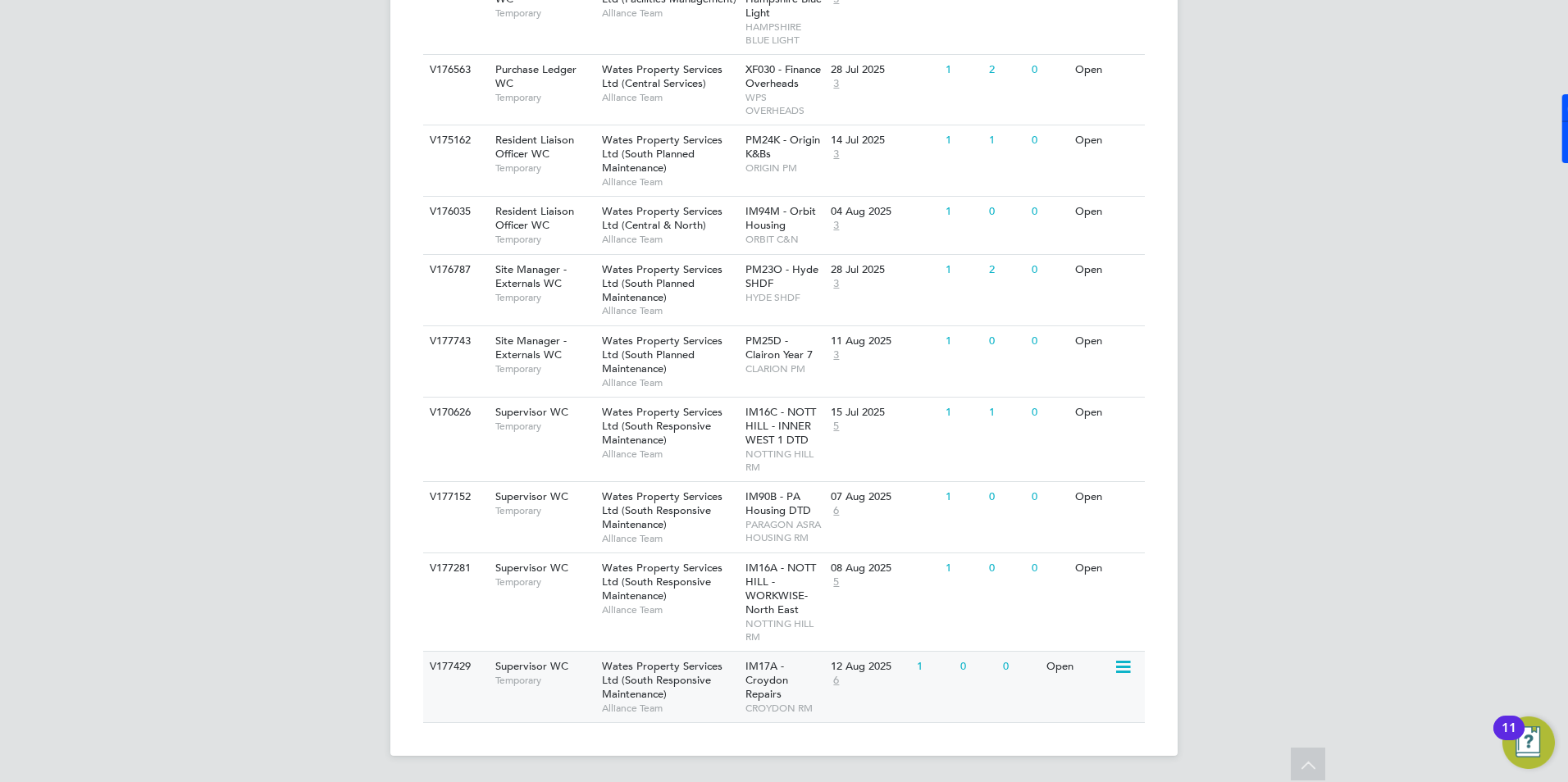 click on "Wates Property Services Ltd (South Responsive Maintenance)" 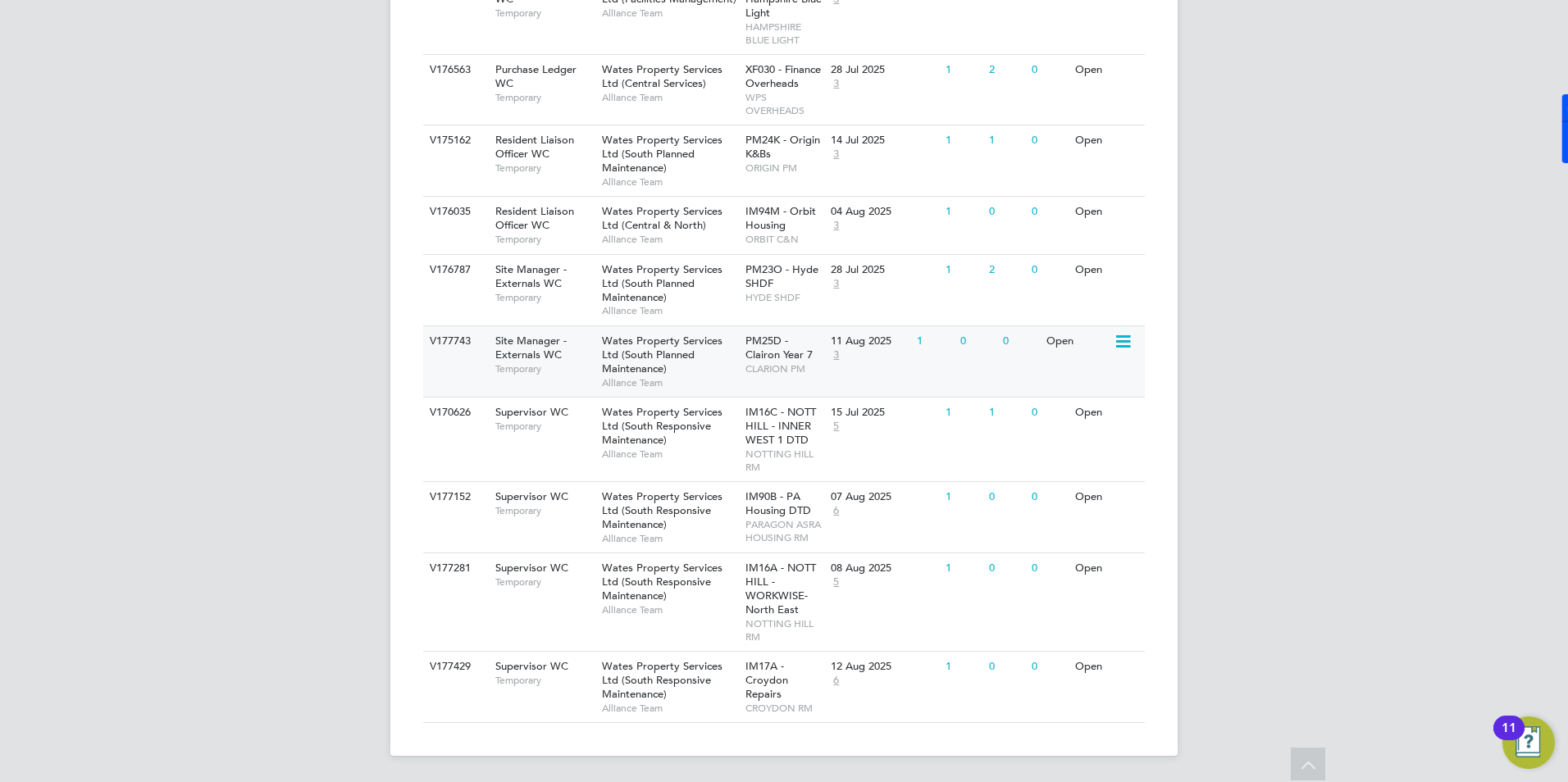 click on "Site Manager - Externals WC" 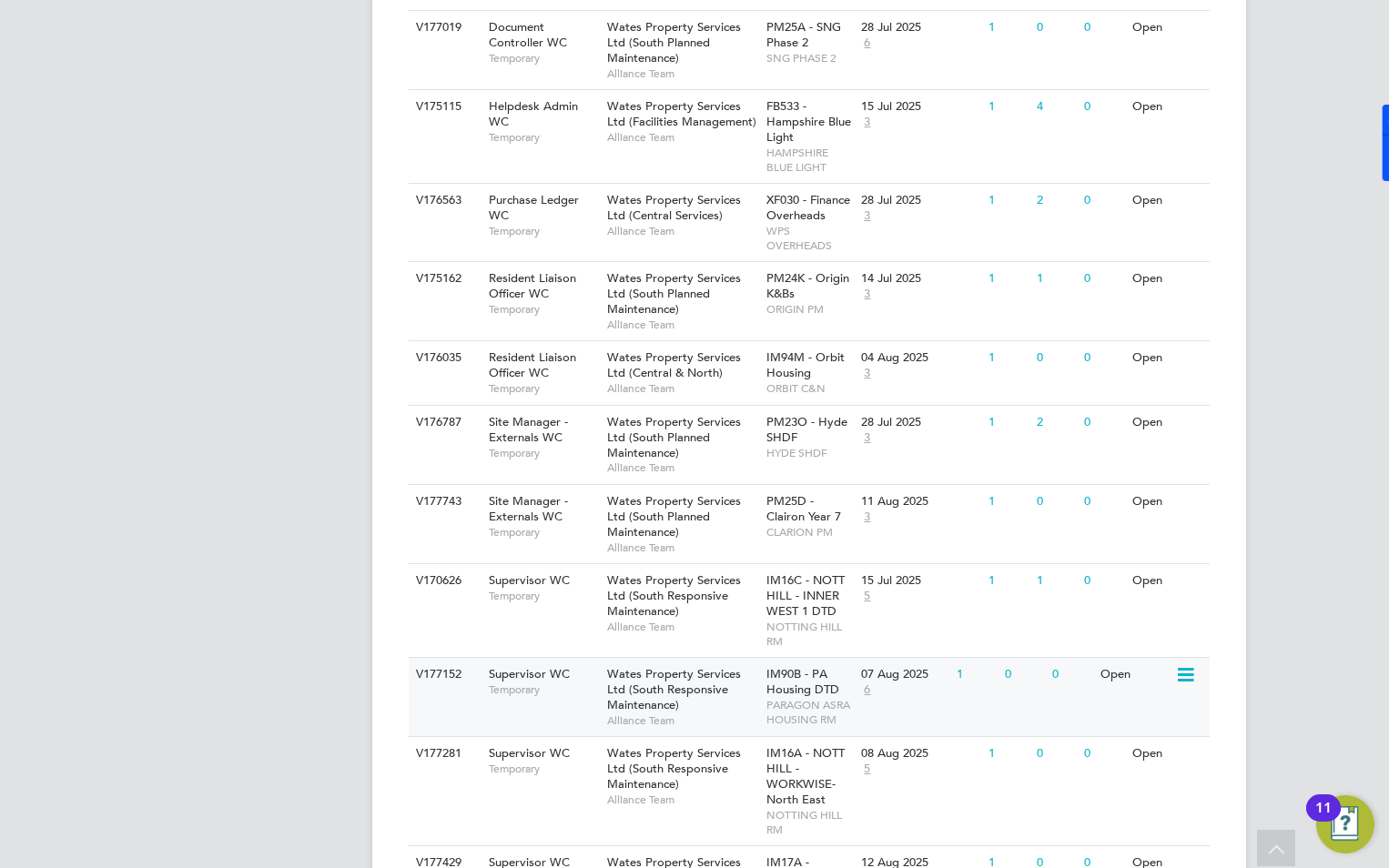 scroll, scrollTop: 873, scrollLeft: 0, axis: vertical 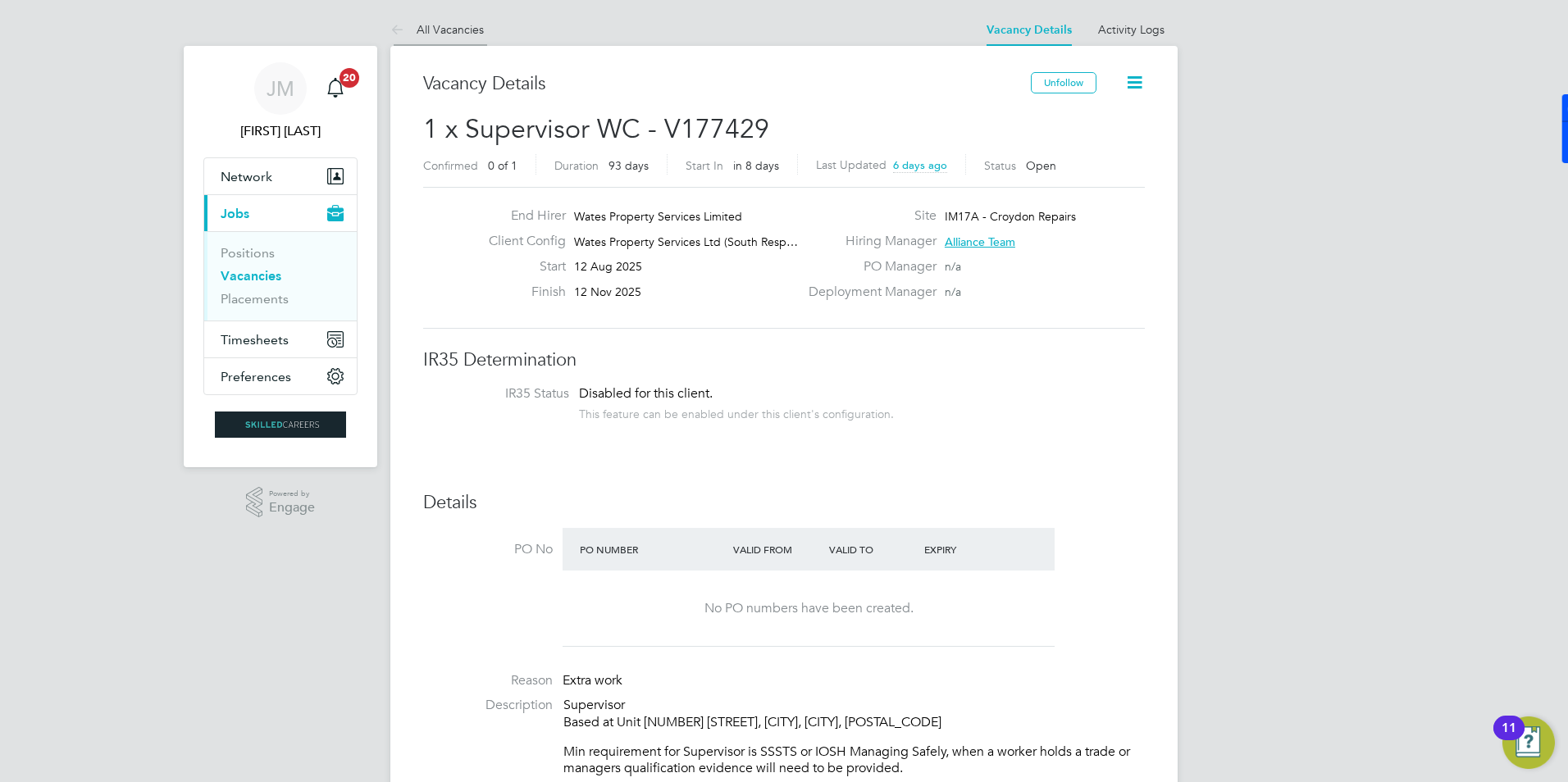 click on "All Vacancies" at bounding box center (437, 30) 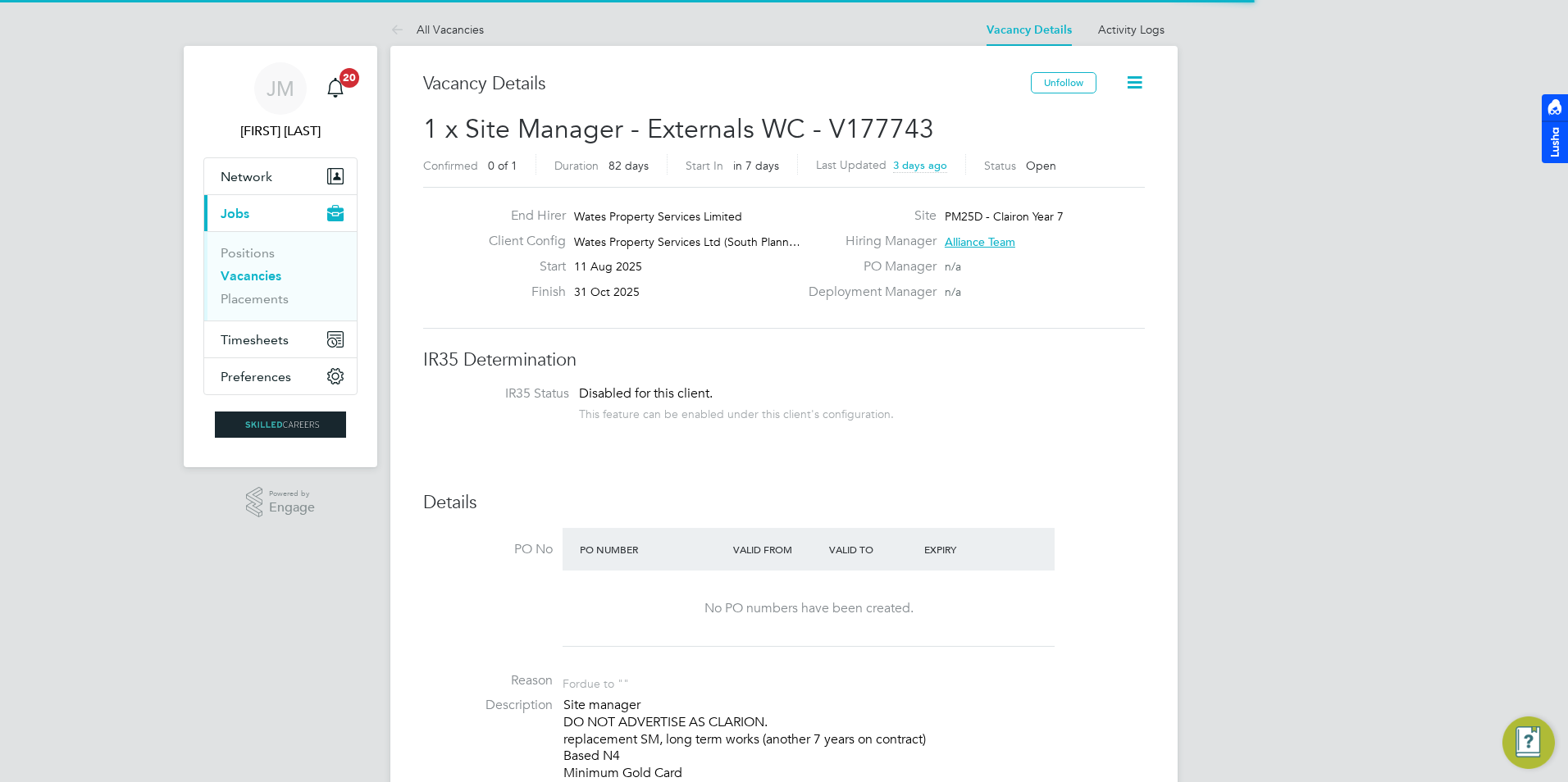 scroll, scrollTop: 0, scrollLeft: 0, axis: both 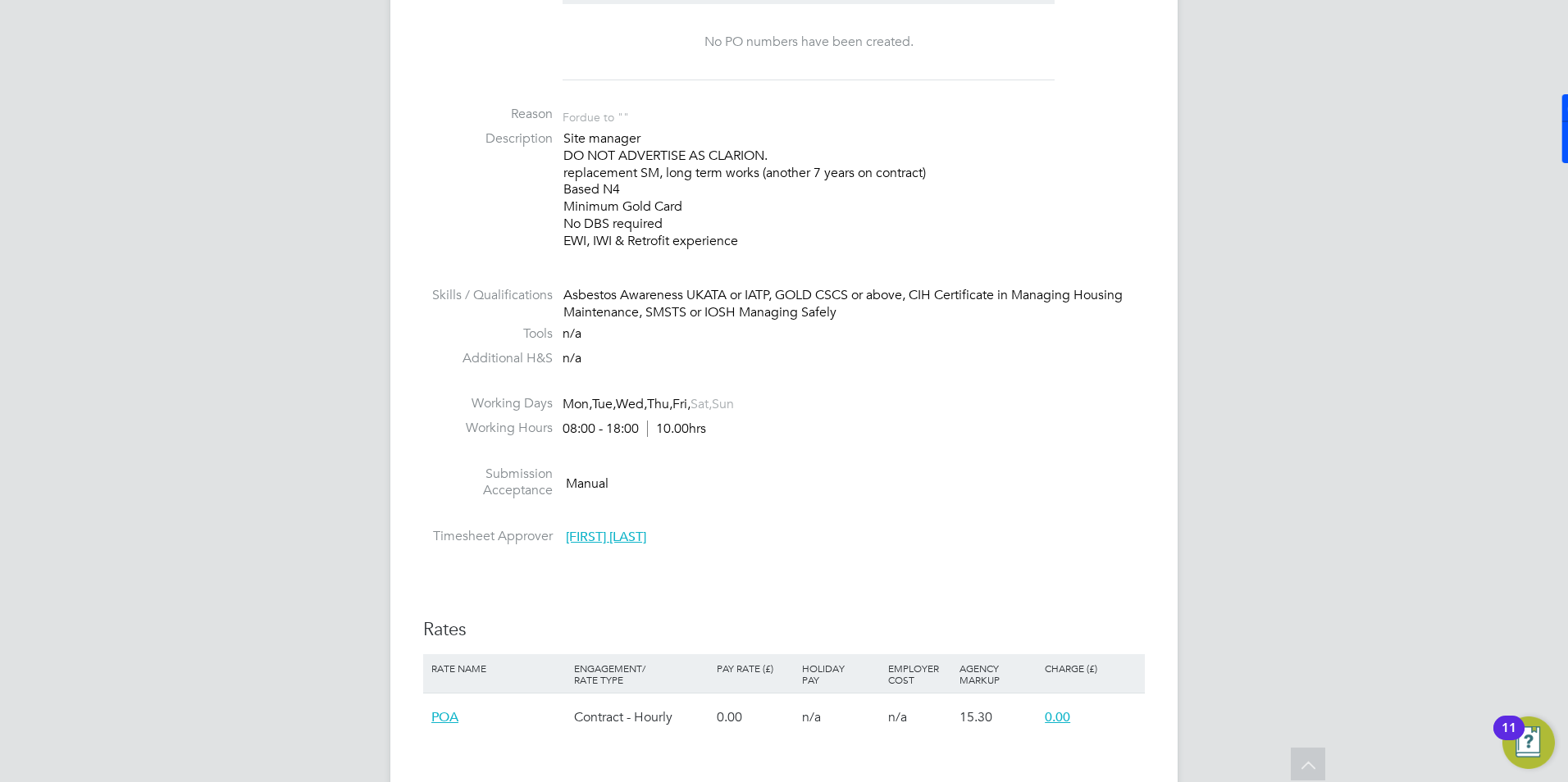 drag, startPoint x: 563, startPoint y: 187, endPoint x: 666, endPoint y: 187, distance: 103 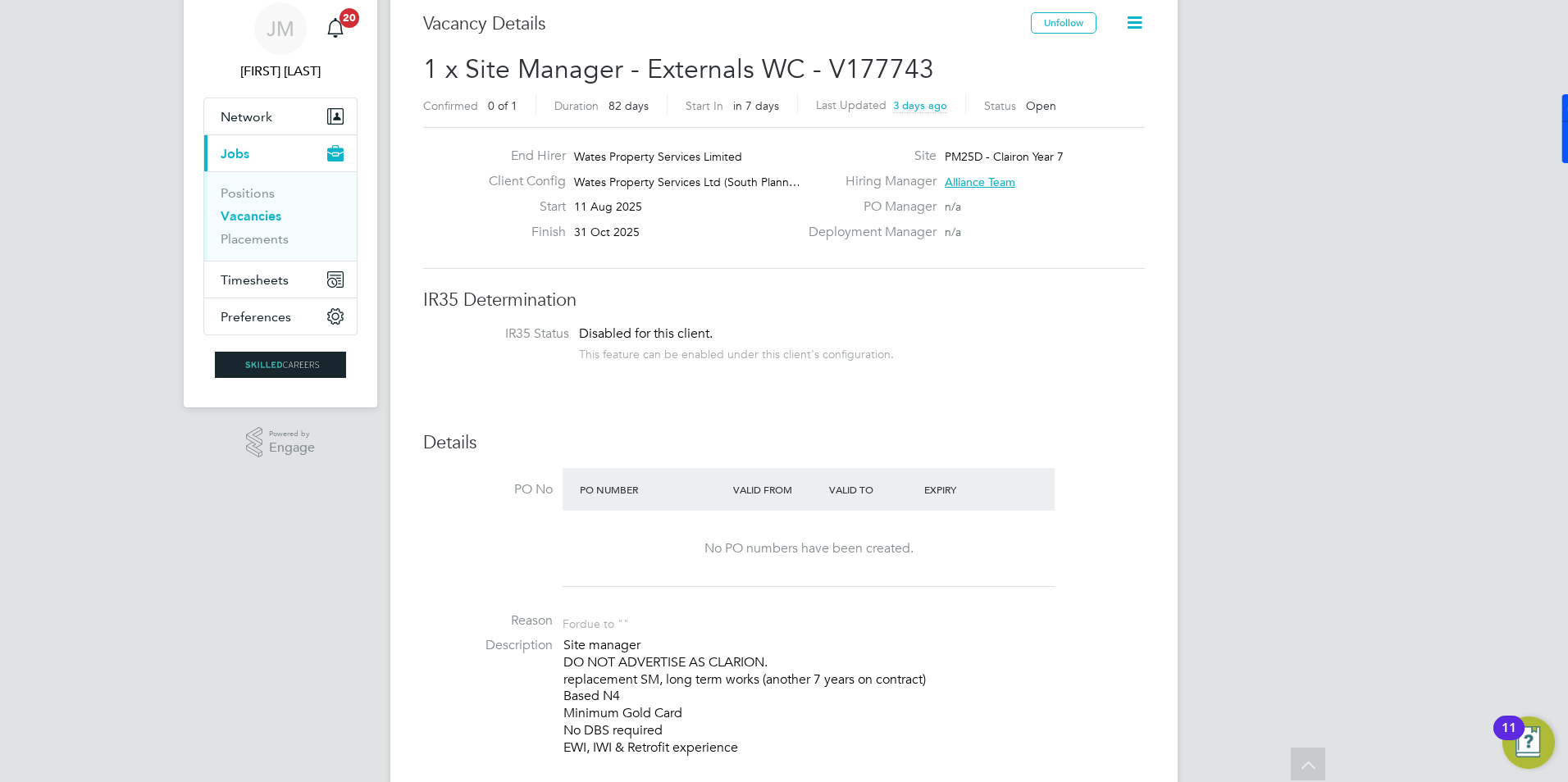 scroll, scrollTop: 0, scrollLeft: 0, axis: both 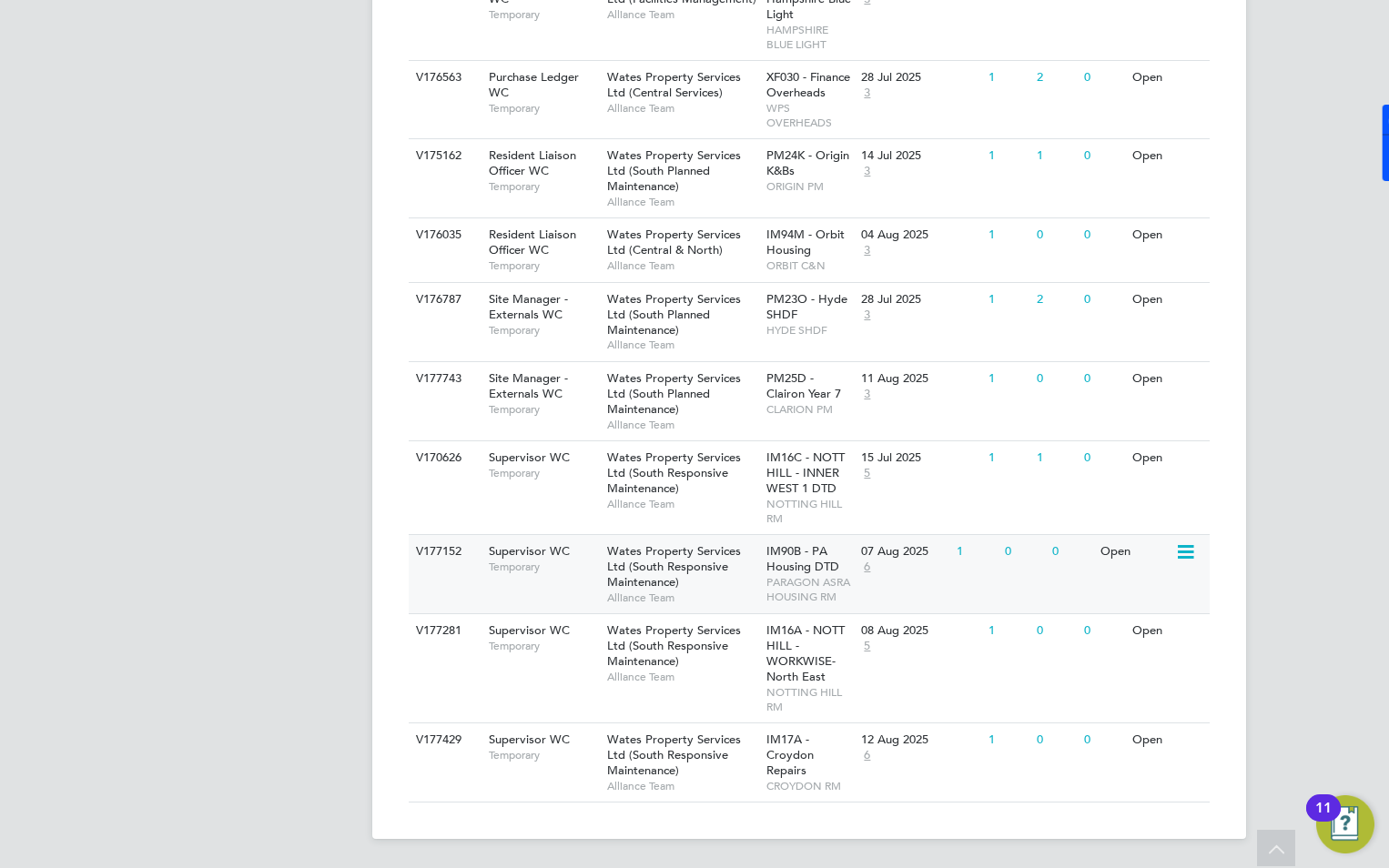click on "Wates Property Services Ltd (South Responsive Maintenance)" 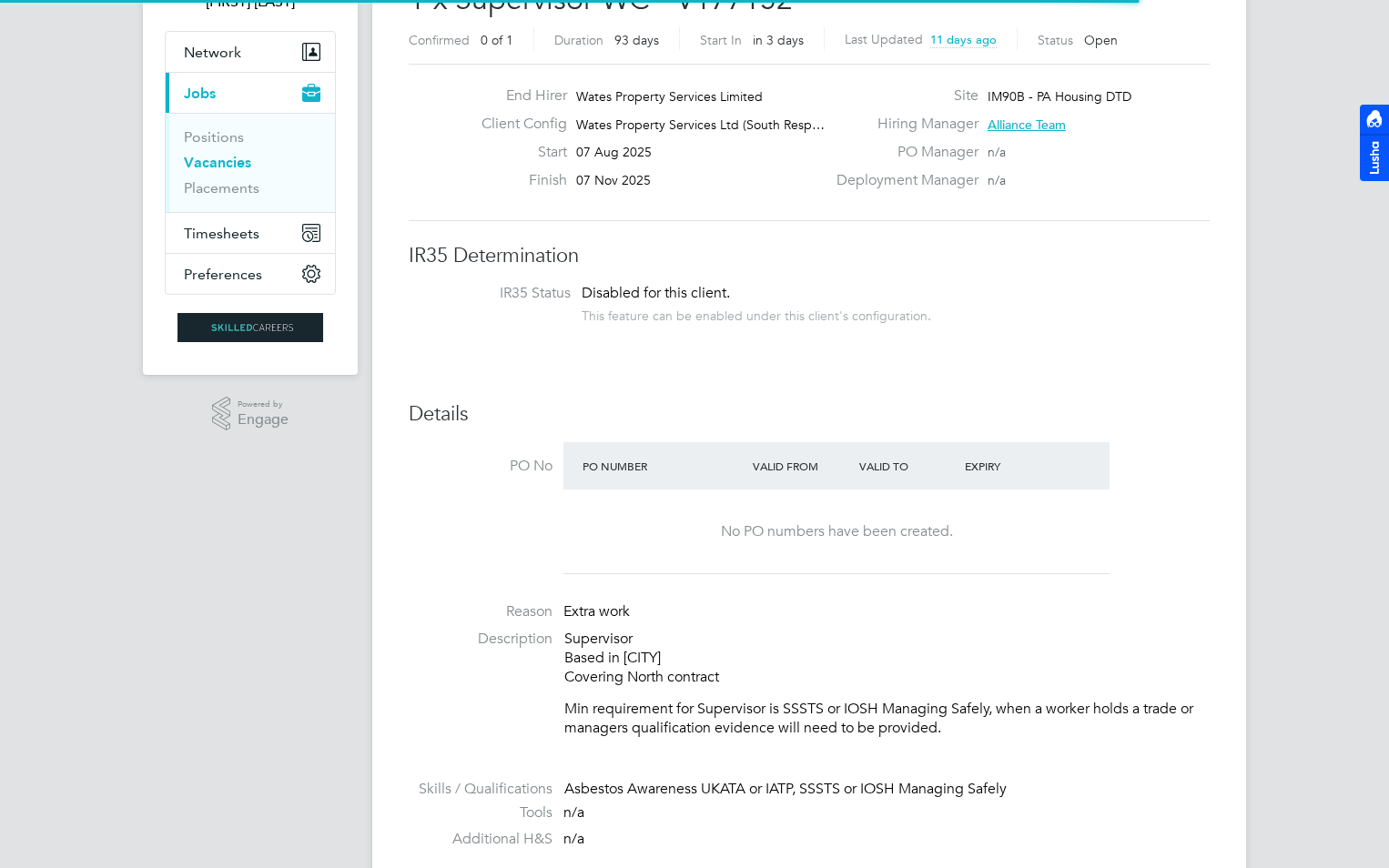 scroll, scrollTop: 273, scrollLeft: 0, axis: vertical 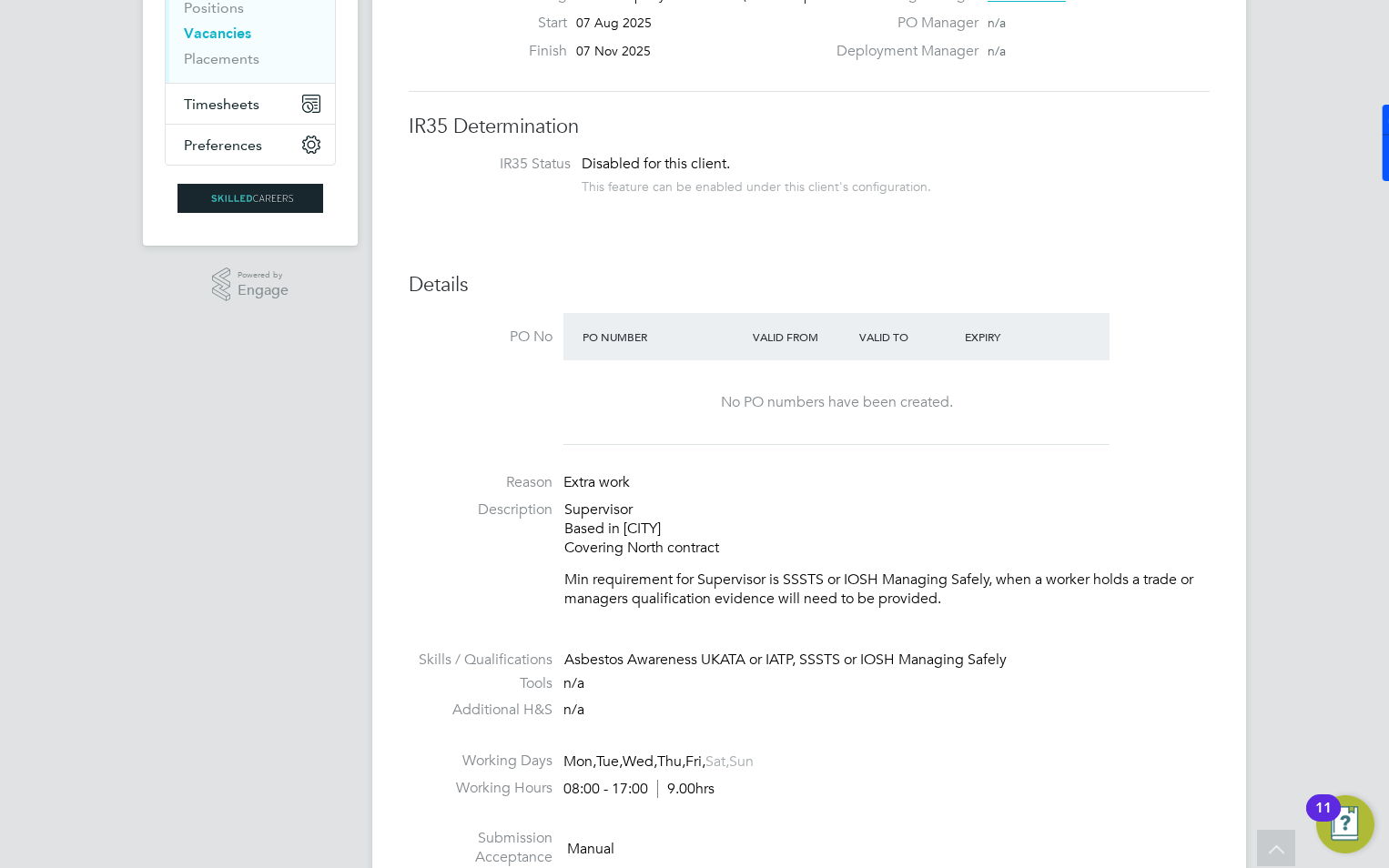 drag, startPoint x: 628, startPoint y: 523, endPoint x: 772, endPoint y: 549, distance: 146.3284 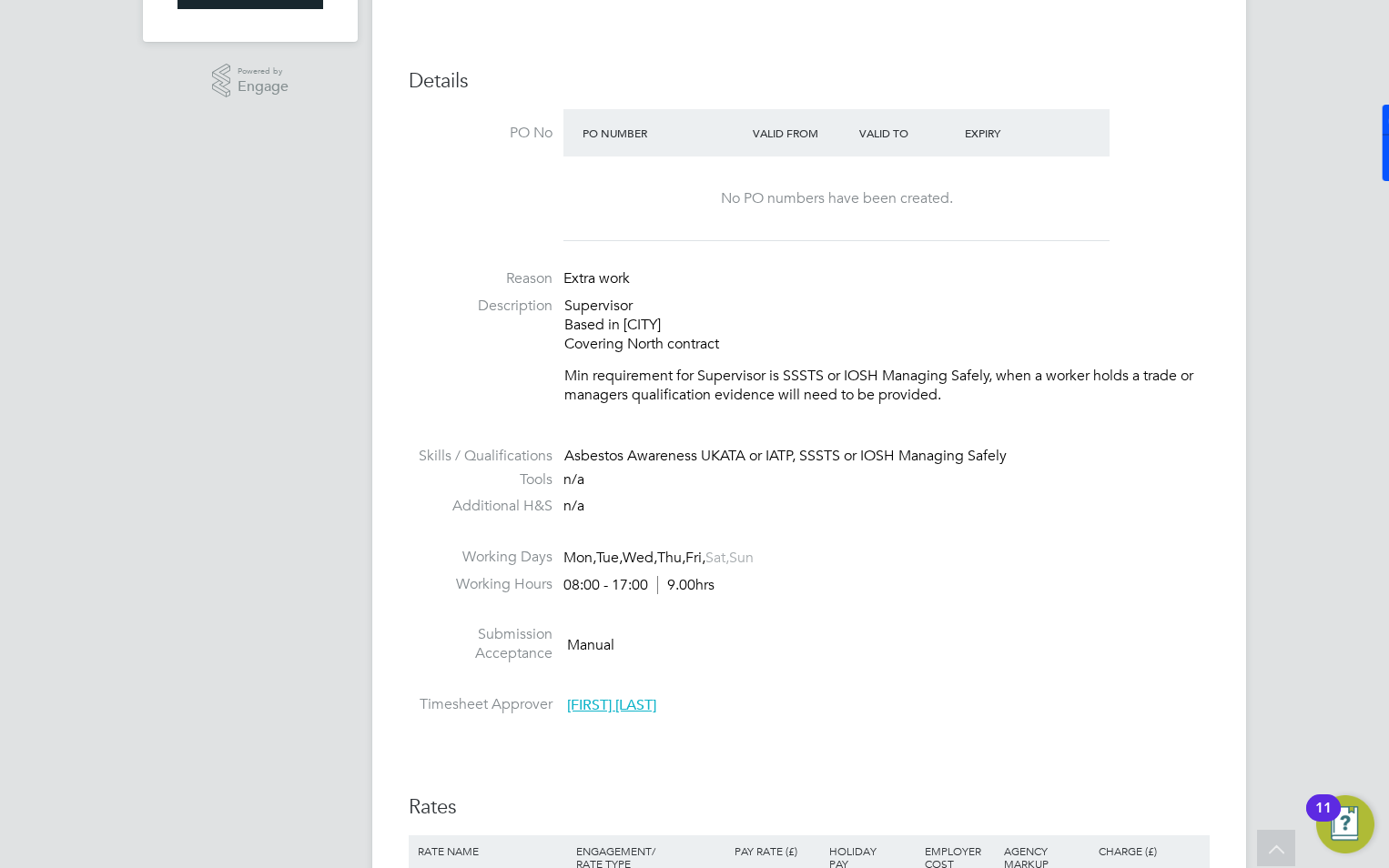 scroll, scrollTop: 455, scrollLeft: 0, axis: vertical 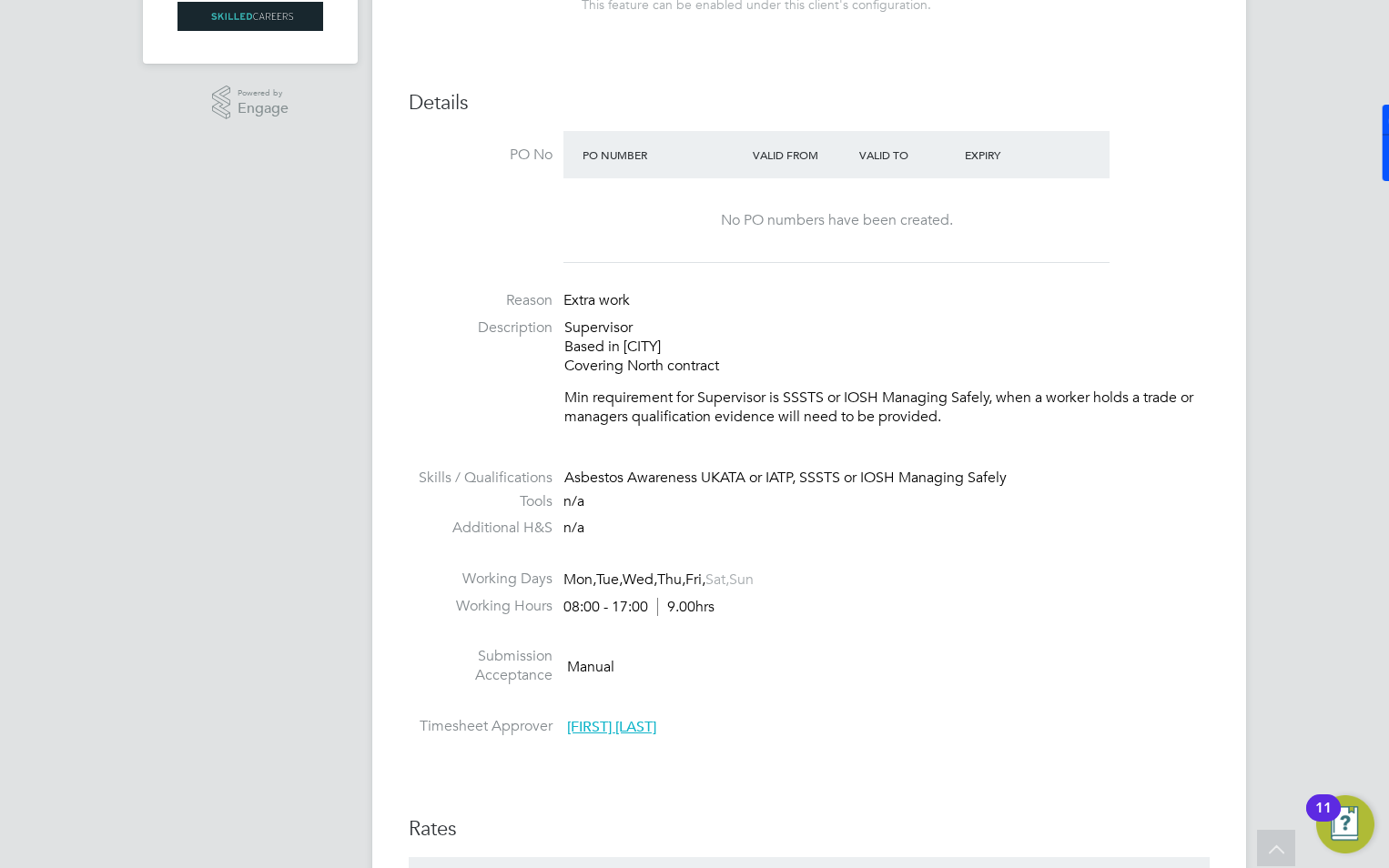 click on "Supervisor
Based in Walton on Thames
Covering North contract" 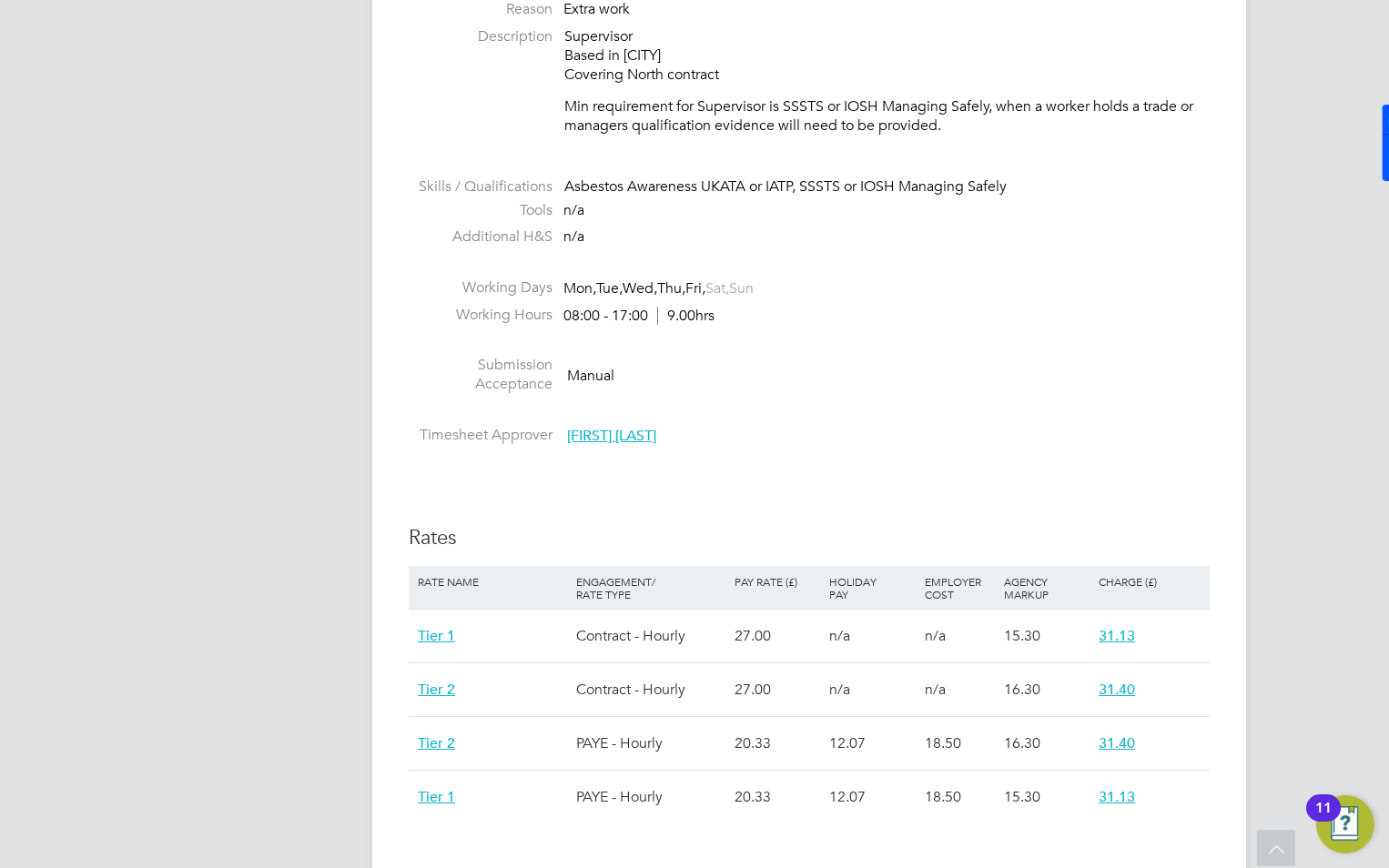 scroll, scrollTop: 747, scrollLeft: 0, axis: vertical 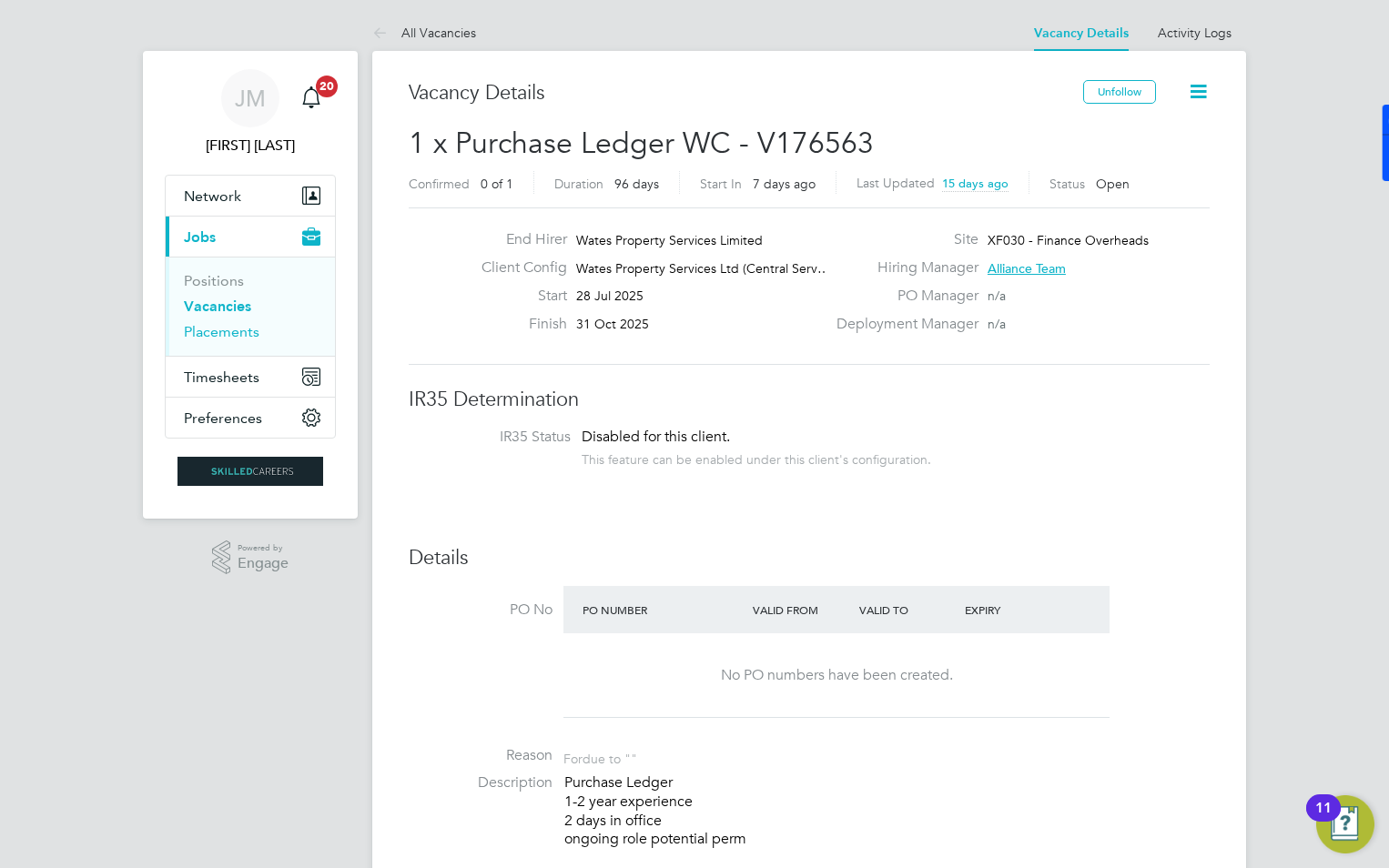 drag, startPoint x: 224, startPoint y: 313, endPoint x: 216, endPoint y: 326, distance: 15.264338 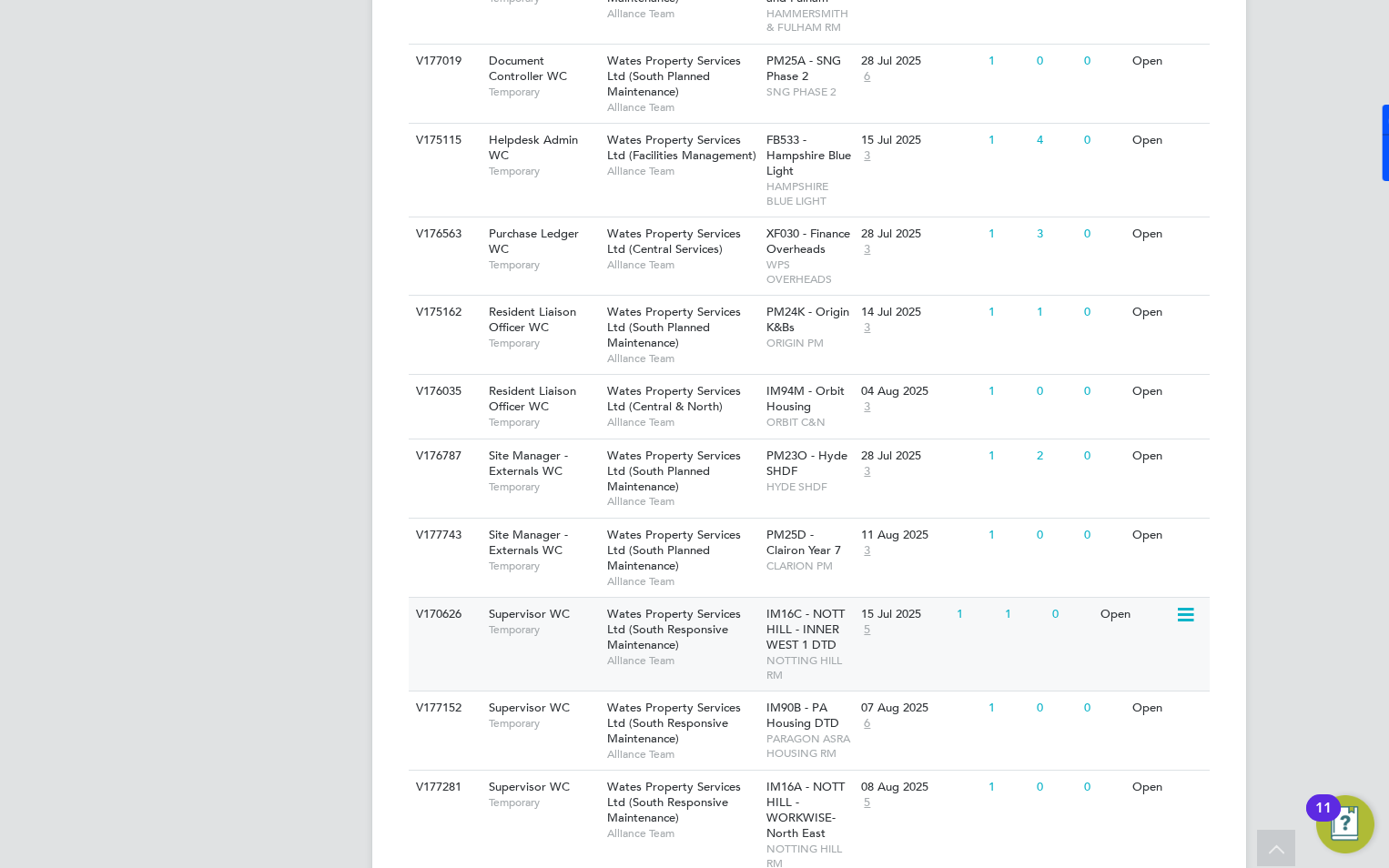 scroll, scrollTop: 964, scrollLeft: 0, axis: vertical 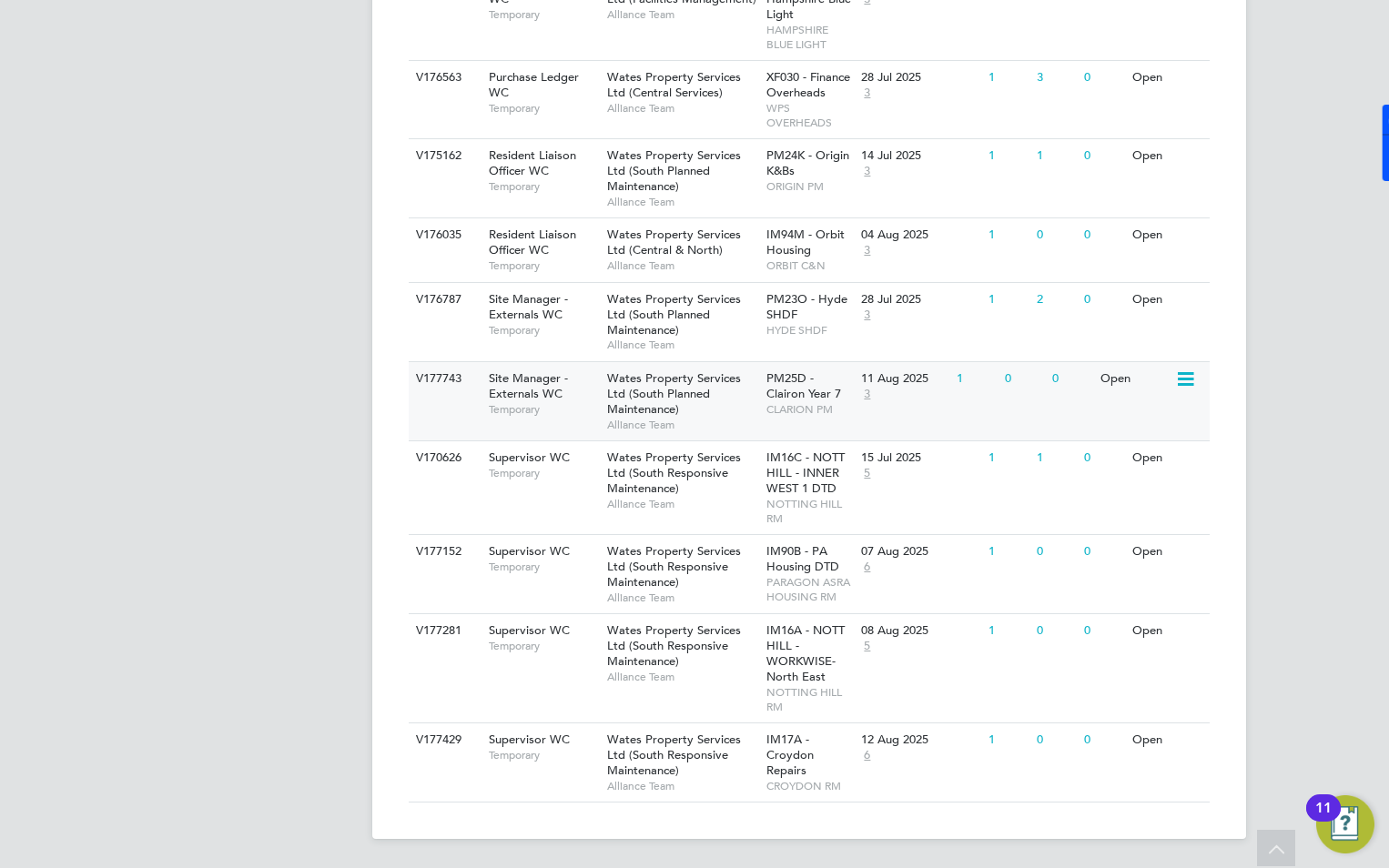 click on "Site Manager - Externals WC" 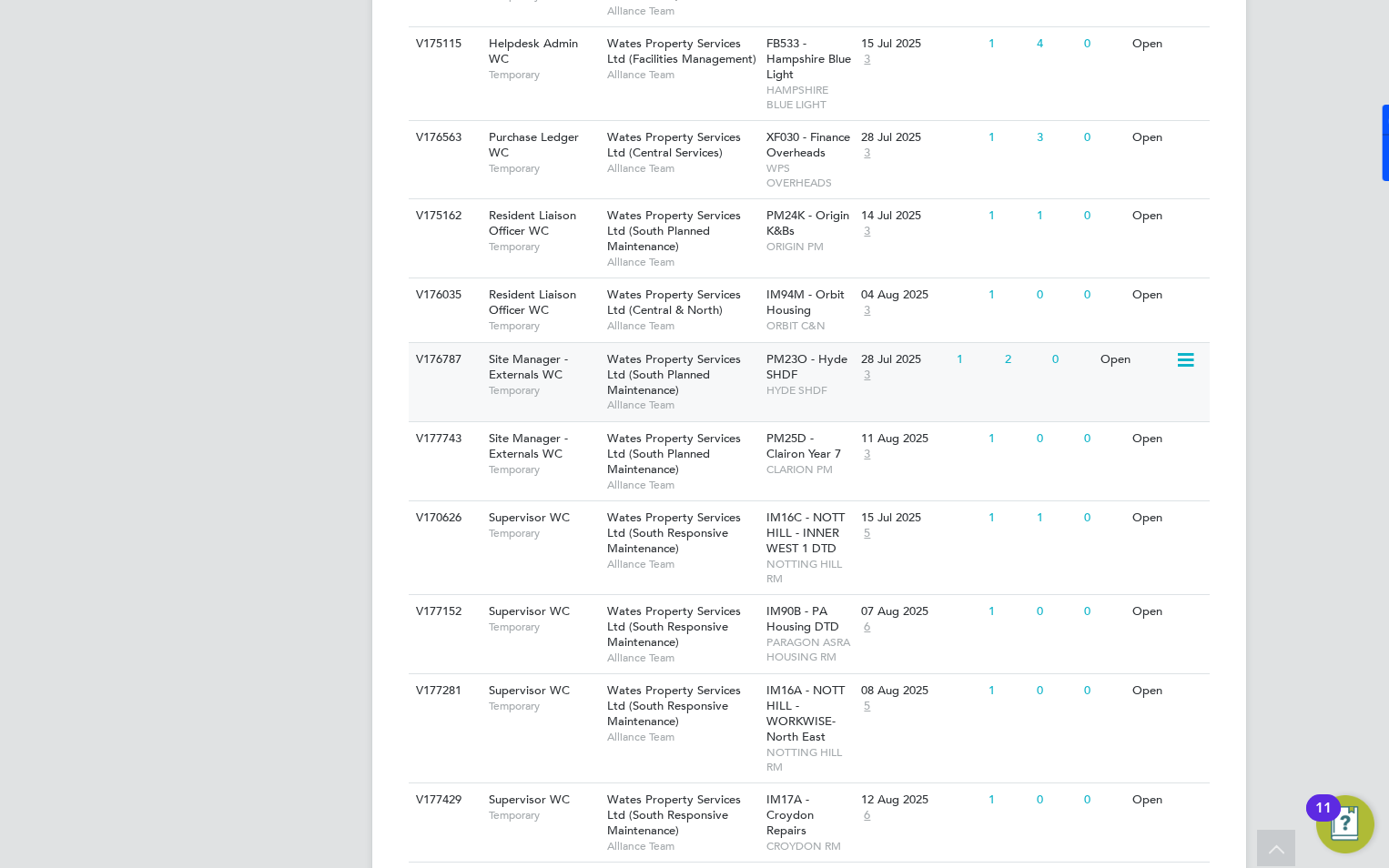 scroll, scrollTop: 782, scrollLeft: 0, axis: vertical 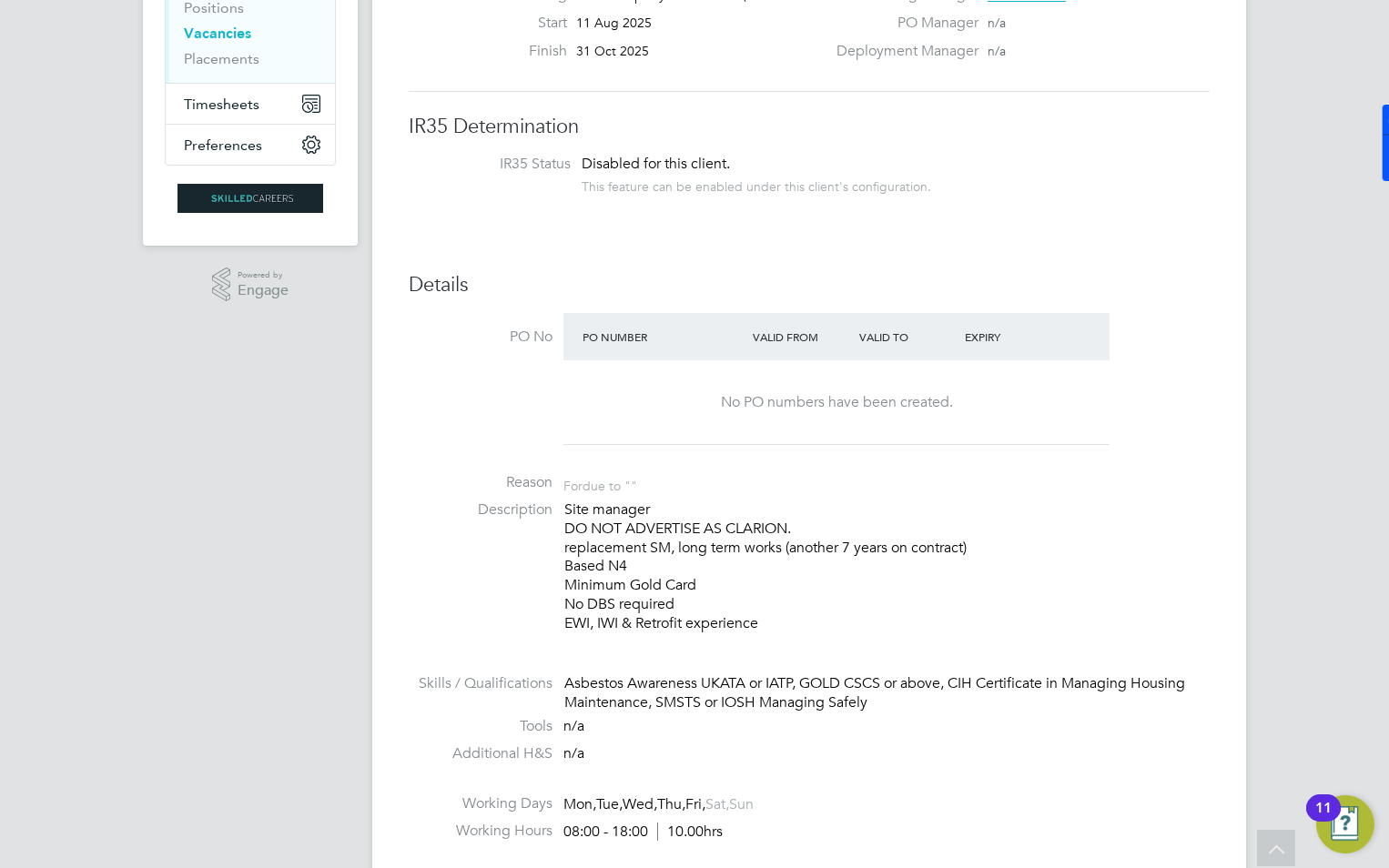 drag, startPoint x: 565, startPoint y: 545, endPoint x: 851, endPoint y: 645, distance: 302.97855 